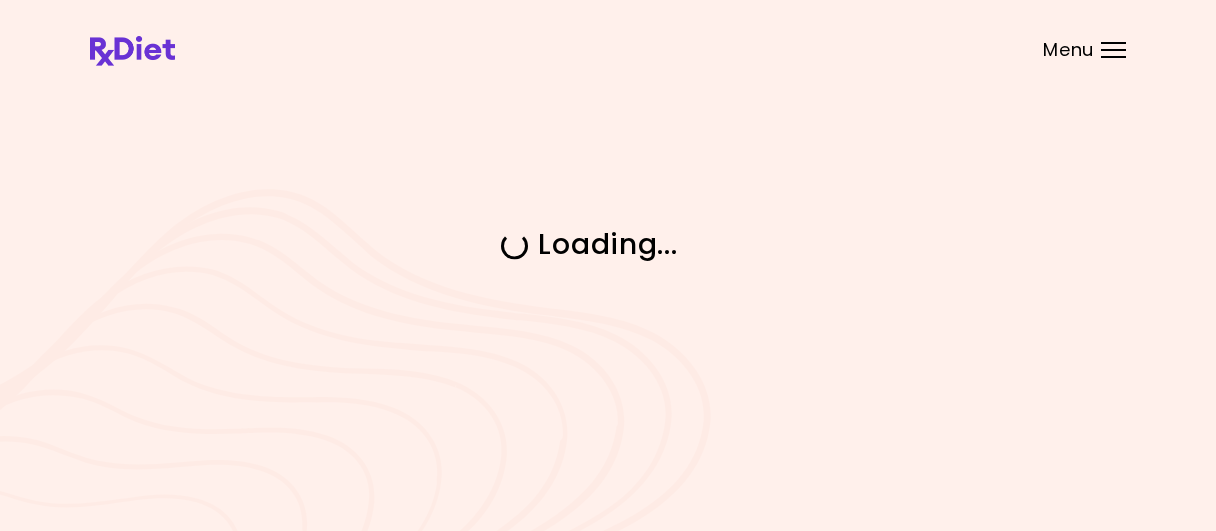scroll, scrollTop: 0, scrollLeft: 0, axis: both 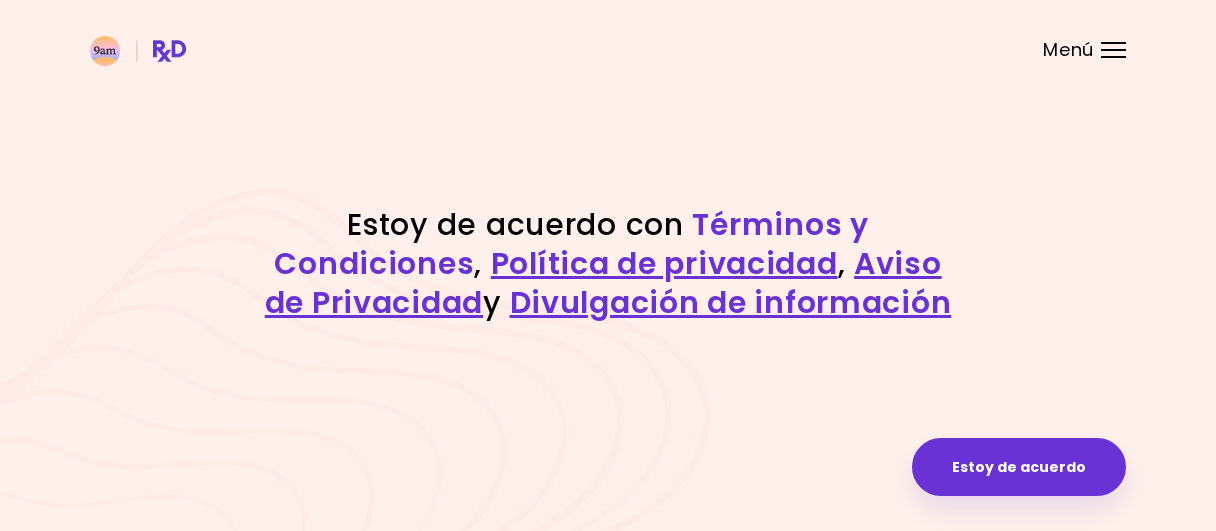 click on "Términos y Condiciones" at bounding box center (571, 244) 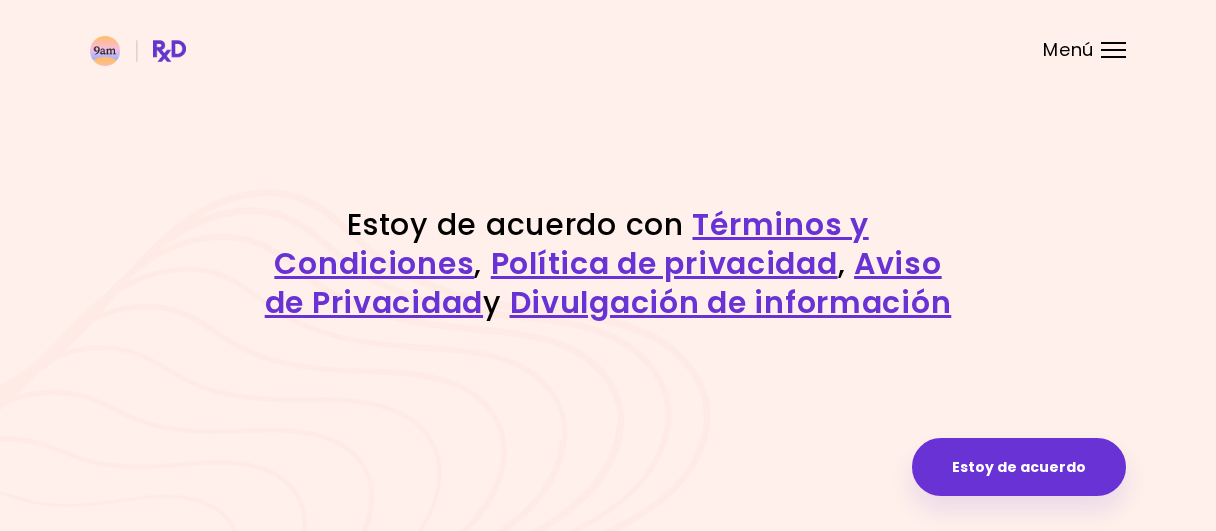 click on "Menú" at bounding box center (1113, 50) 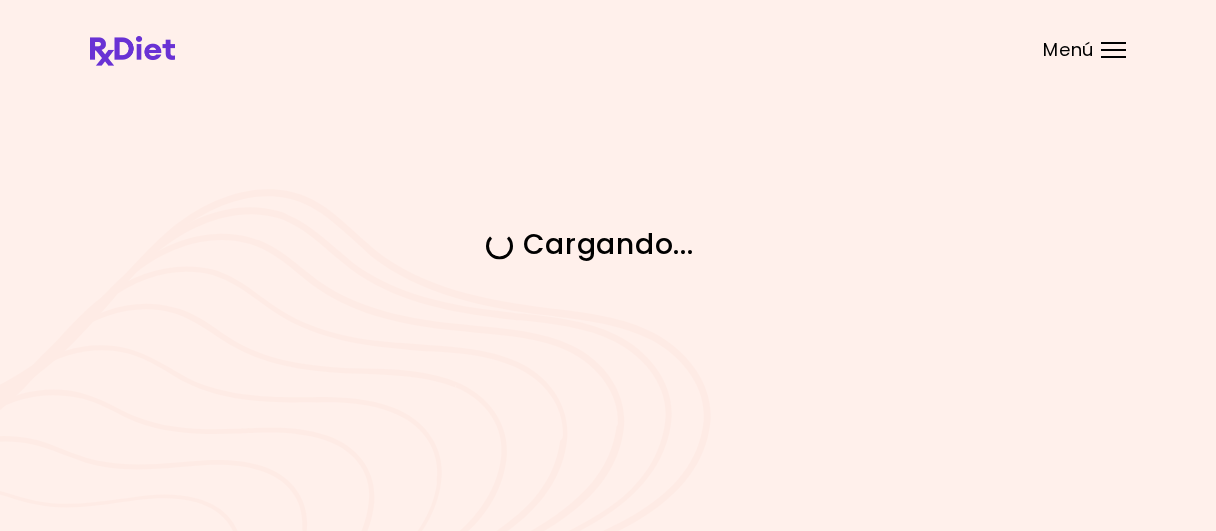 scroll, scrollTop: 0, scrollLeft: 0, axis: both 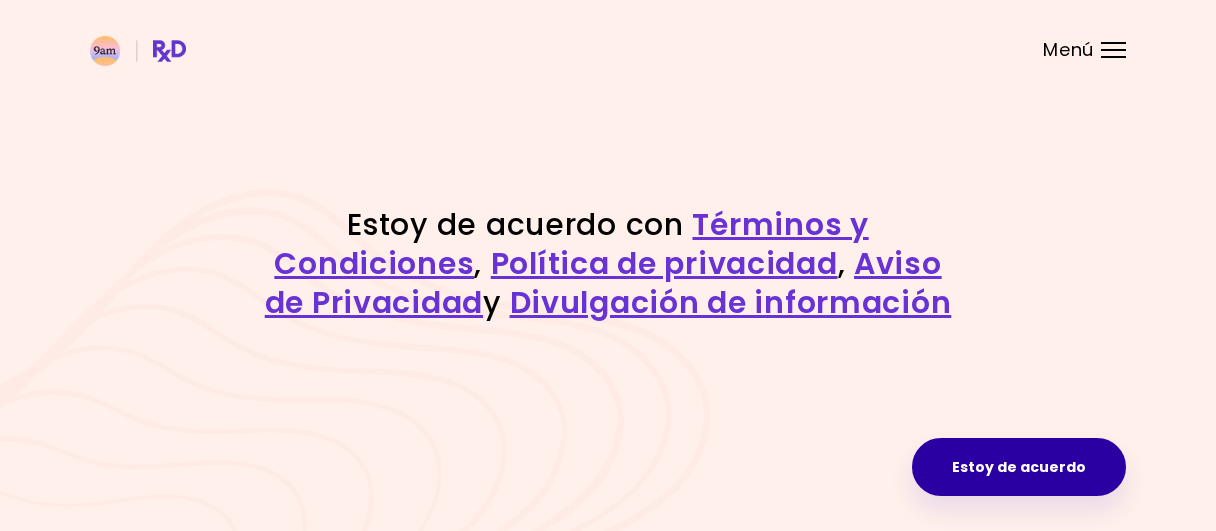 click on "Estoy de acuerdo" at bounding box center (1019, 467) 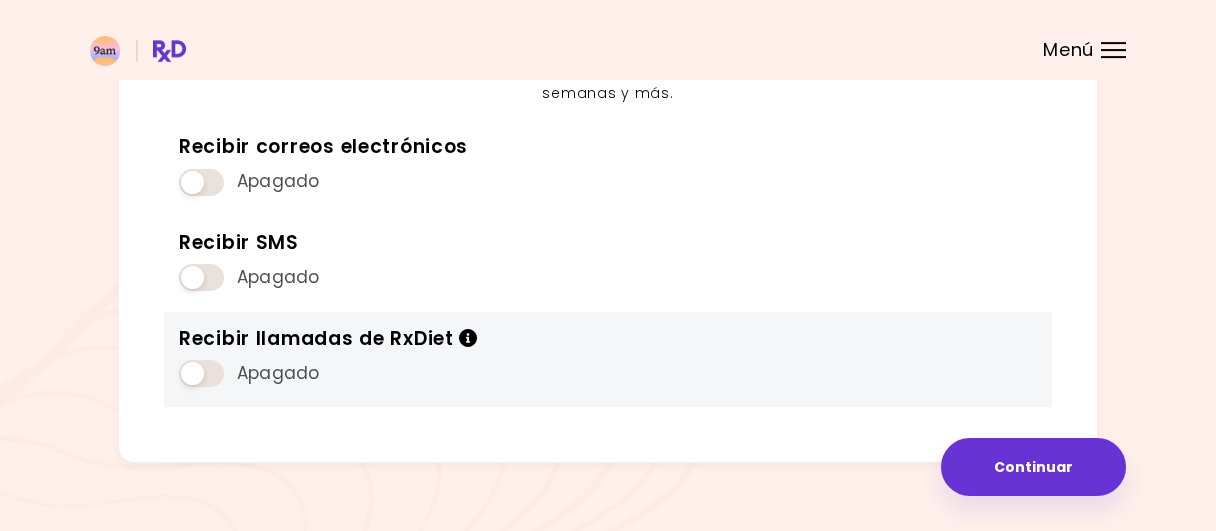 scroll, scrollTop: 321, scrollLeft: 0, axis: vertical 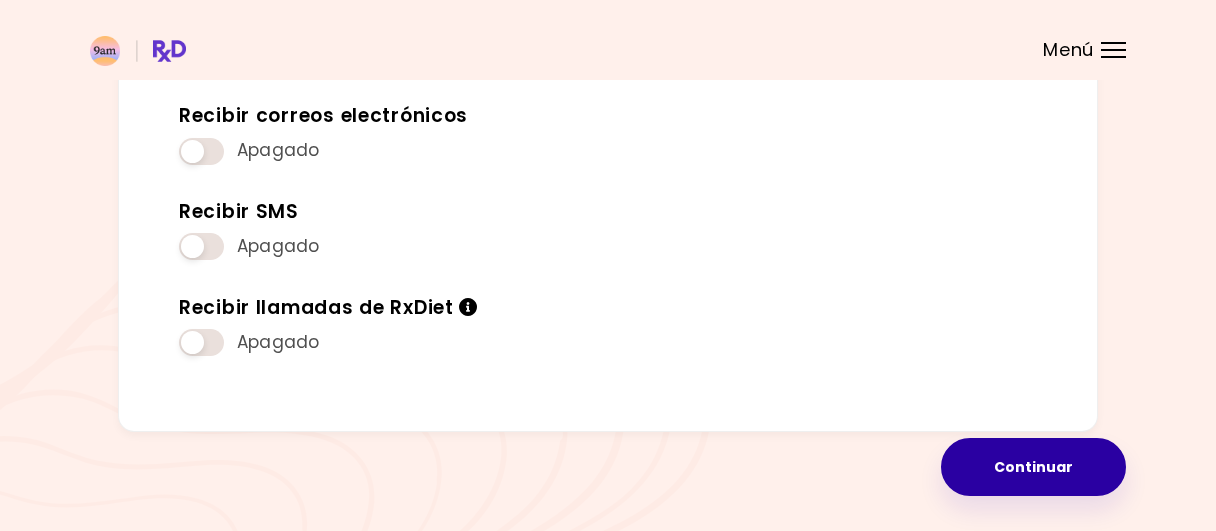 click on "Continuar" at bounding box center [1033, 467] 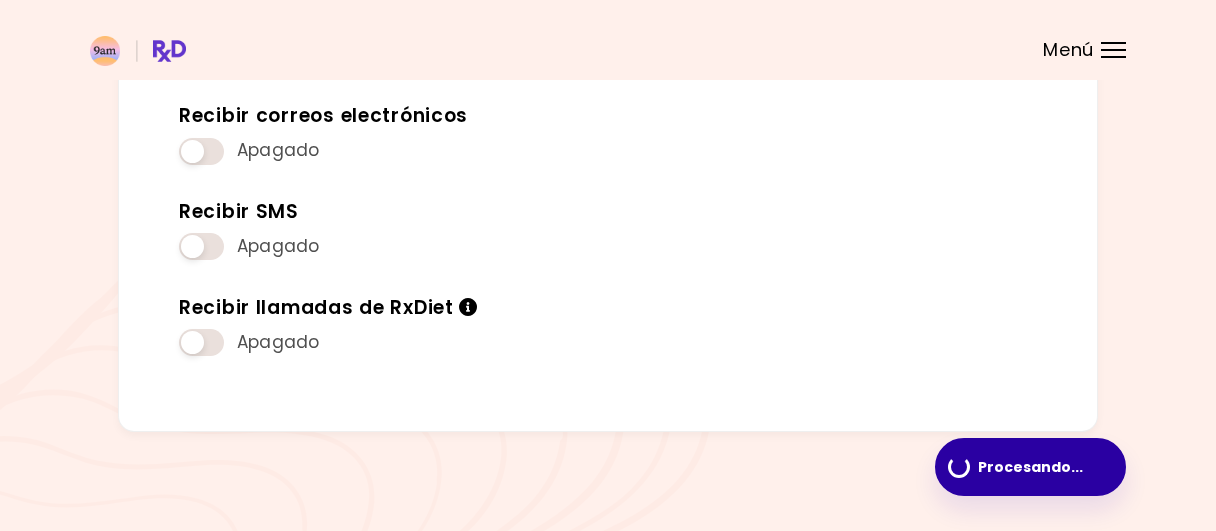 scroll, scrollTop: 0, scrollLeft: 0, axis: both 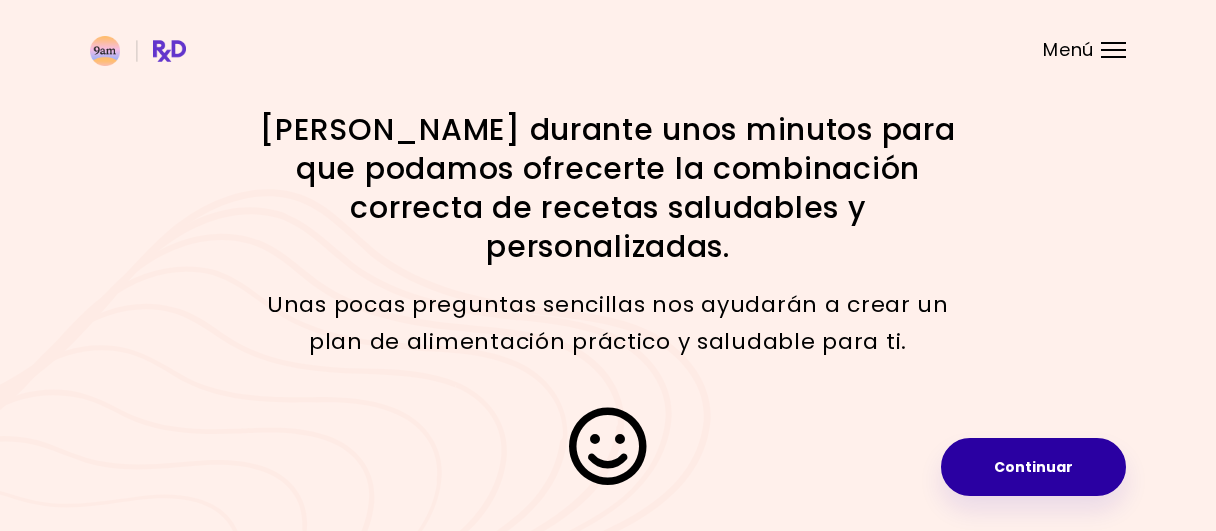 click on "Continuar" at bounding box center [1033, 467] 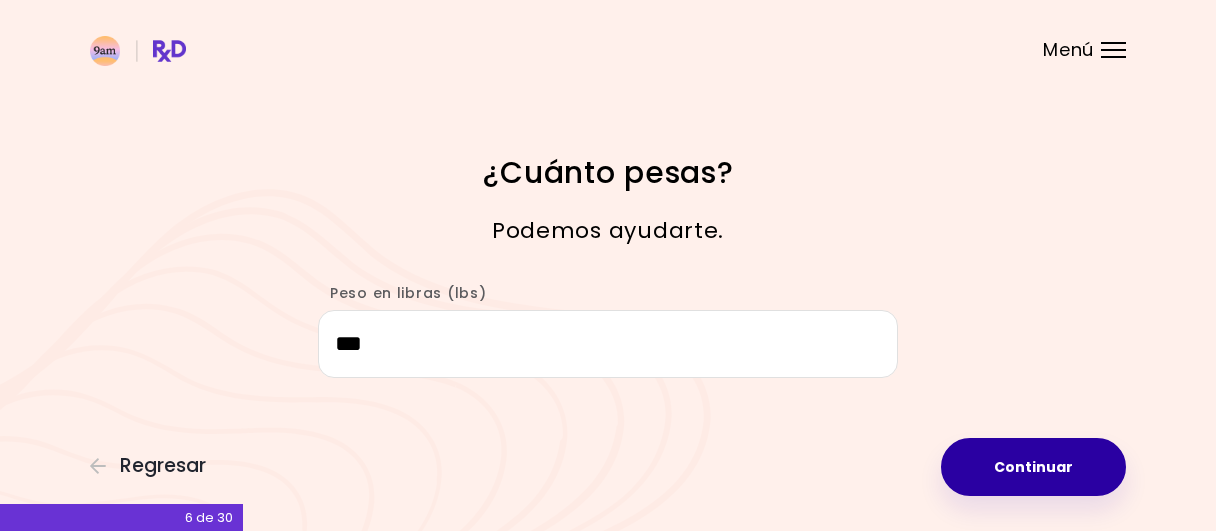 click on "Continuar" at bounding box center (1033, 467) 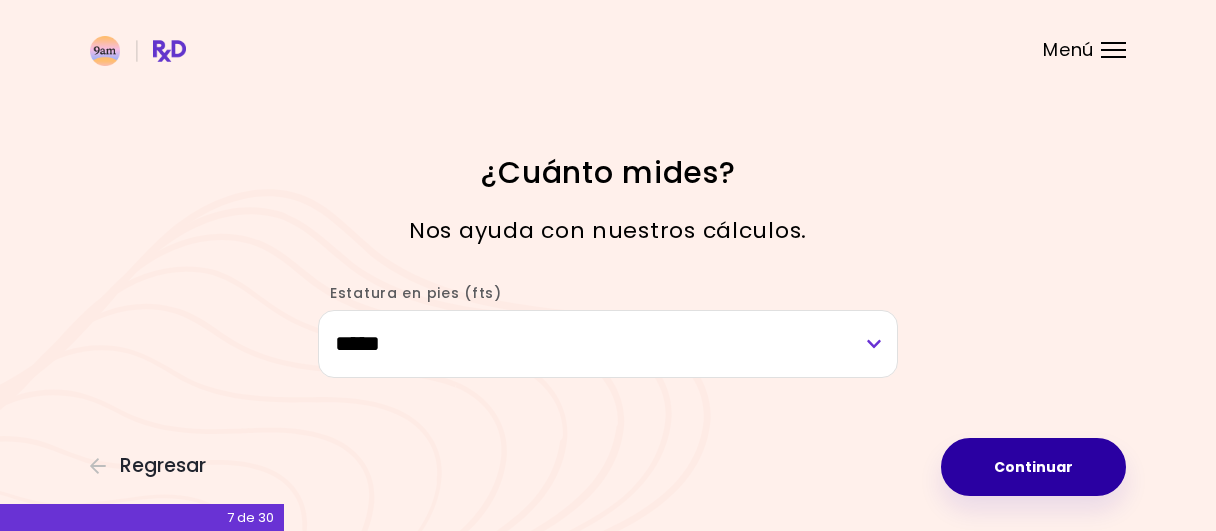 click on "Continuar" at bounding box center [1033, 467] 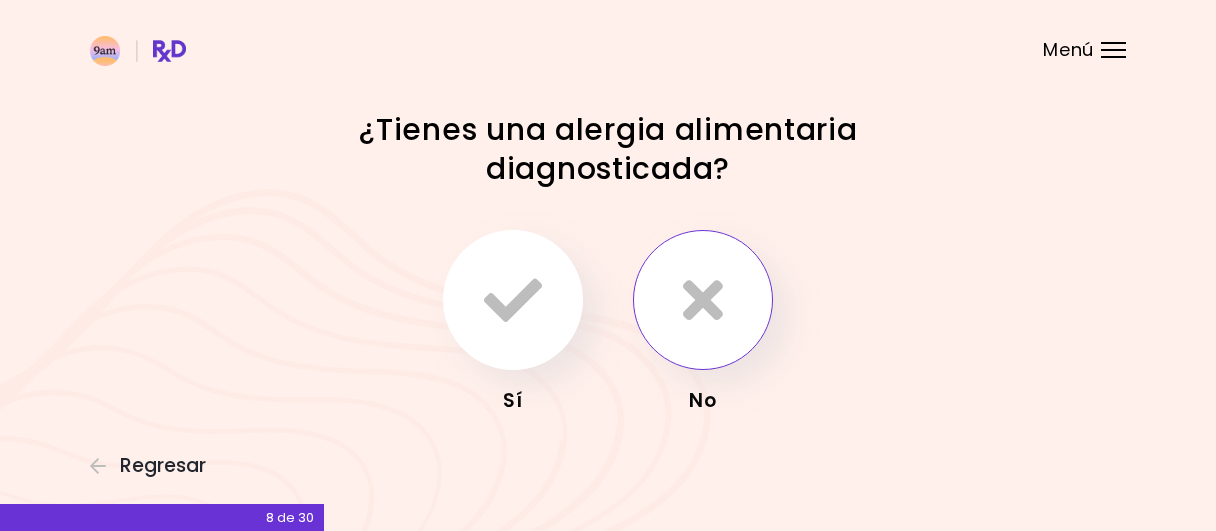 click at bounding box center [703, 300] 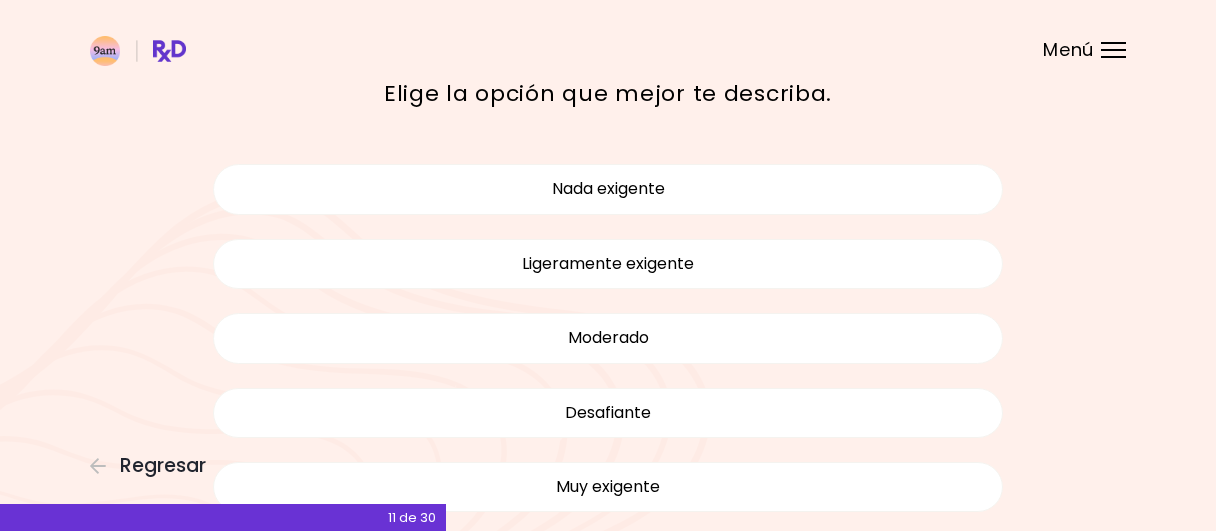 scroll, scrollTop: 0, scrollLeft: 0, axis: both 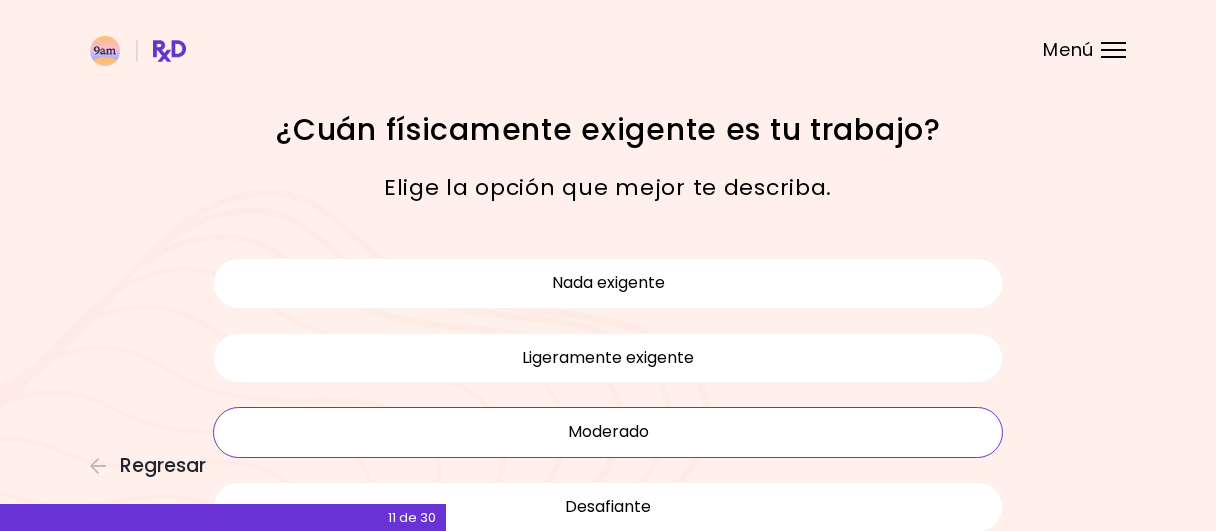 click on "Moderado" at bounding box center (608, 432) 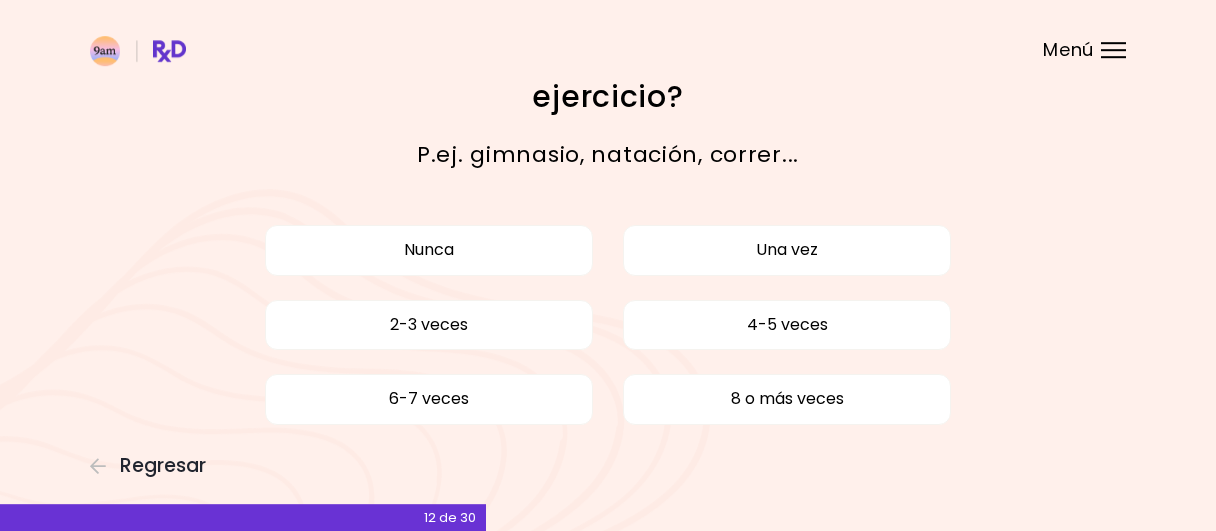 scroll, scrollTop: 104, scrollLeft: 0, axis: vertical 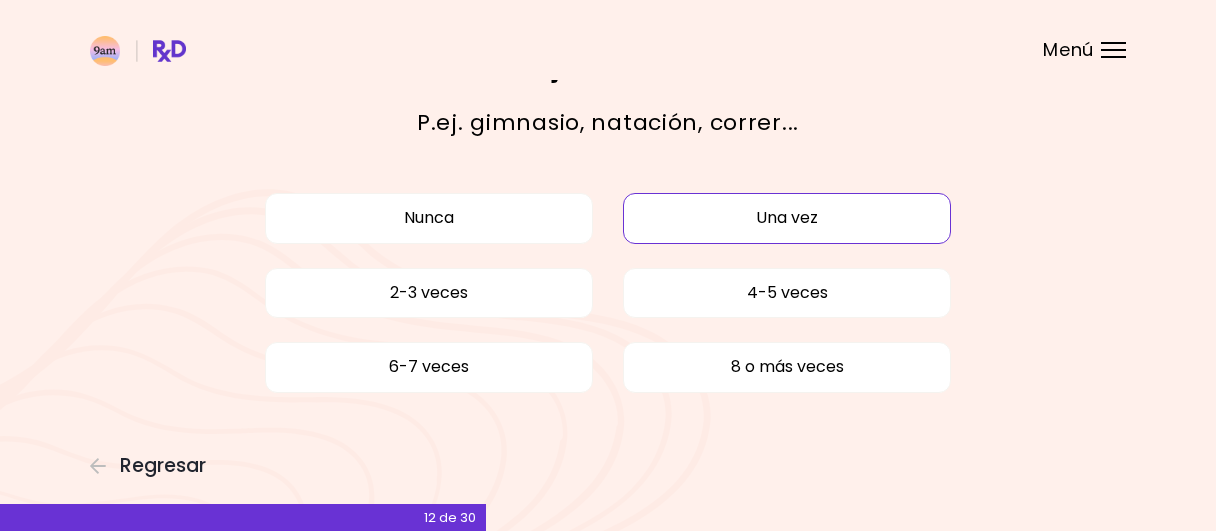 click on "Una vez" at bounding box center (787, 218) 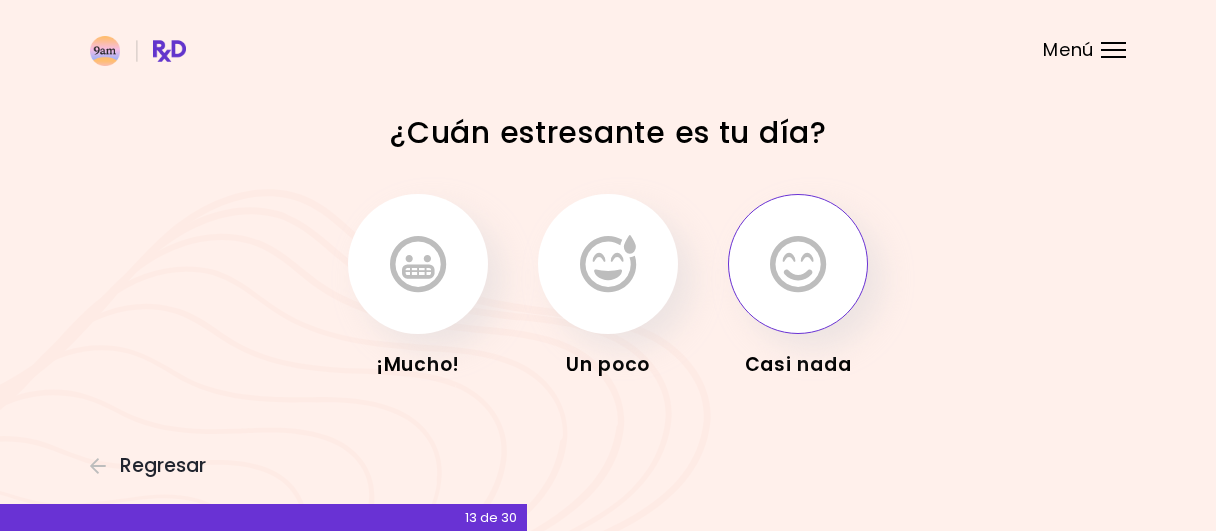 scroll, scrollTop: 0, scrollLeft: 0, axis: both 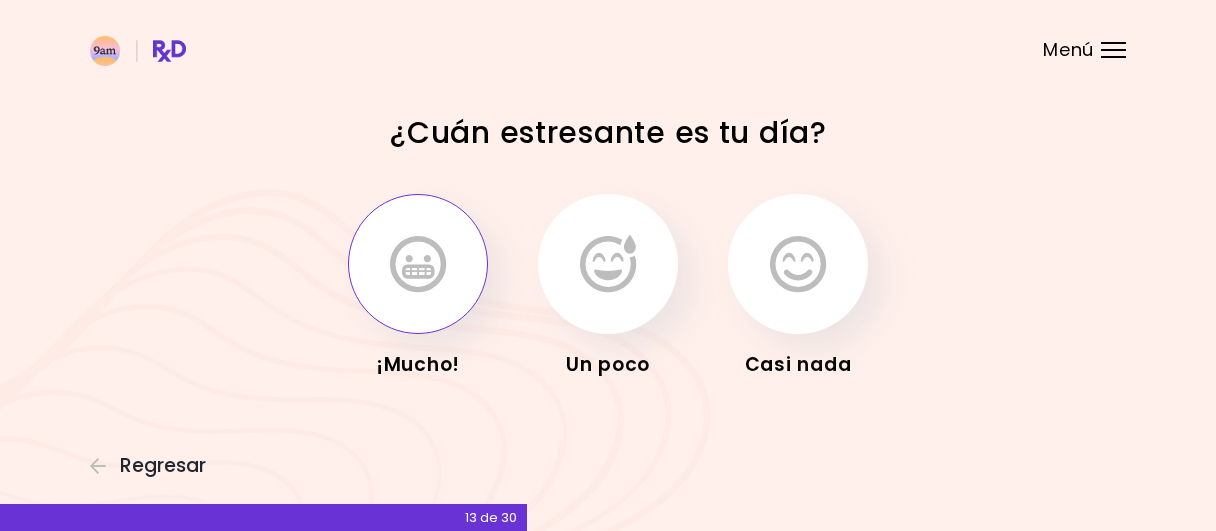 click at bounding box center [418, 264] 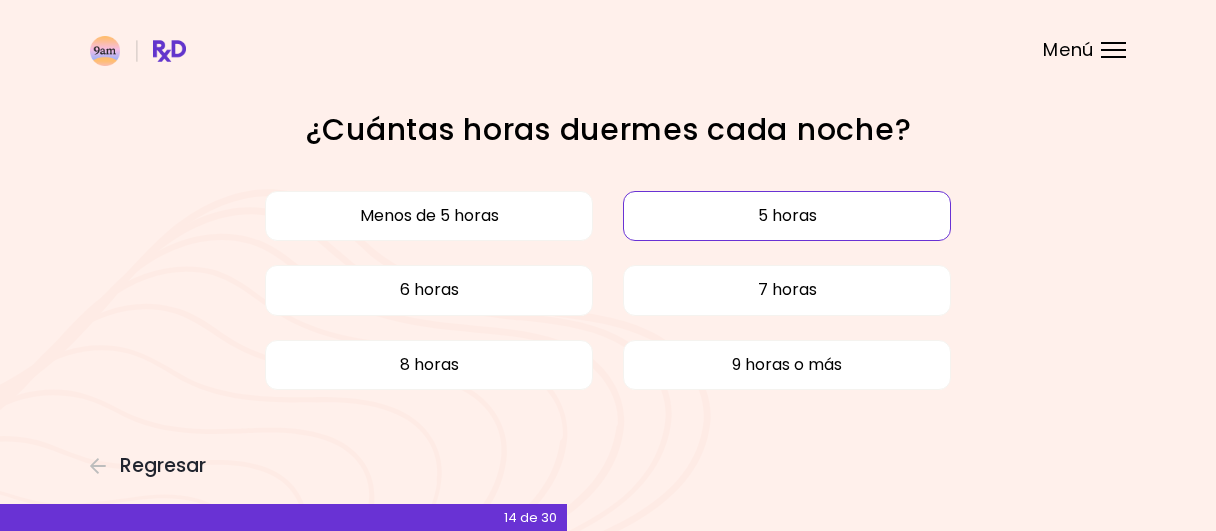 click on "5 horas" at bounding box center (787, 216) 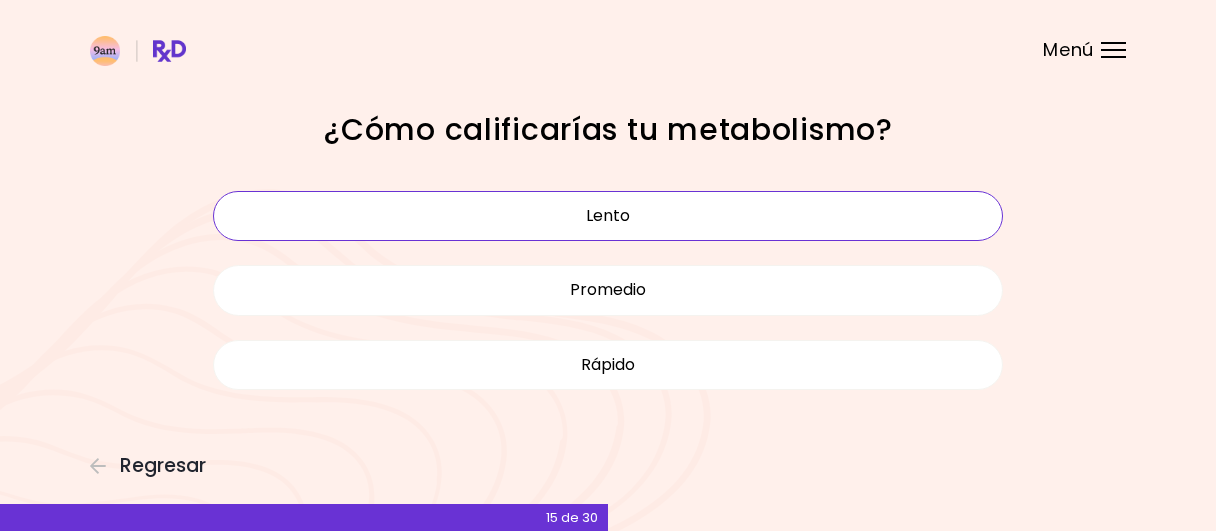 click on "Lento" at bounding box center [608, 216] 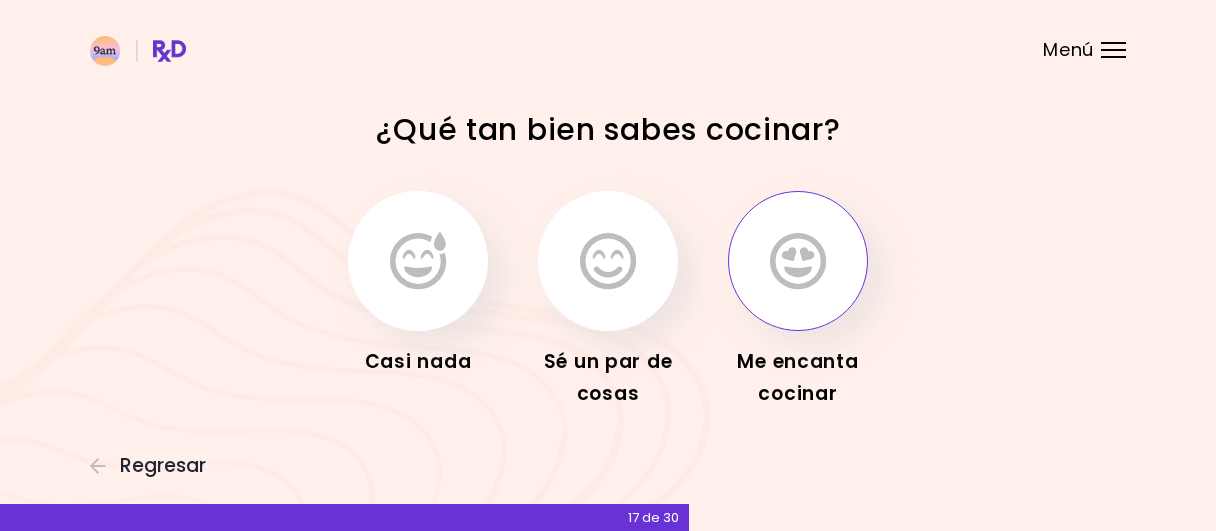 click at bounding box center [798, 261] 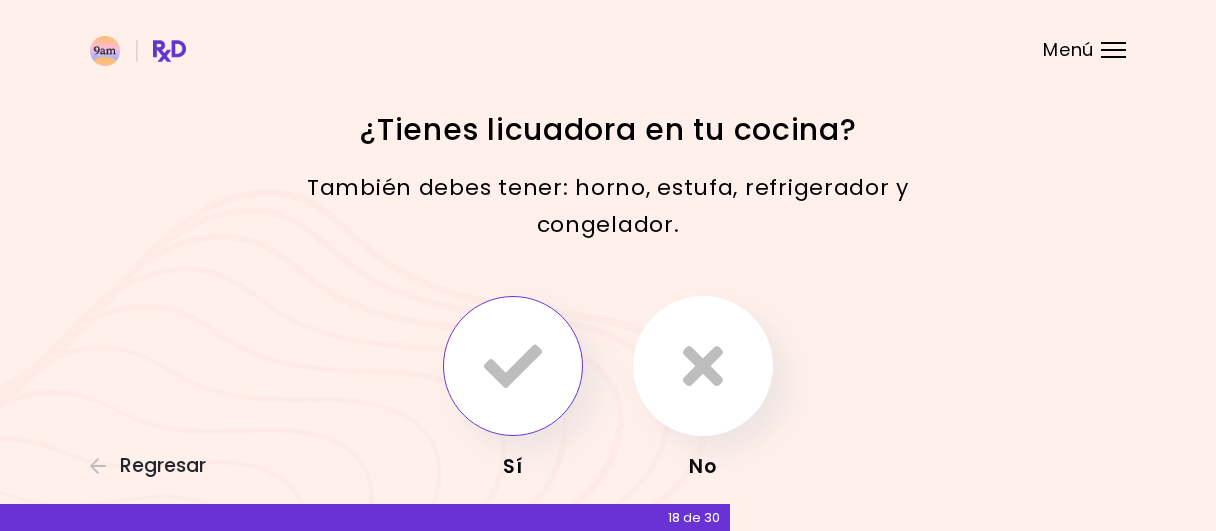 click at bounding box center (513, 366) 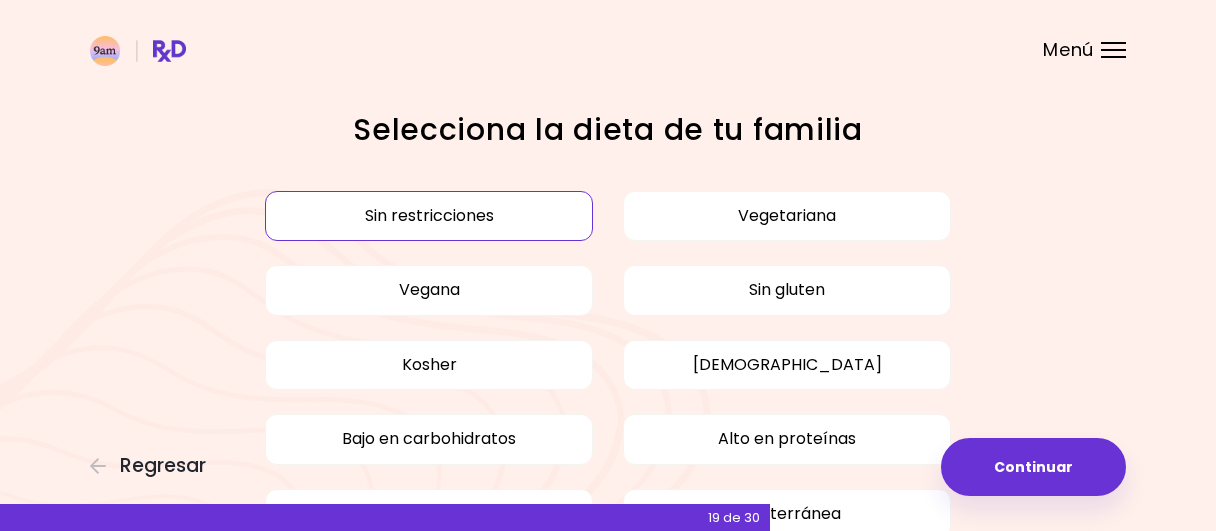 click on "Sin restricciones" at bounding box center (429, 216) 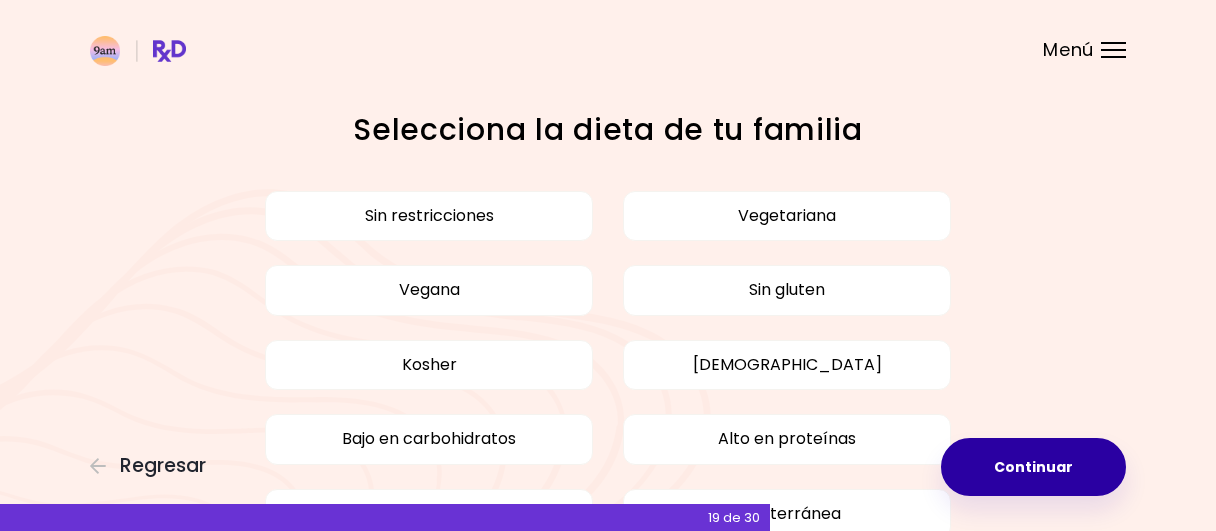 click on "Continuar" at bounding box center [1033, 467] 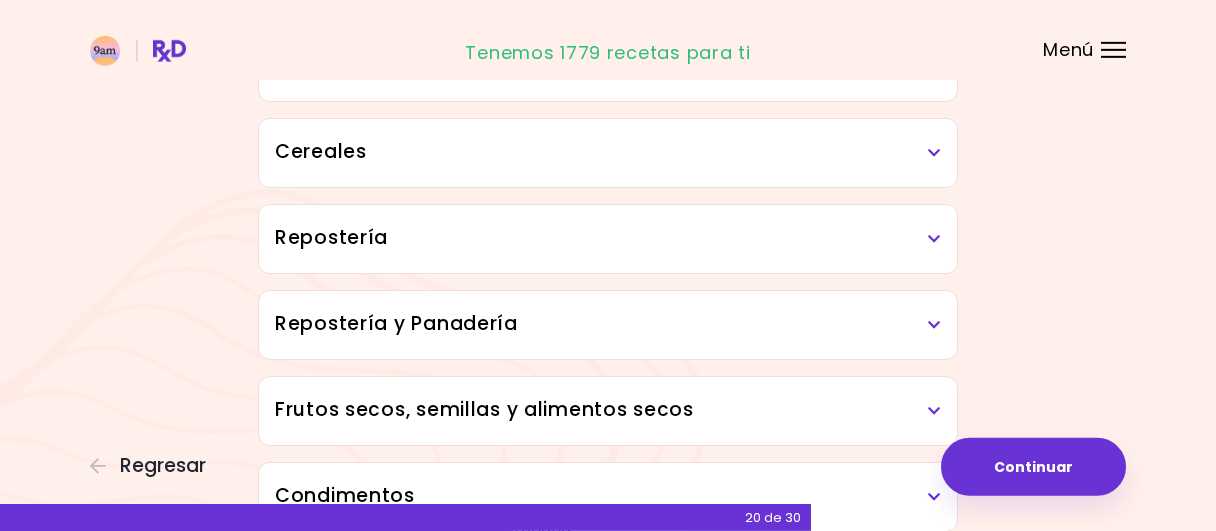 scroll, scrollTop: 854, scrollLeft: 0, axis: vertical 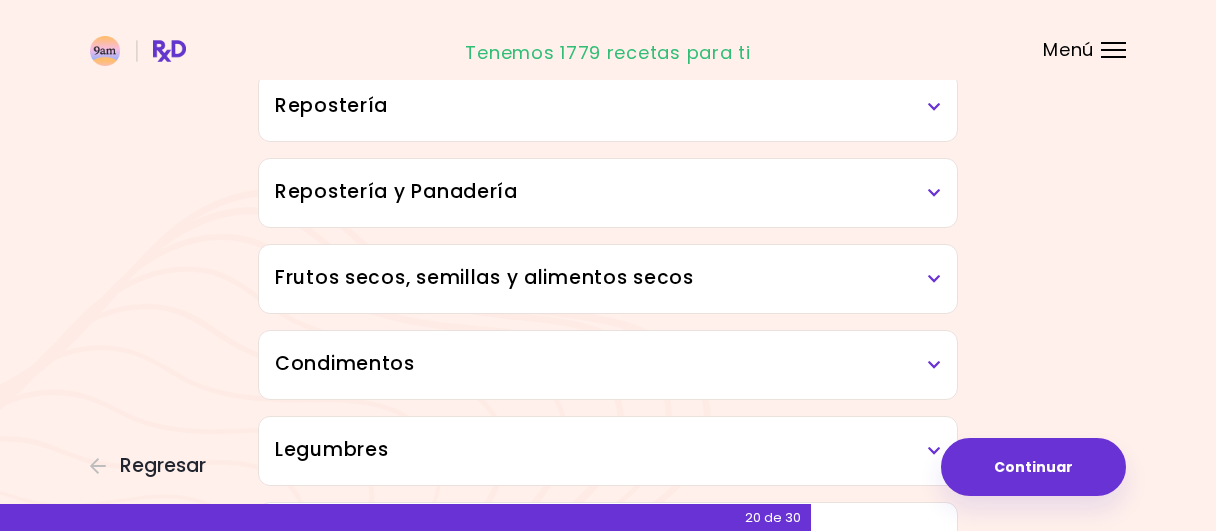 click on "Frutos secos, semillas y alimentos secos" at bounding box center (608, 278) 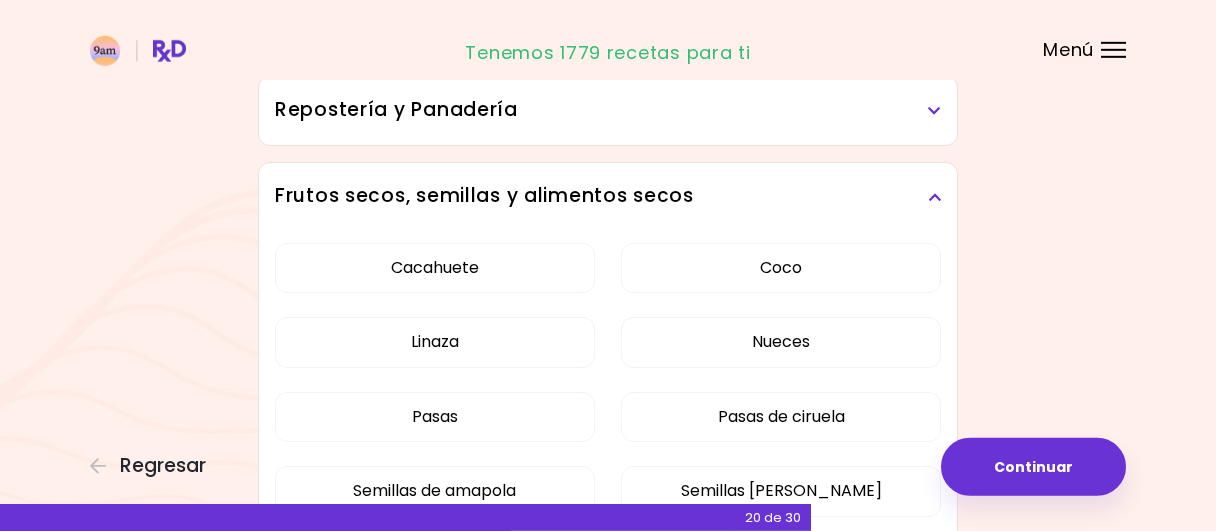 scroll, scrollTop: 958, scrollLeft: 0, axis: vertical 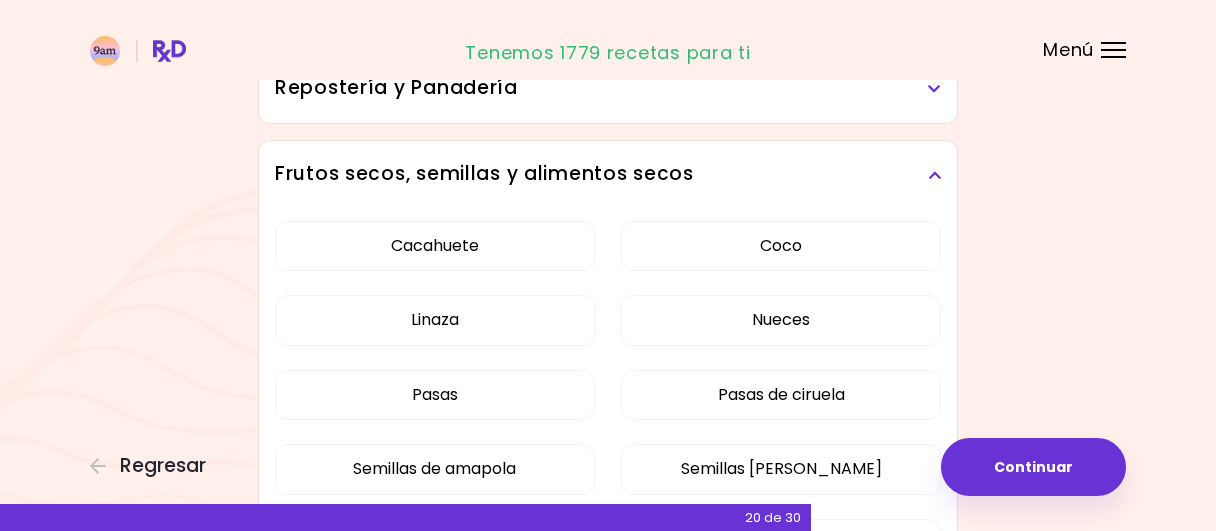 click on "Frutos secos, semillas y alimentos secos" at bounding box center [608, 174] 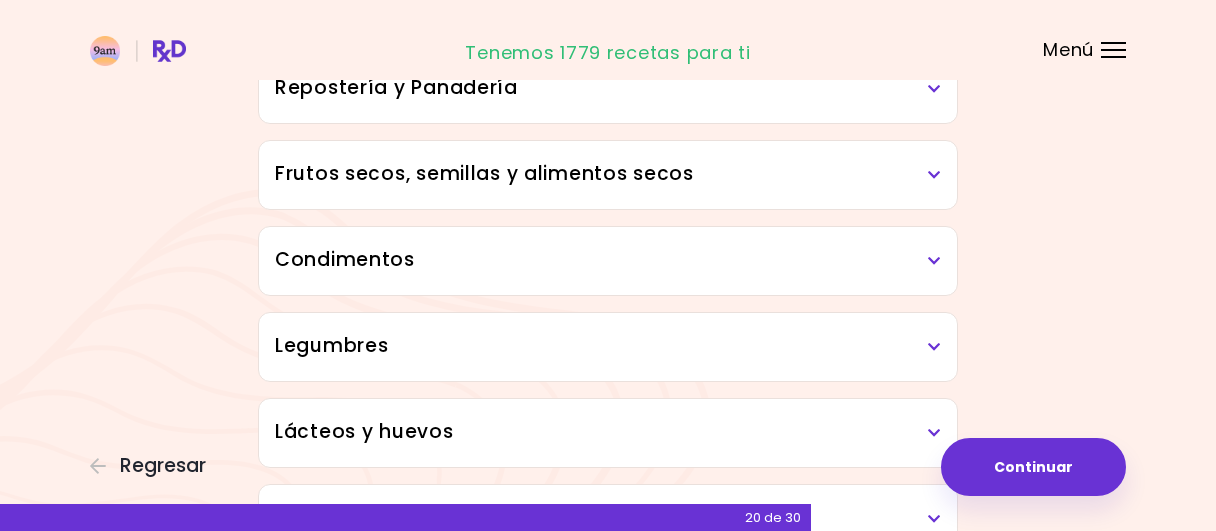 click on "Condimentos" at bounding box center (608, 260) 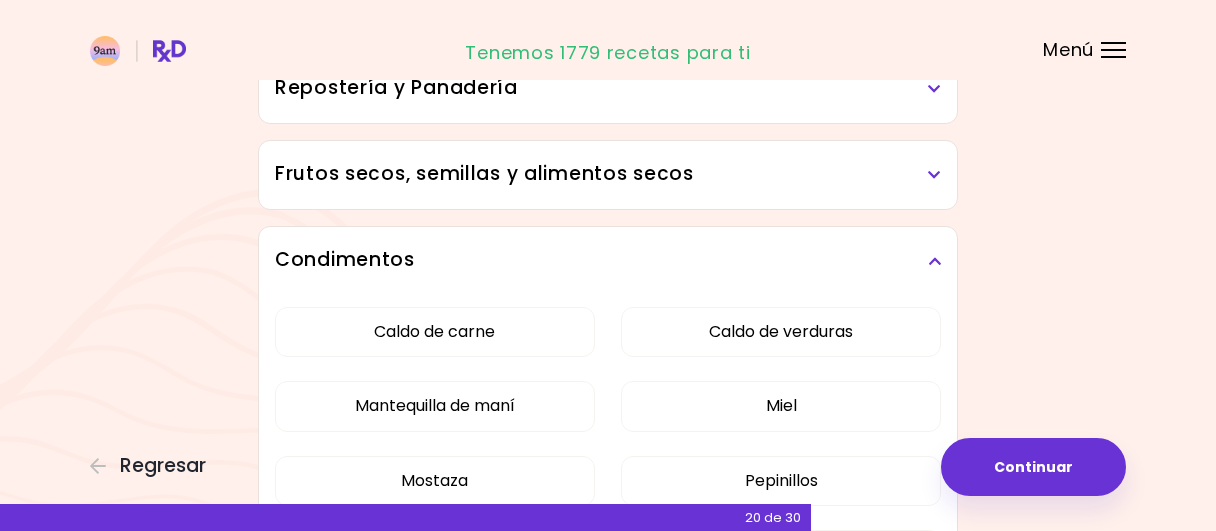 click on "Condimentos" at bounding box center [608, 261] 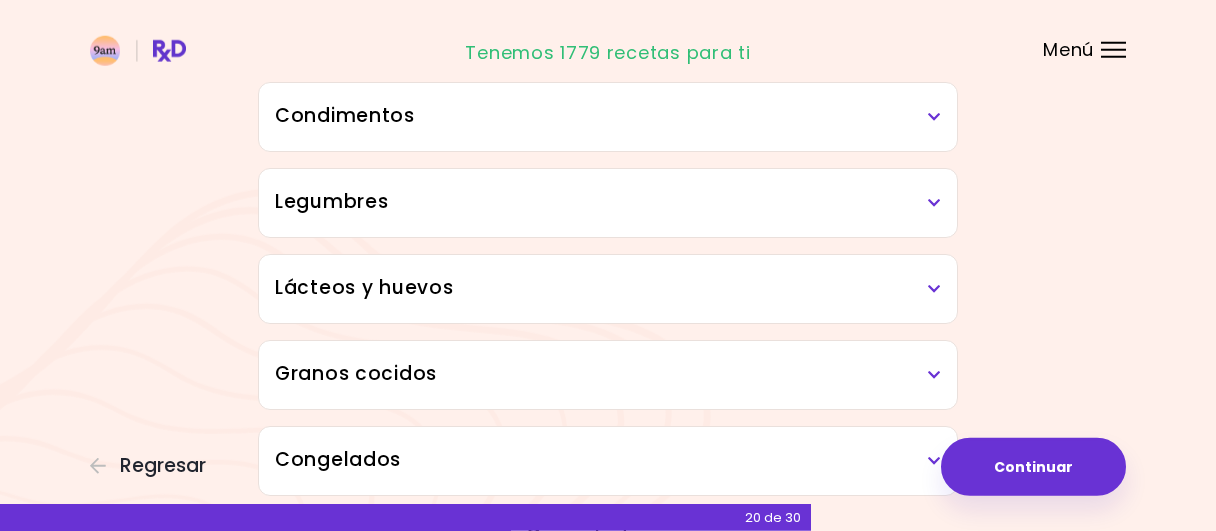 scroll, scrollTop: 1166, scrollLeft: 0, axis: vertical 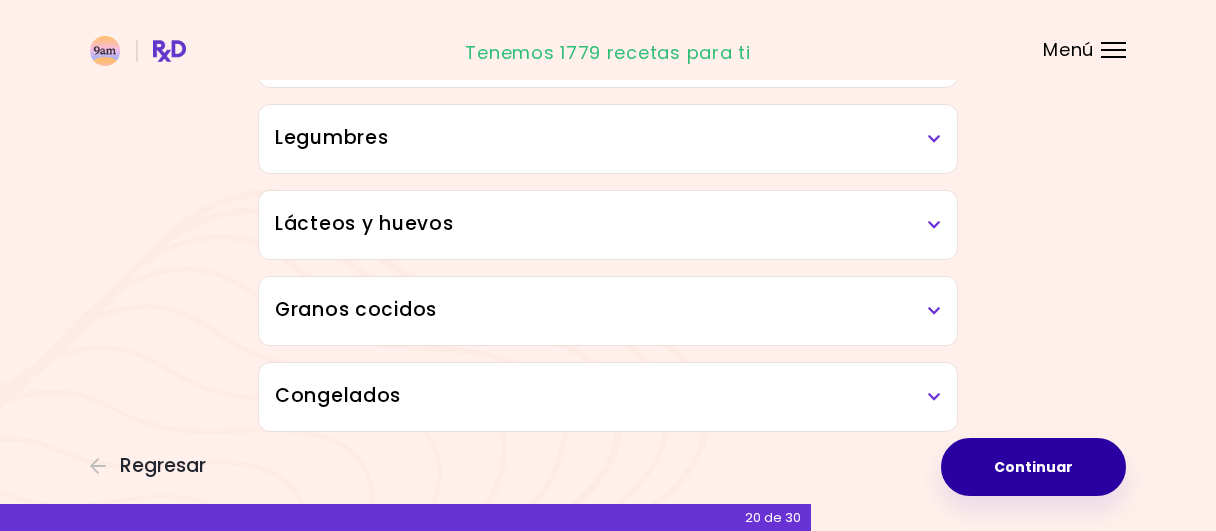 click on "Continuar" at bounding box center (1033, 467) 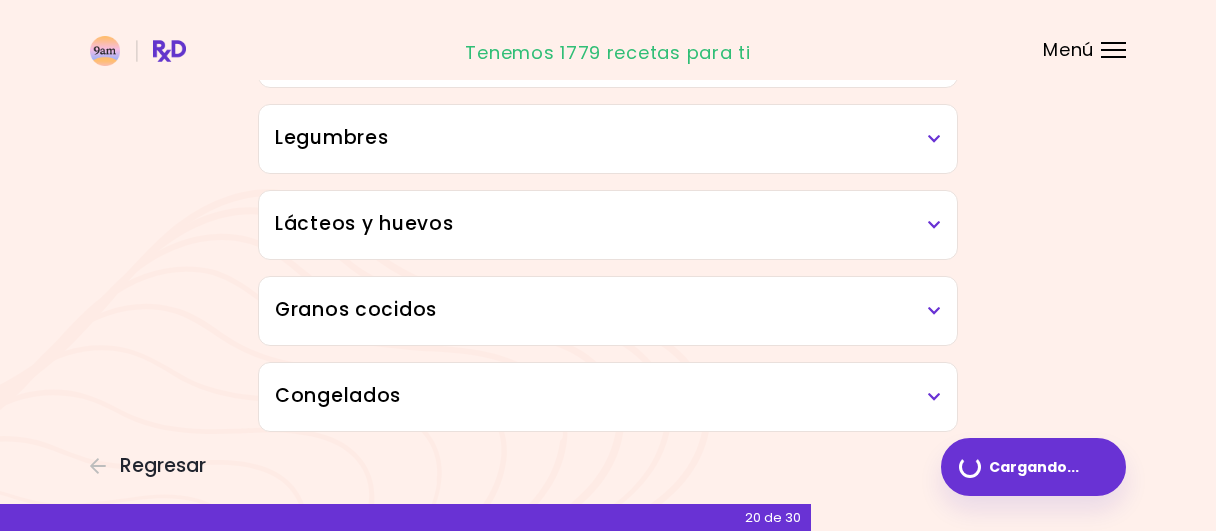 scroll, scrollTop: 0, scrollLeft: 0, axis: both 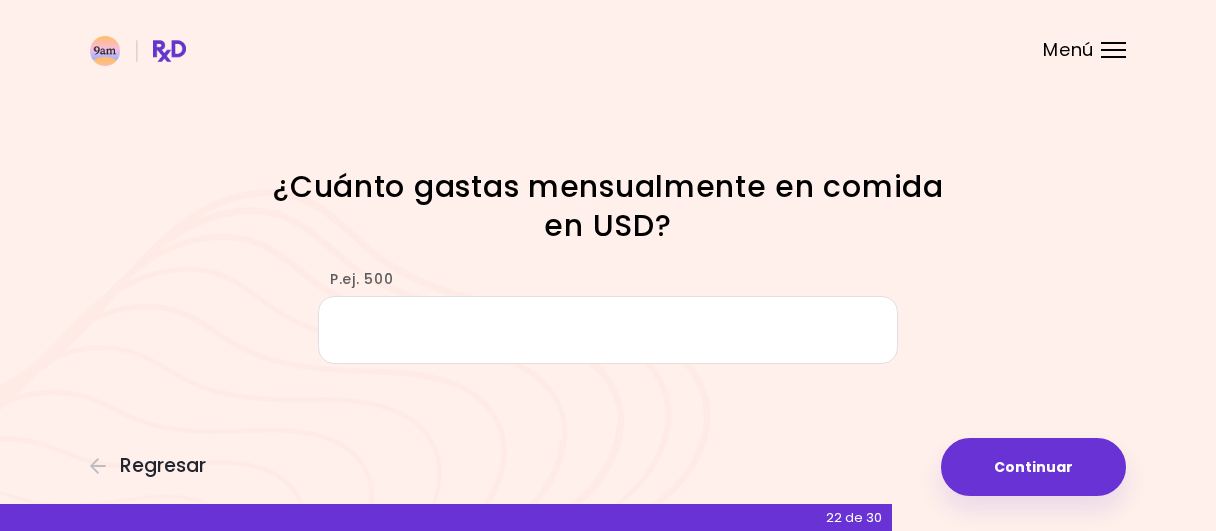 click on "P.ej. 500" at bounding box center (608, 330) 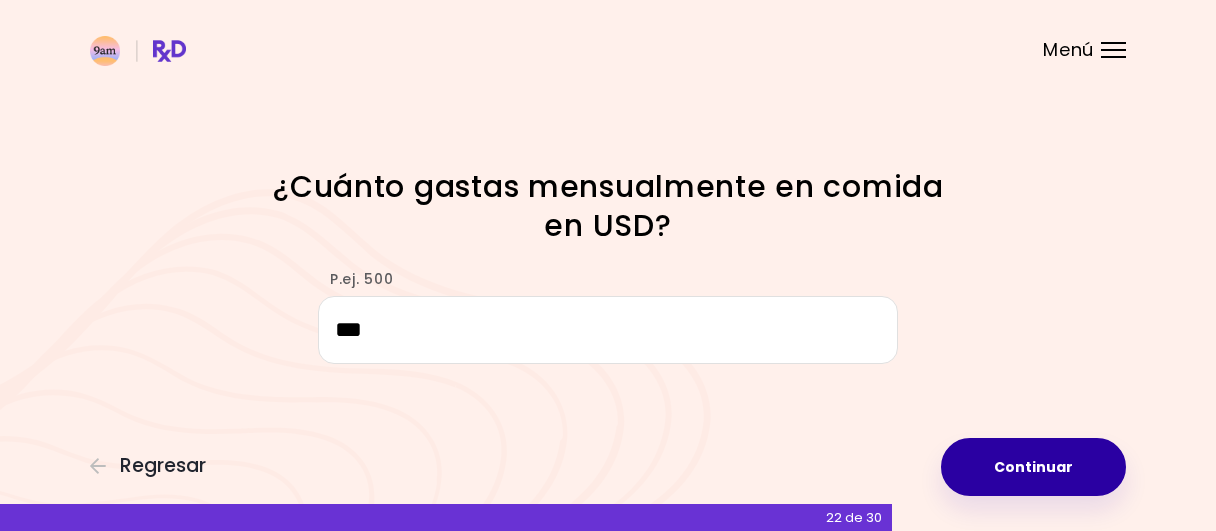 type on "***" 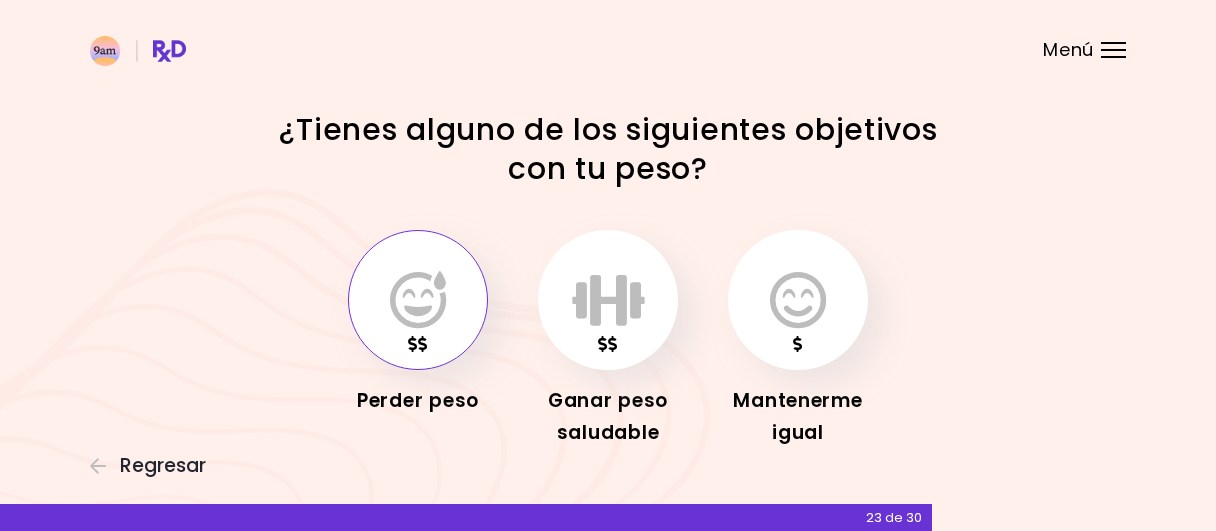 click at bounding box center (418, 300) 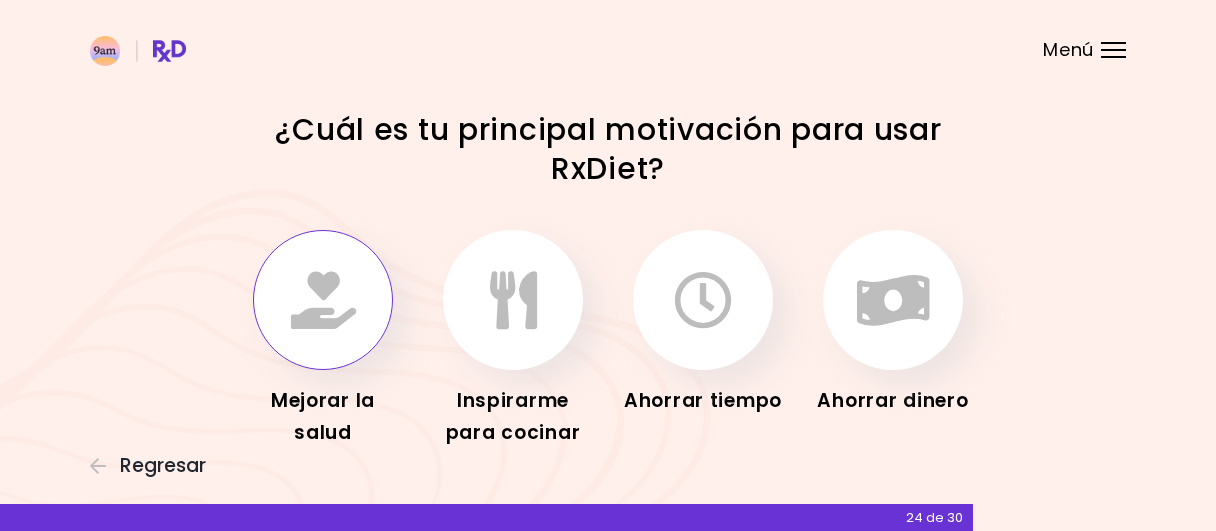 click at bounding box center [323, 300] 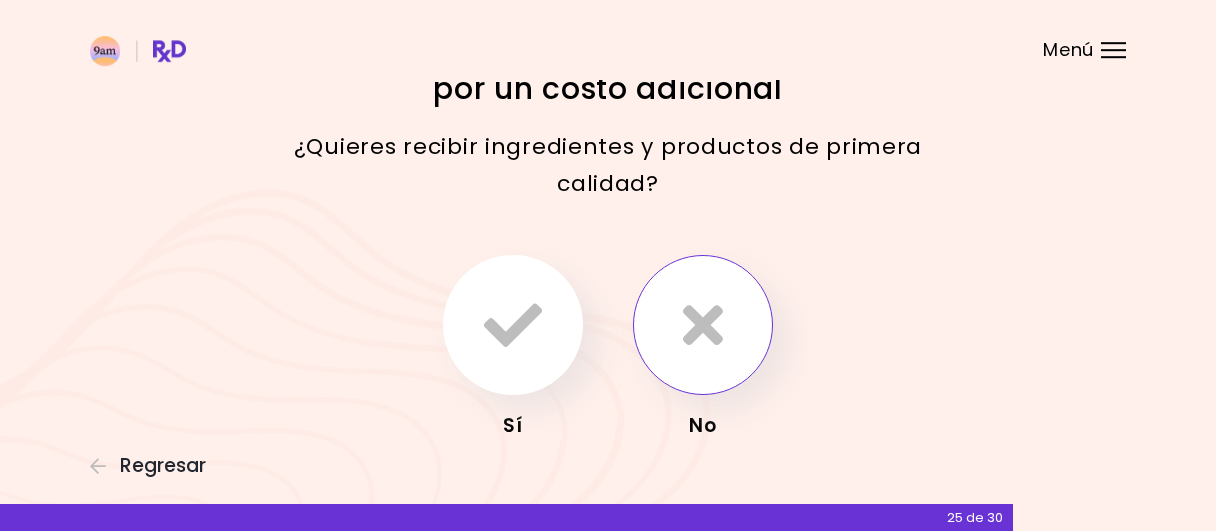 scroll, scrollTop: 104, scrollLeft: 0, axis: vertical 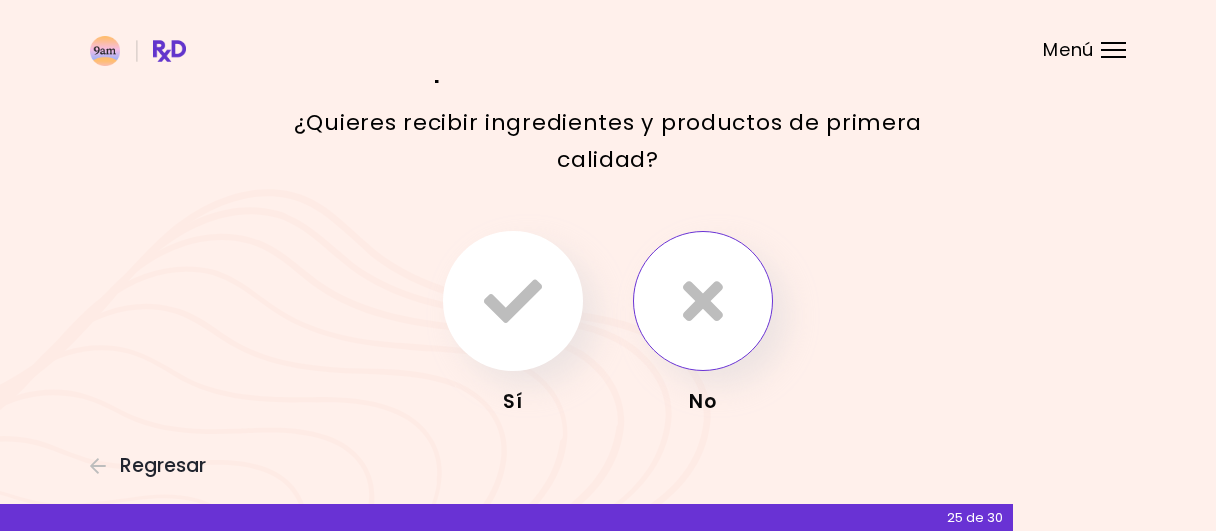 click at bounding box center (703, 301) 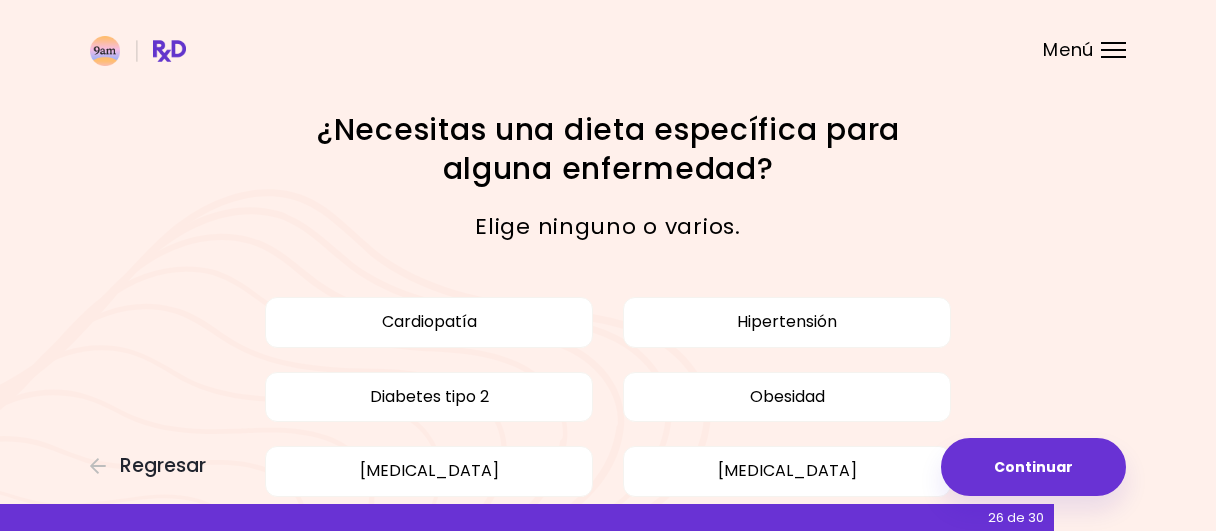 scroll, scrollTop: 104, scrollLeft: 0, axis: vertical 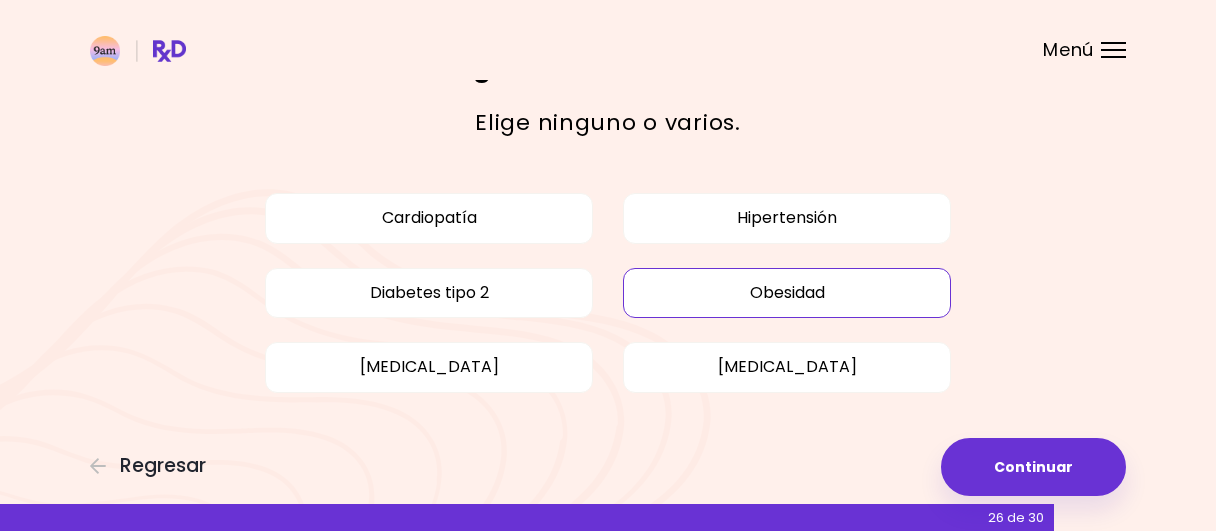 click on "Obesidad" at bounding box center (787, 293) 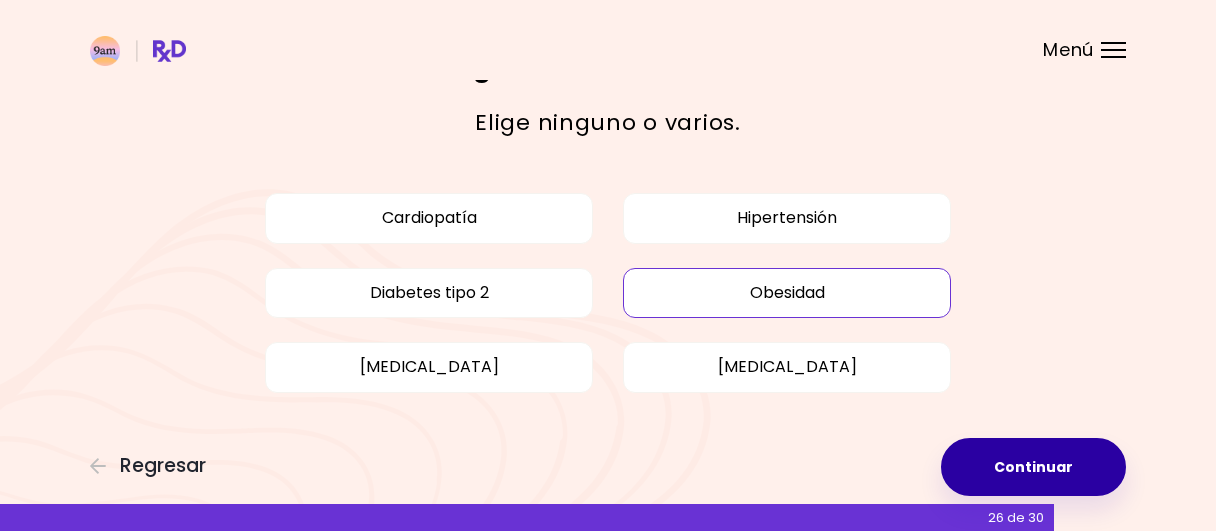 click on "Continuar" at bounding box center [1033, 467] 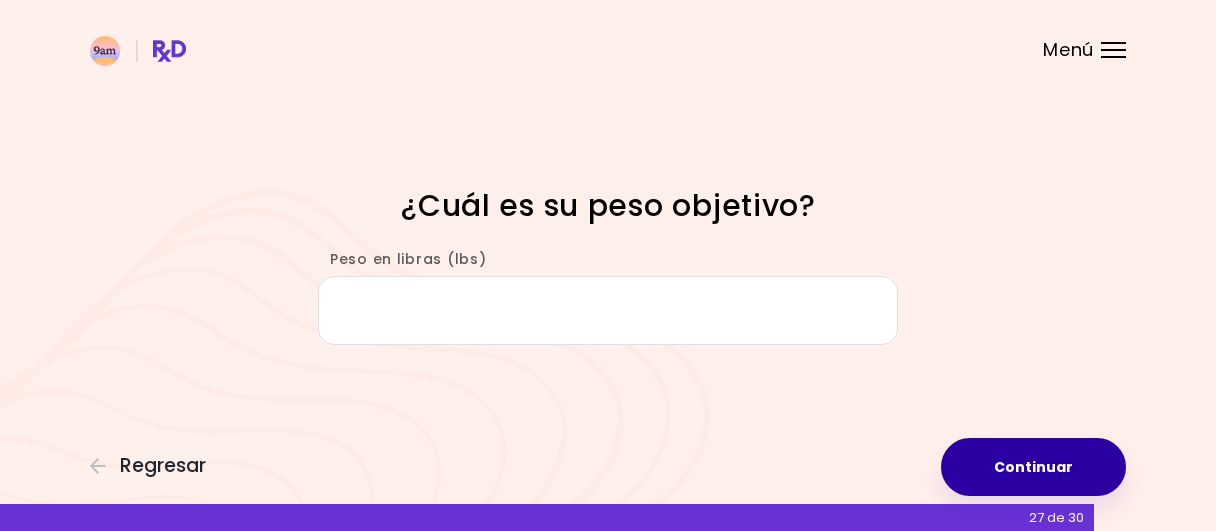 scroll, scrollTop: 0, scrollLeft: 0, axis: both 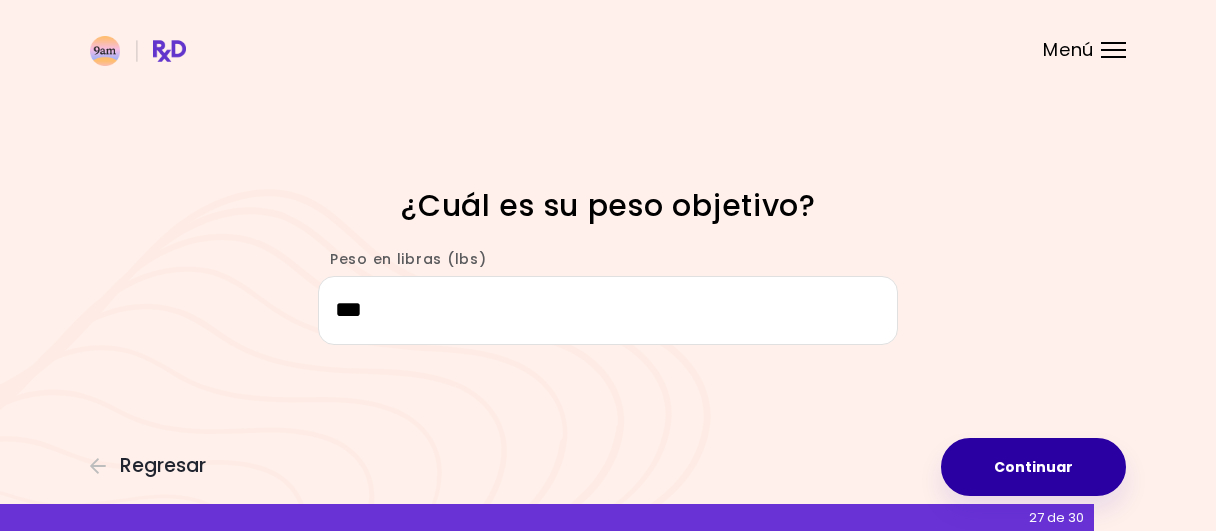 type on "***" 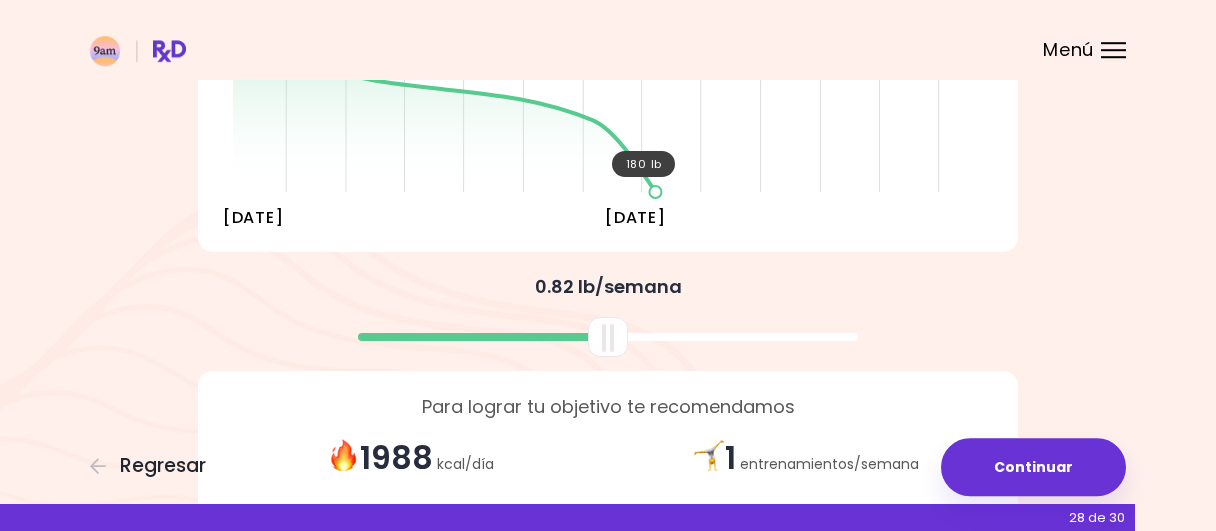 scroll, scrollTop: 295, scrollLeft: 0, axis: vertical 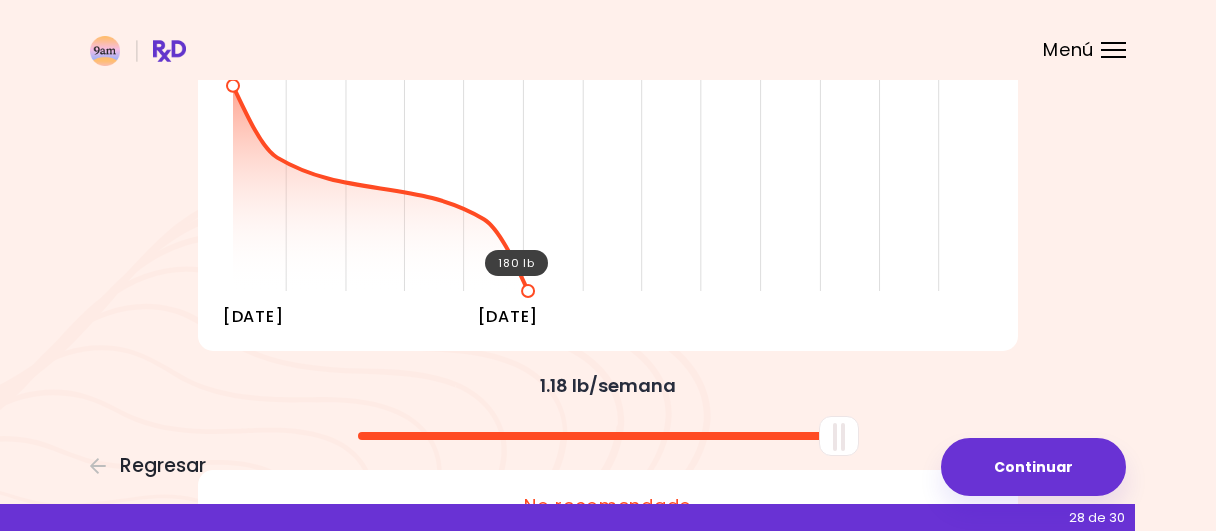 drag, startPoint x: 602, startPoint y: 441, endPoint x: 863, endPoint y: 437, distance: 261.03064 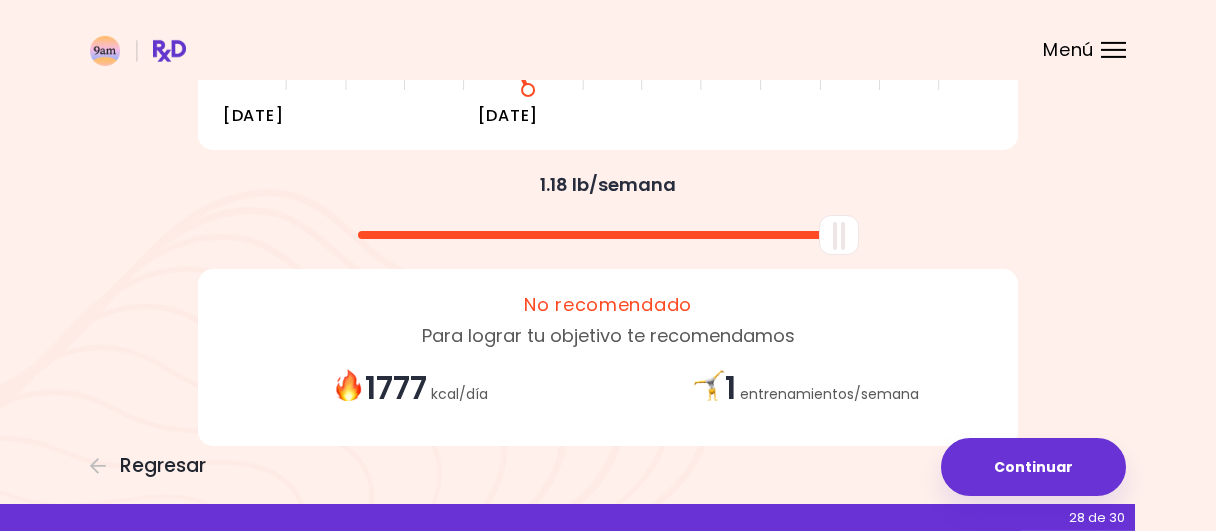 scroll, scrollTop: 534, scrollLeft: 0, axis: vertical 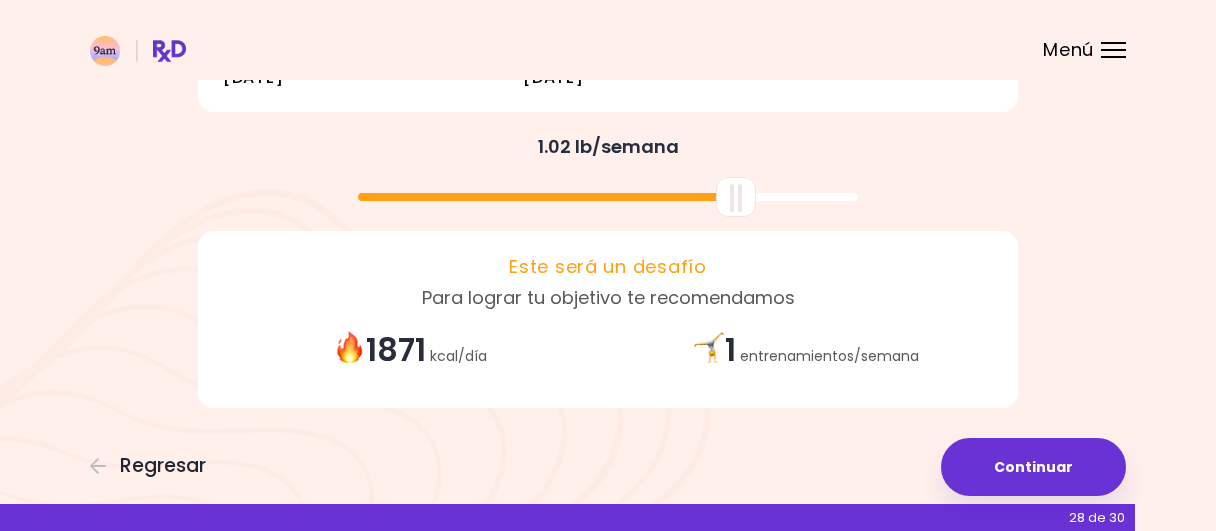 drag, startPoint x: 836, startPoint y: 205, endPoint x: 733, endPoint y: 215, distance: 103.4843 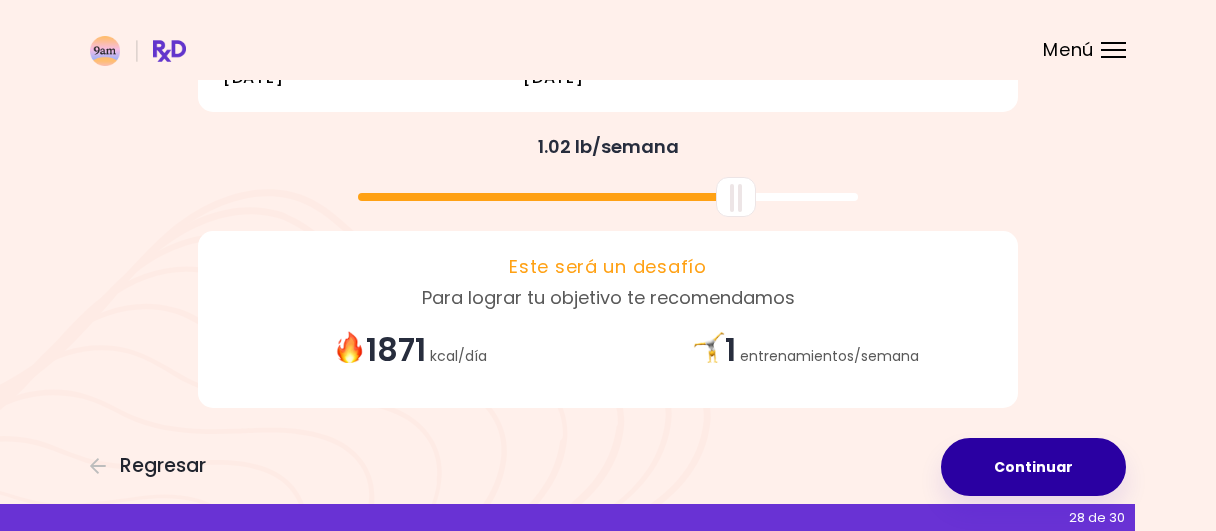click on "Continuar" at bounding box center (1033, 467) 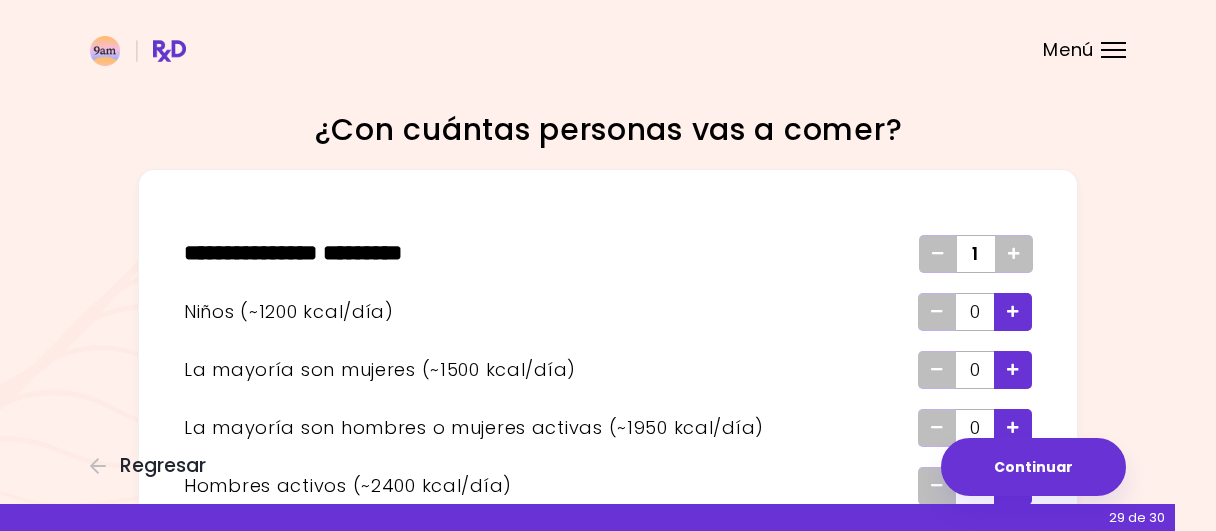 scroll, scrollTop: 207, scrollLeft: 0, axis: vertical 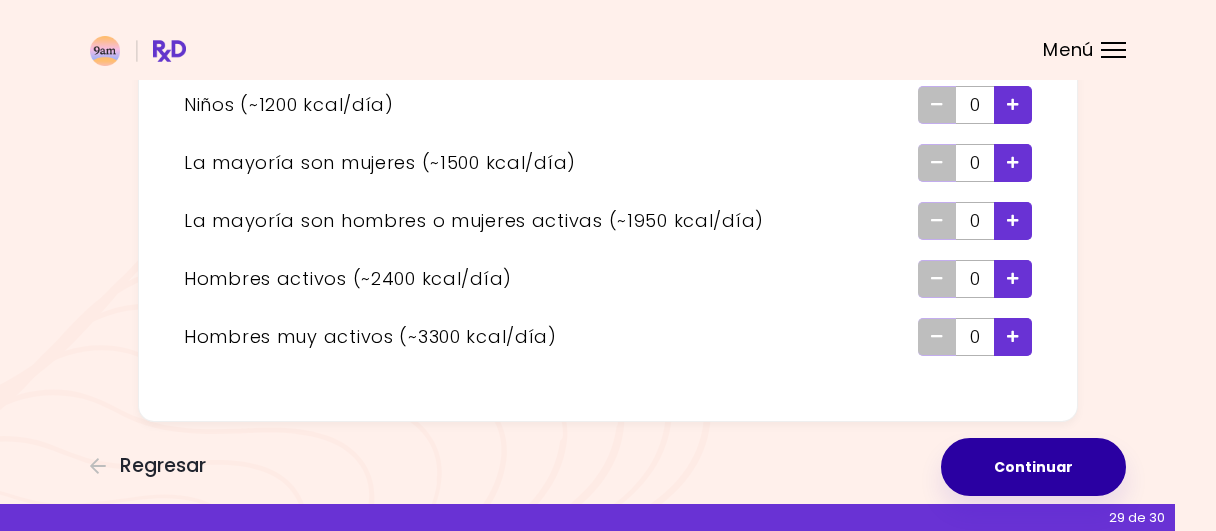 click on "Continuar" at bounding box center (1033, 467) 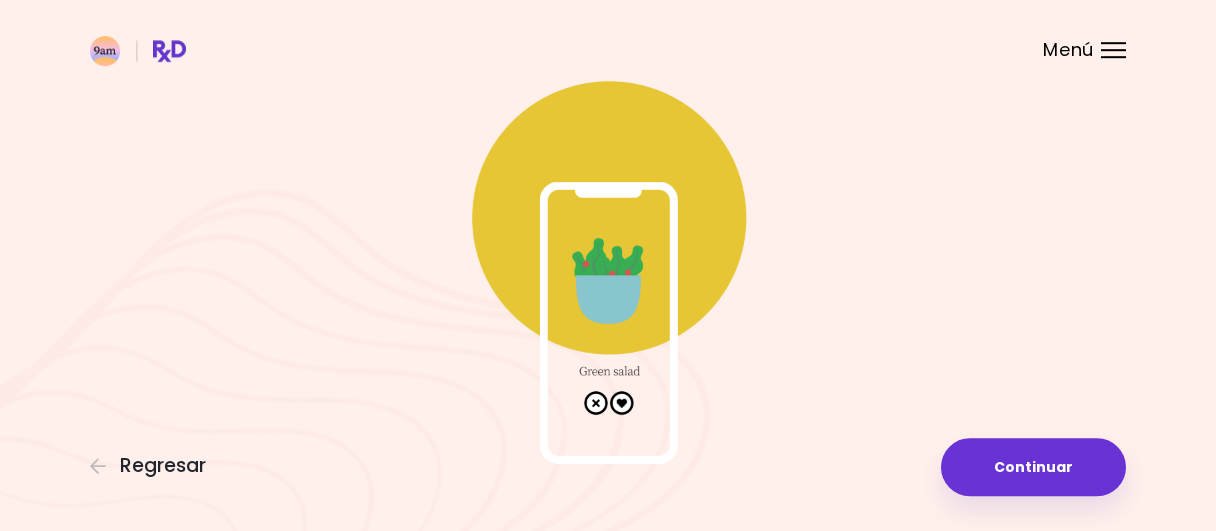 scroll, scrollTop: 201, scrollLeft: 0, axis: vertical 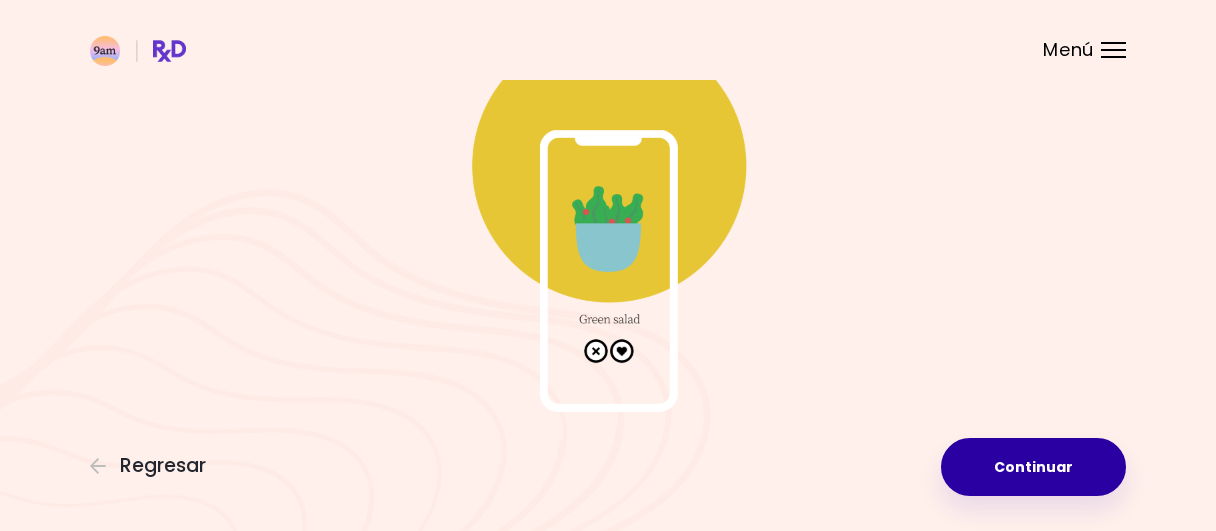 click on "Continuar" at bounding box center (1033, 467) 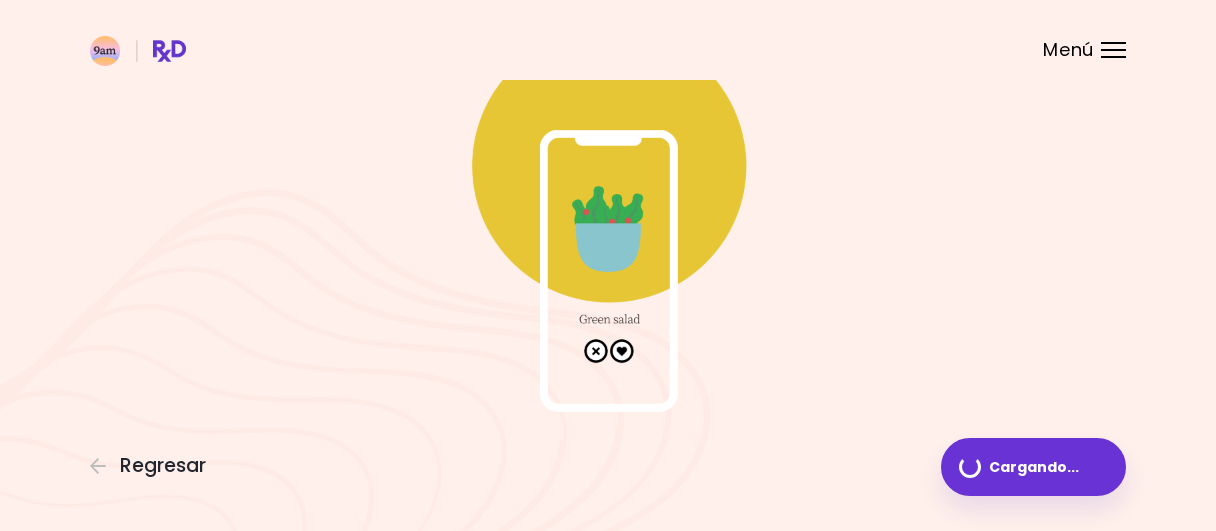 scroll, scrollTop: 0, scrollLeft: 0, axis: both 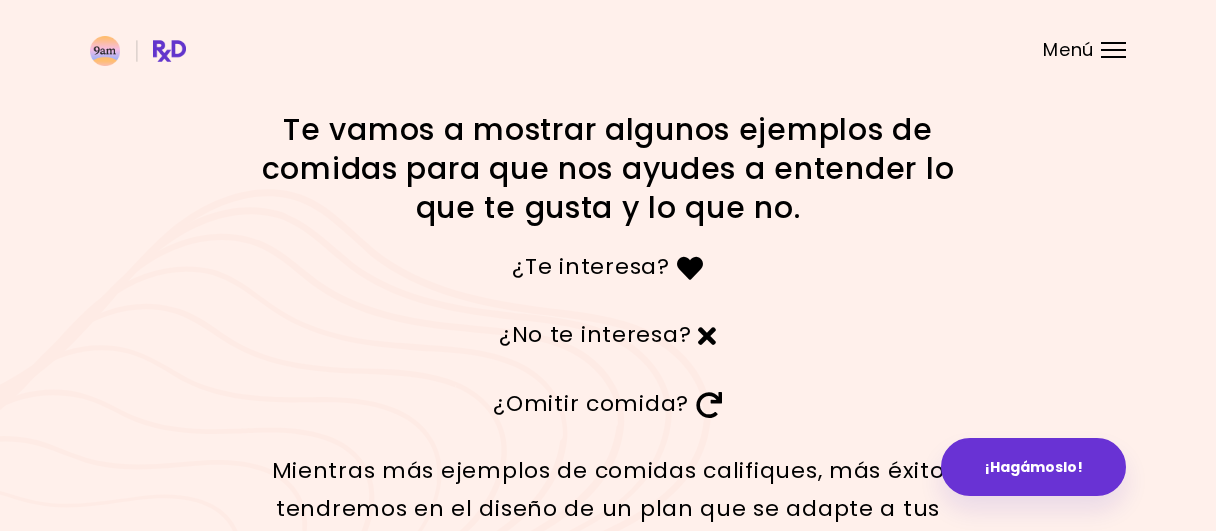 click on "¿Te interesa?" at bounding box center (608, 266) 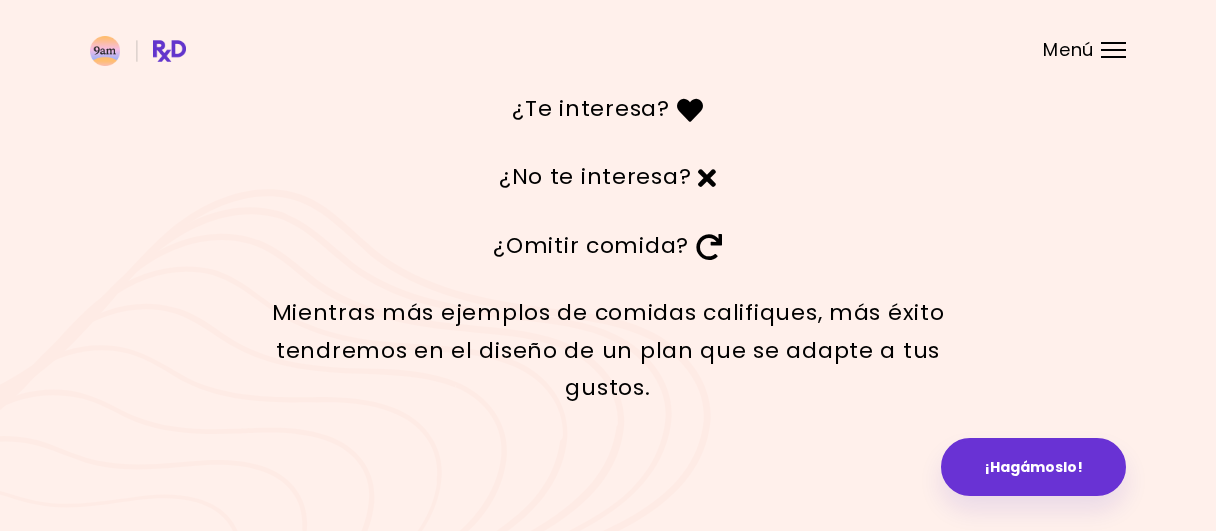 scroll, scrollTop: 55, scrollLeft: 0, axis: vertical 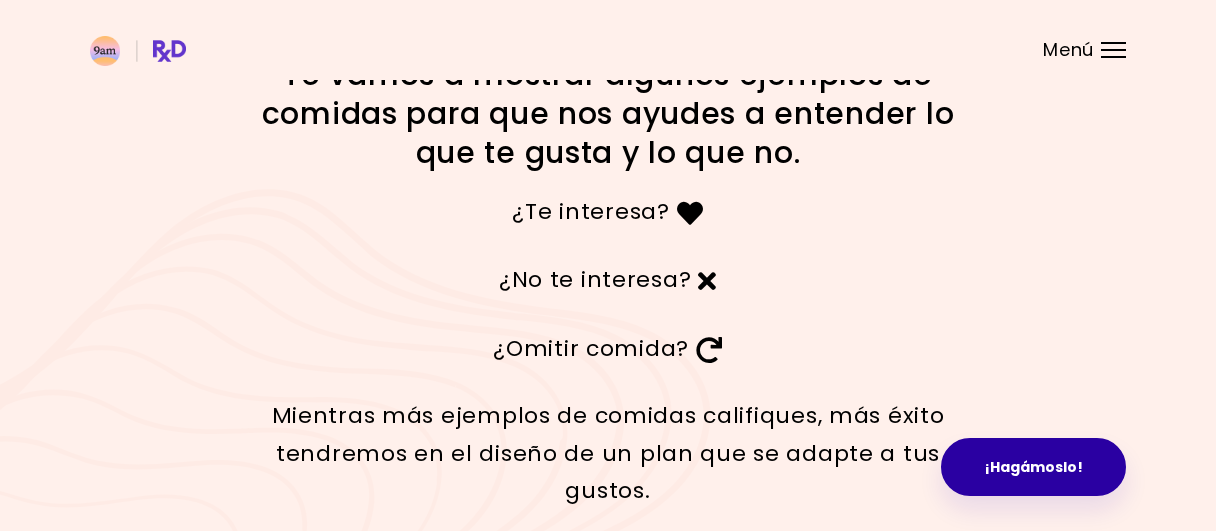 click on "¡Hagámoslo!" at bounding box center (1033, 467) 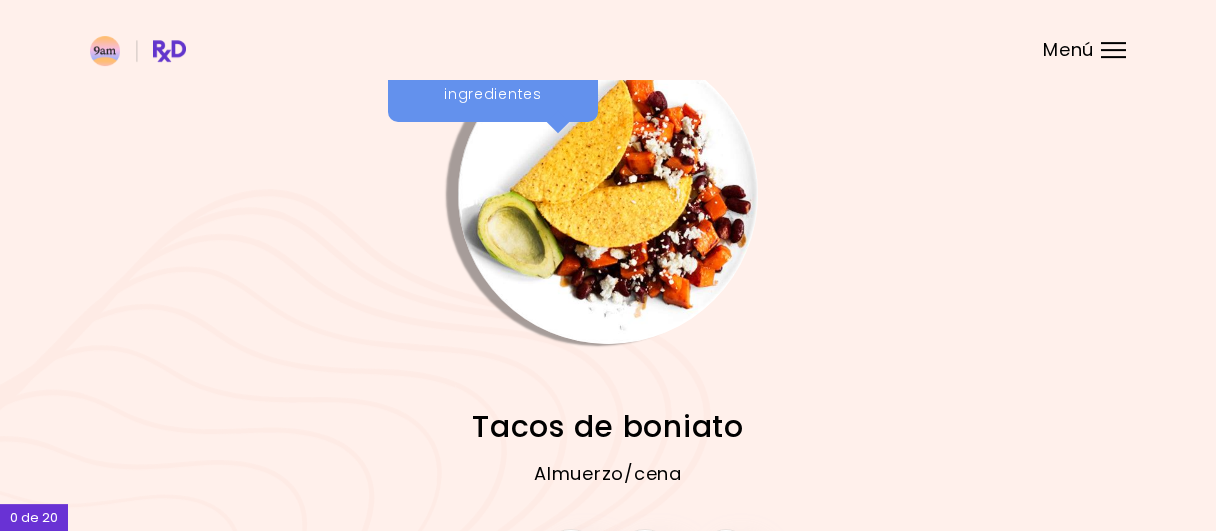 scroll, scrollTop: 0, scrollLeft: 0, axis: both 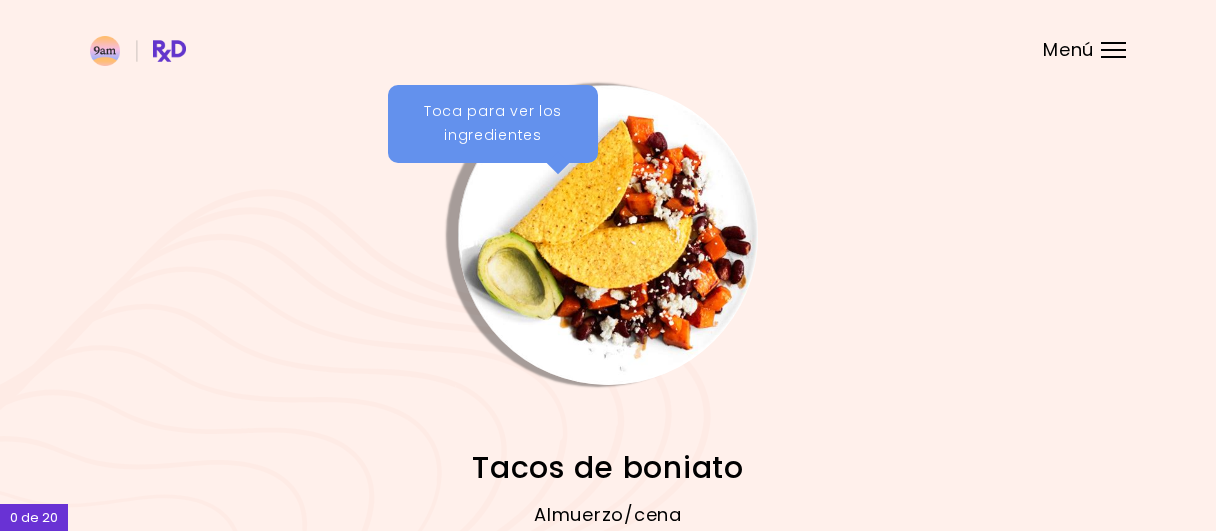 click on "Toca para ver los ingredientes" at bounding box center (493, 124) 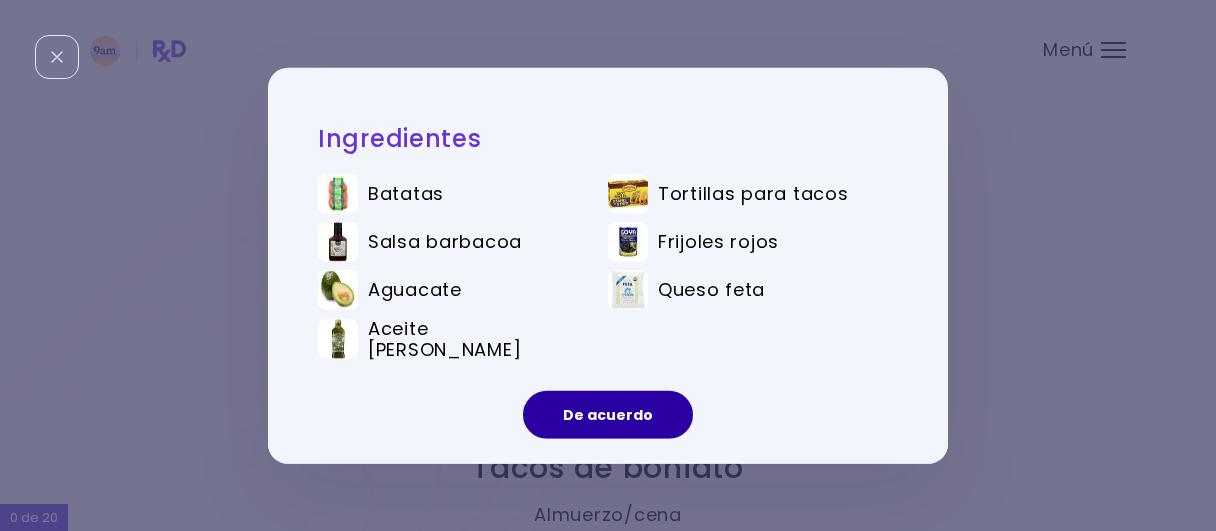 click on "De acuerdo" at bounding box center [608, 415] 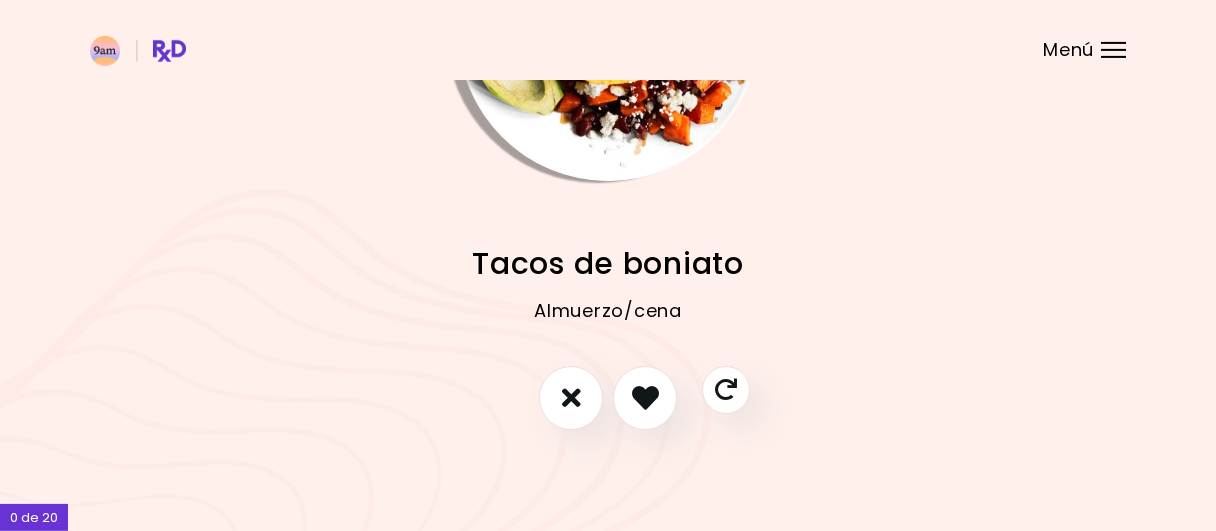 scroll, scrollTop: 207, scrollLeft: 0, axis: vertical 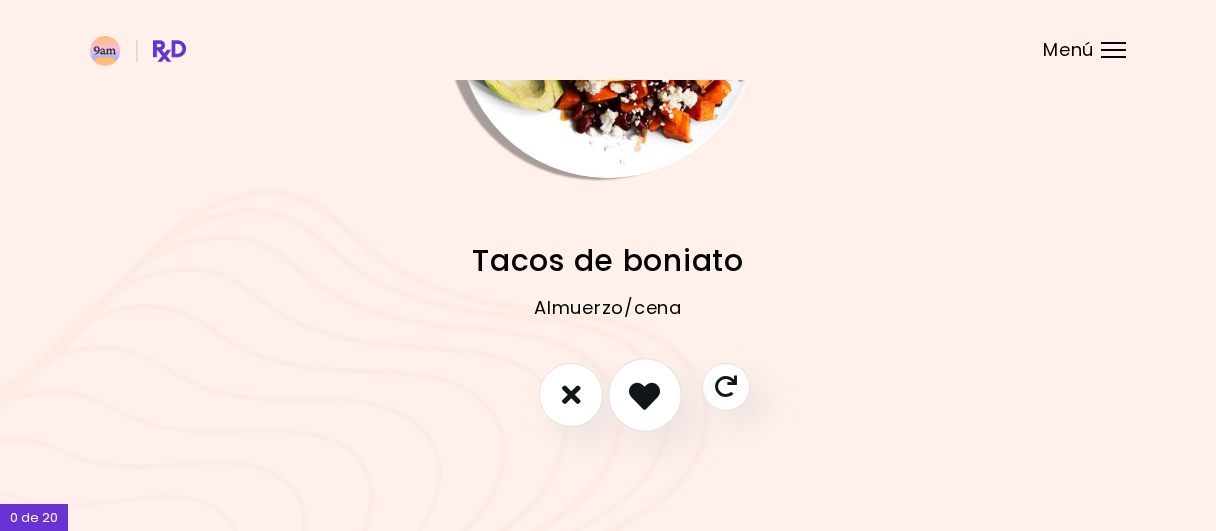 click at bounding box center [644, 394] 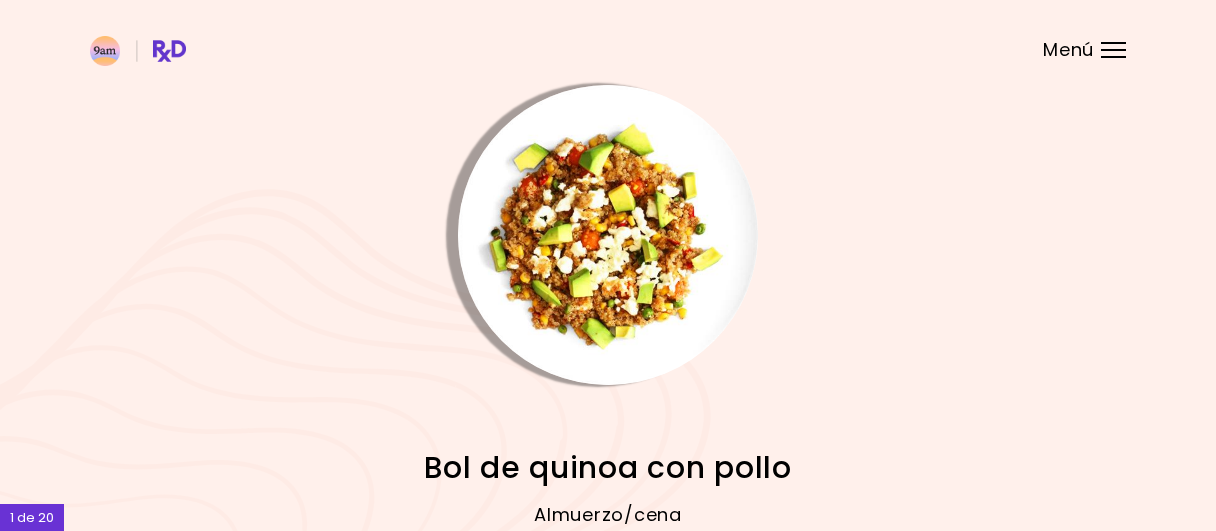 scroll, scrollTop: 207, scrollLeft: 0, axis: vertical 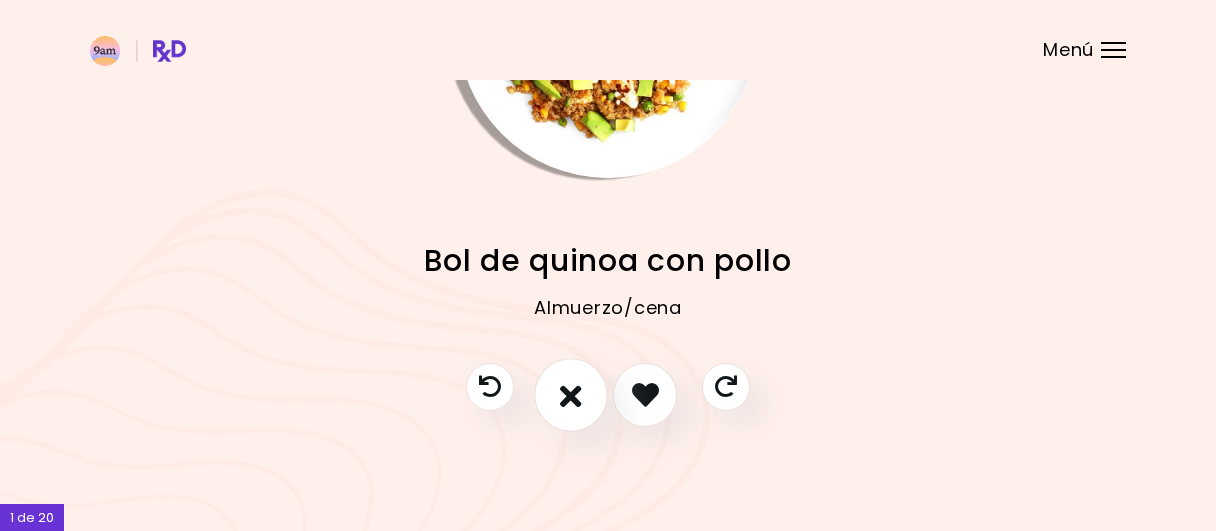 click at bounding box center [571, 394] 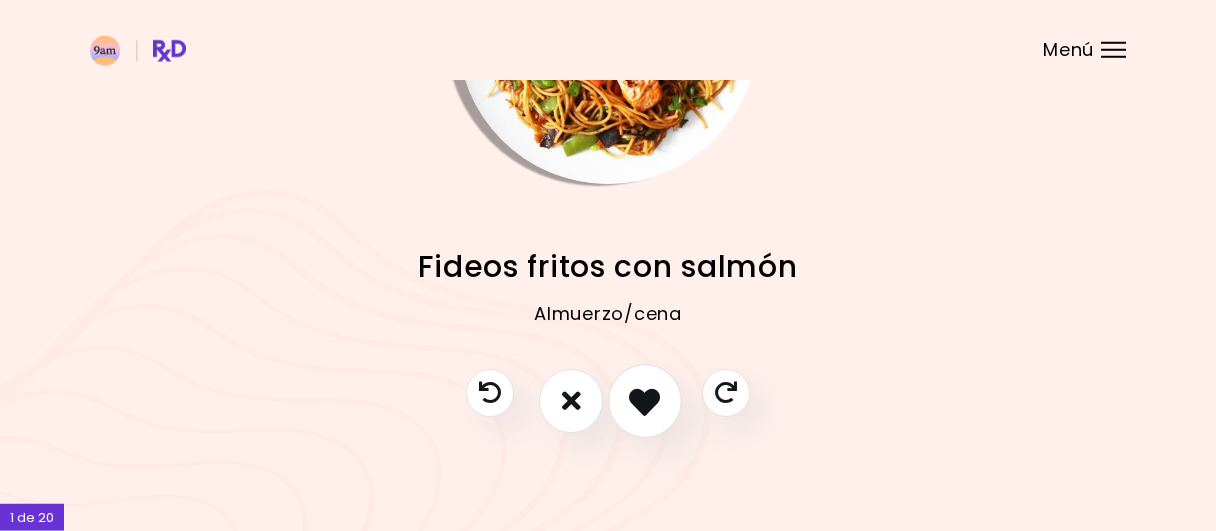 scroll, scrollTop: 207, scrollLeft: 0, axis: vertical 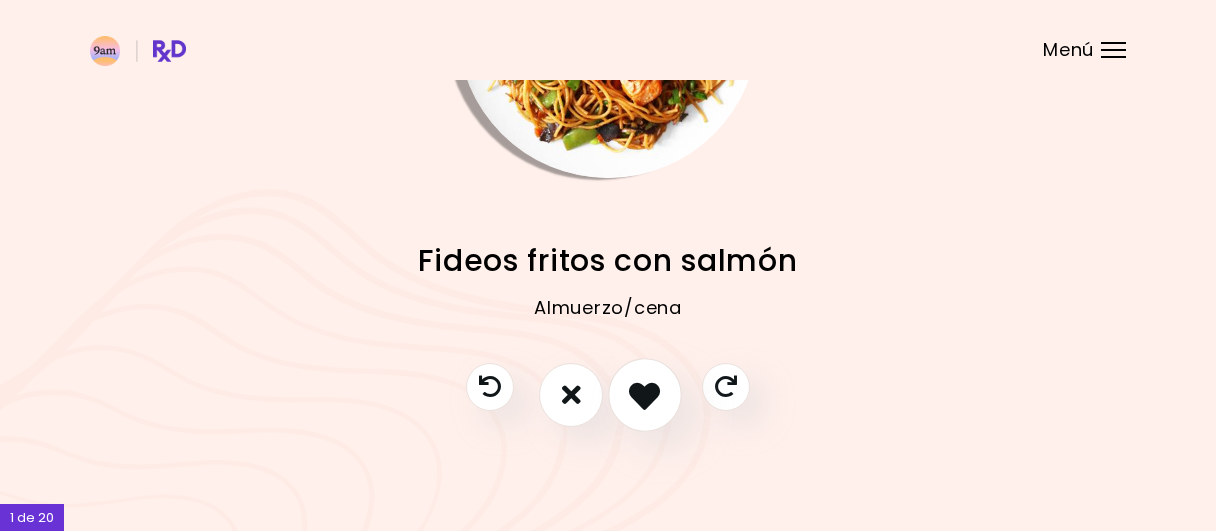 click at bounding box center (645, 395) 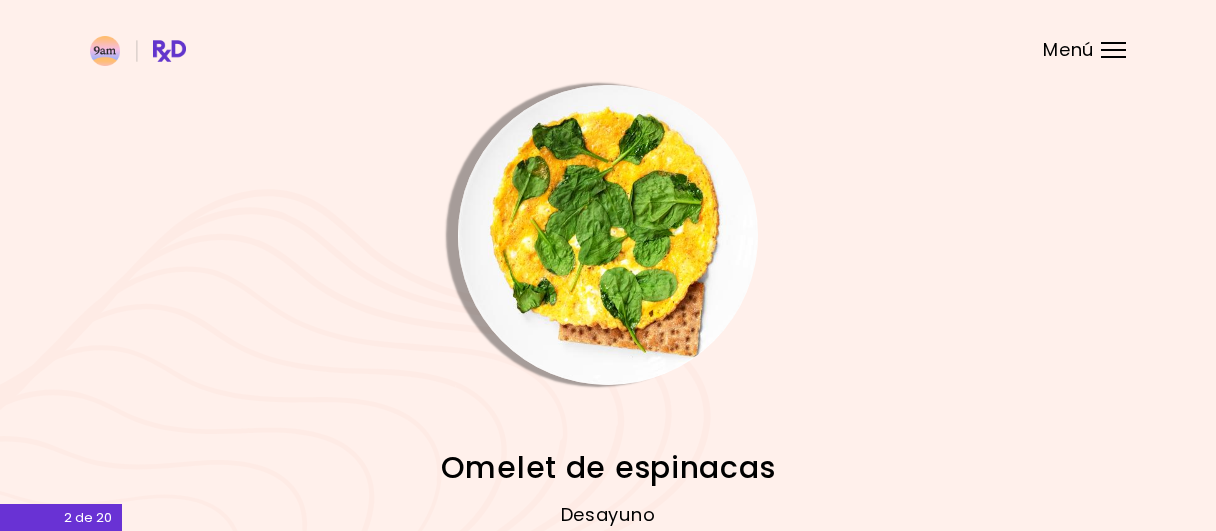 scroll, scrollTop: 207, scrollLeft: 0, axis: vertical 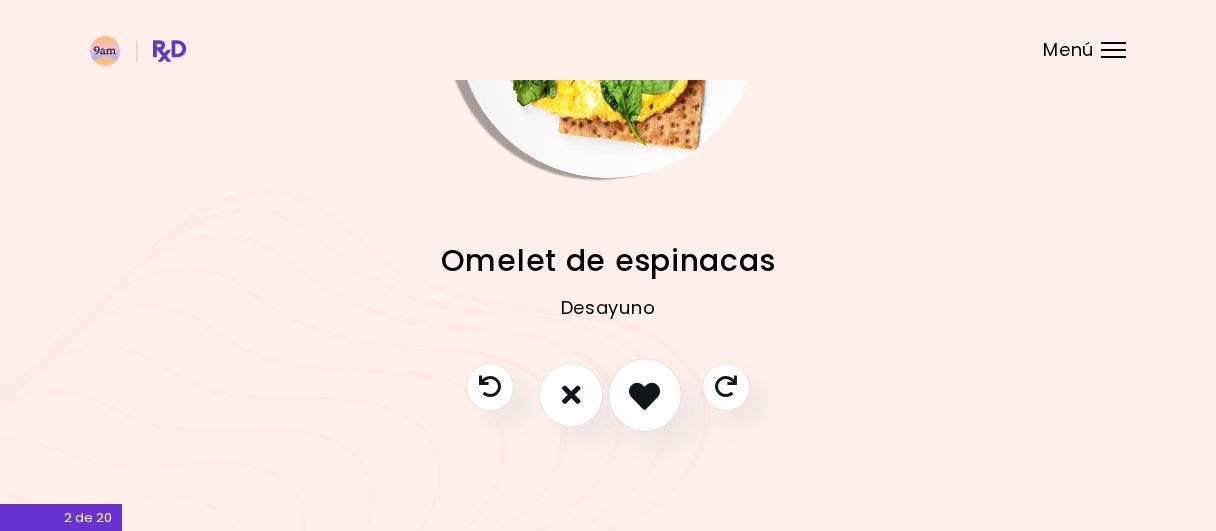 click at bounding box center [644, 394] 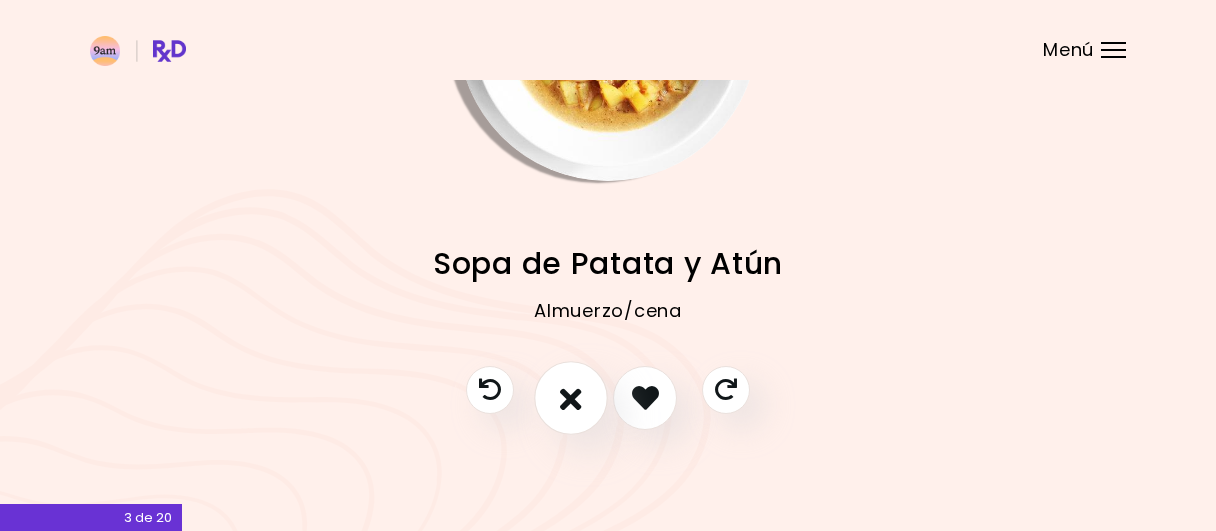 scroll, scrollTop: 207, scrollLeft: 0, axis: vertical 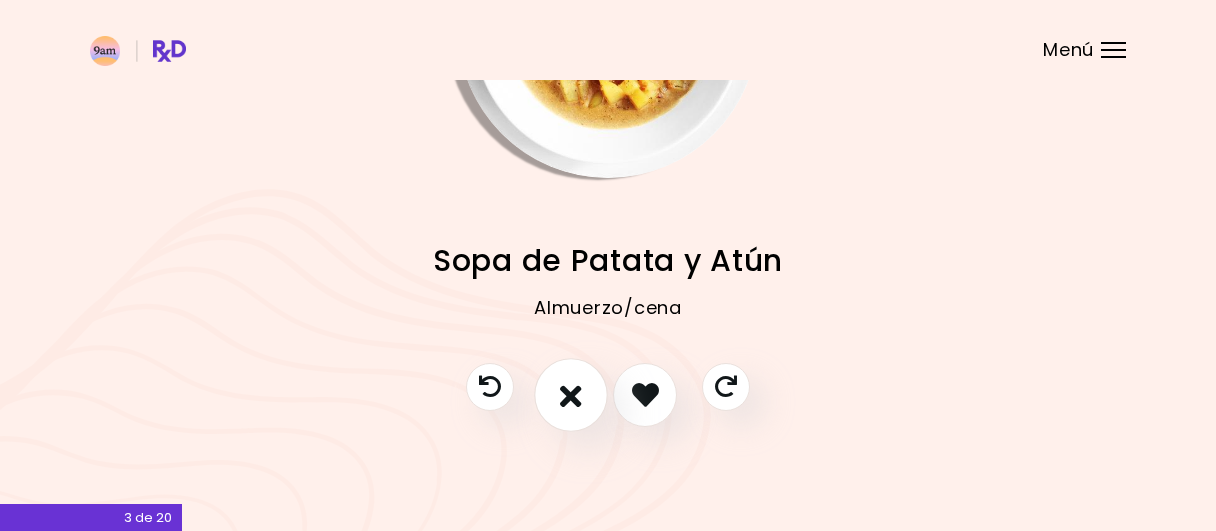 click at bounding box center (571, 394) 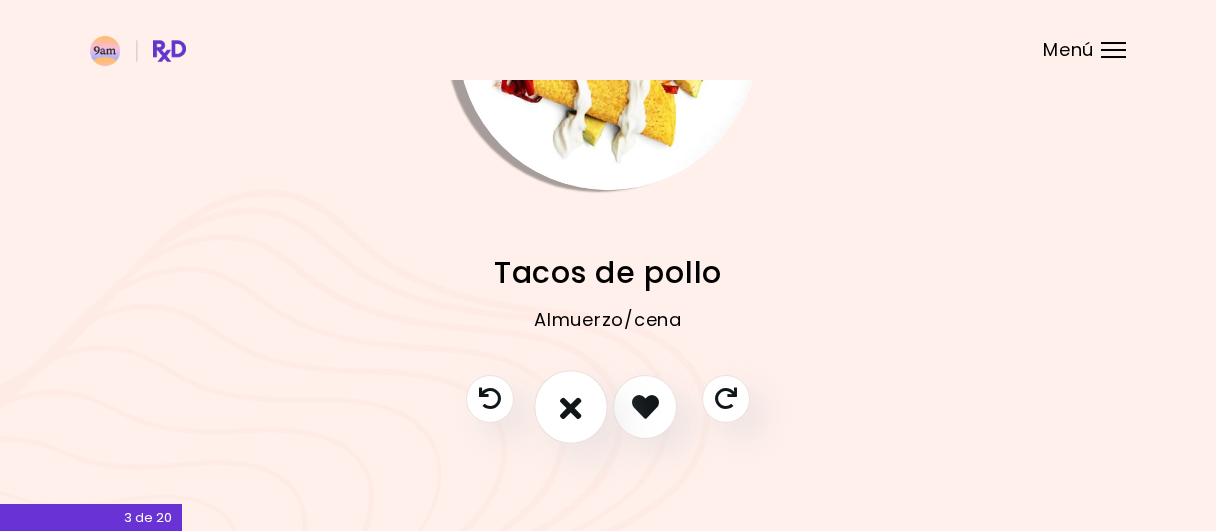 scroll, scrollTop: 207, scrollLeft: 0, axis: vertical 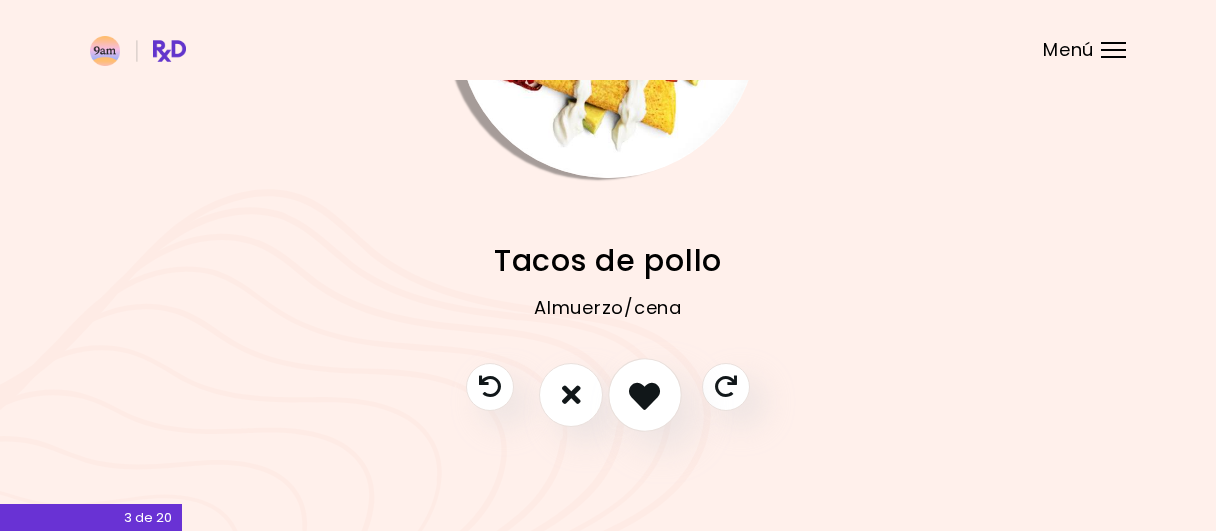 click at bounding box center [645, 395] 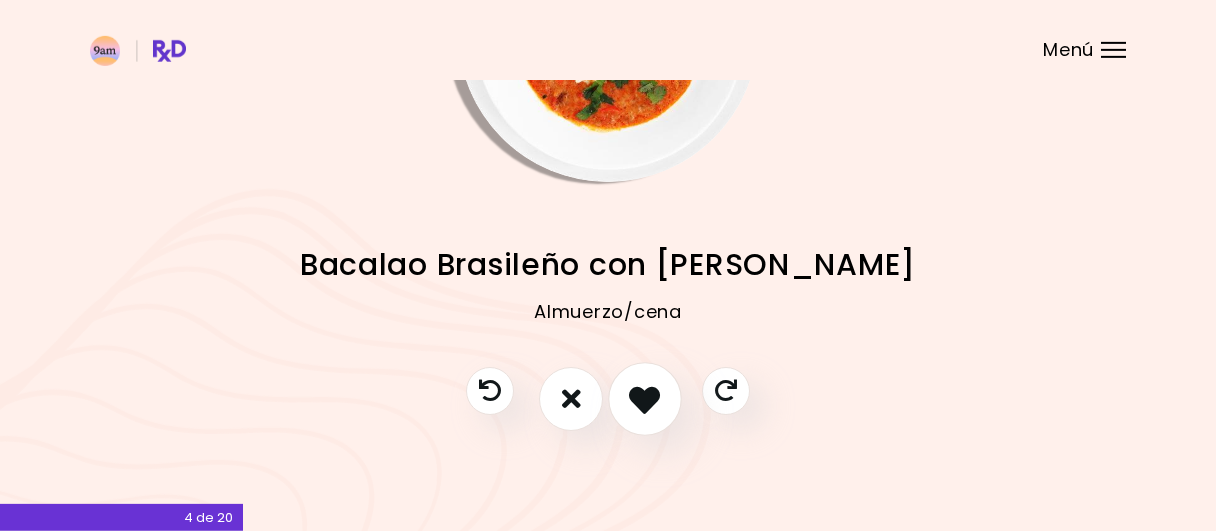 scroll, scrollTop: 207, scrollLeft: 0, axis: vertical 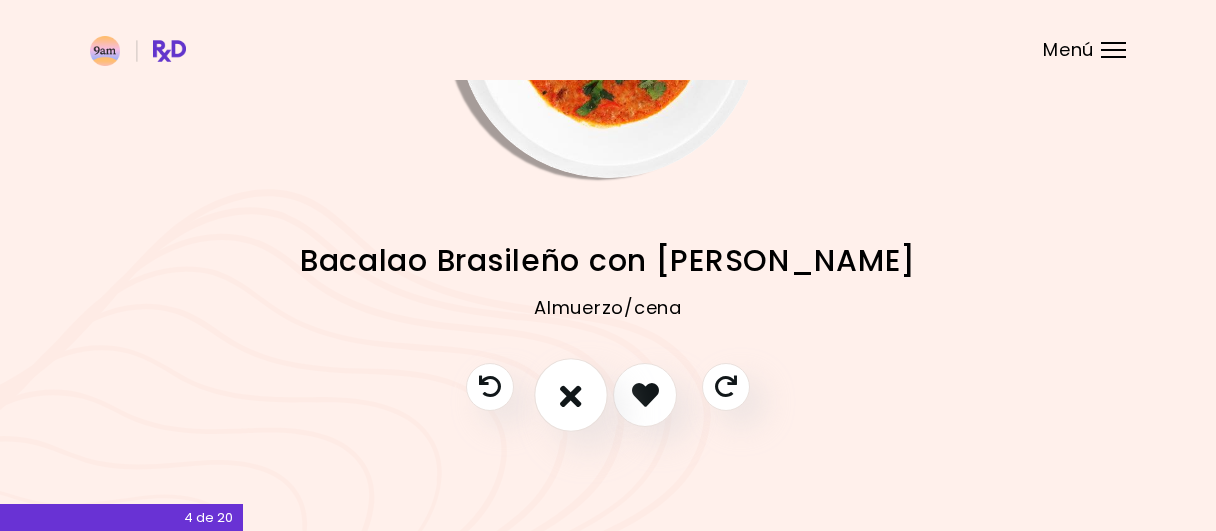 click at bounding box center (571, 394) 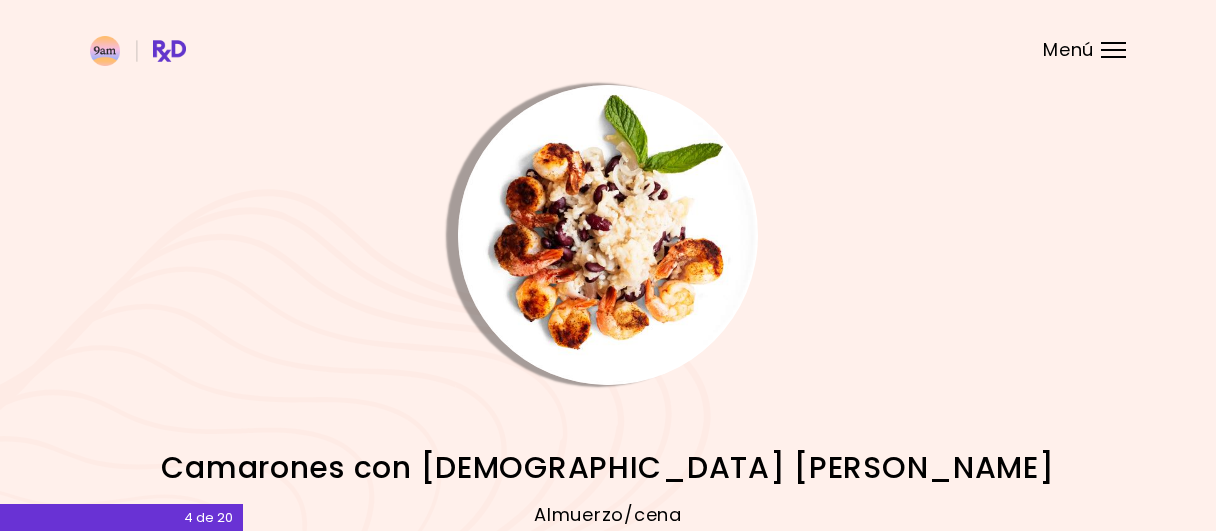 scroll, scrollTop: 207, scrollLeft: 0, axis: vertical 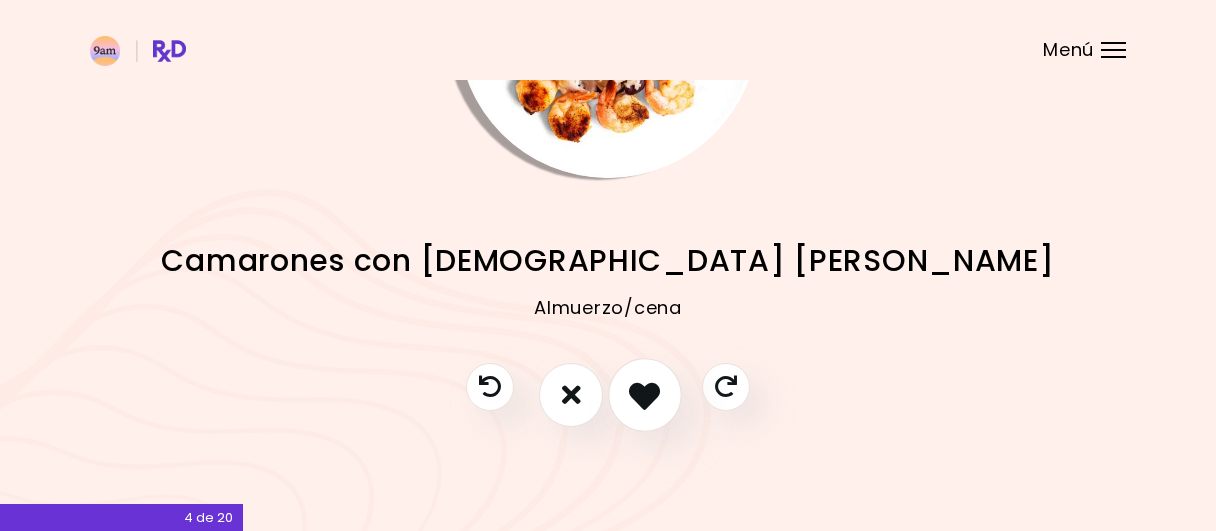 click at bounding box center (644, 394) 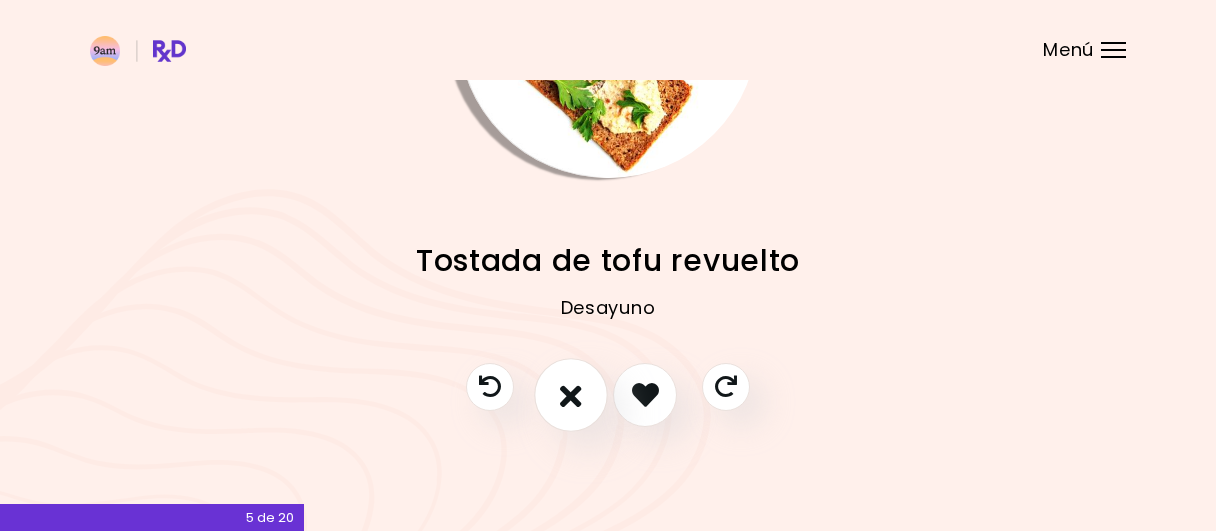 click at bounding box center (571, 395) 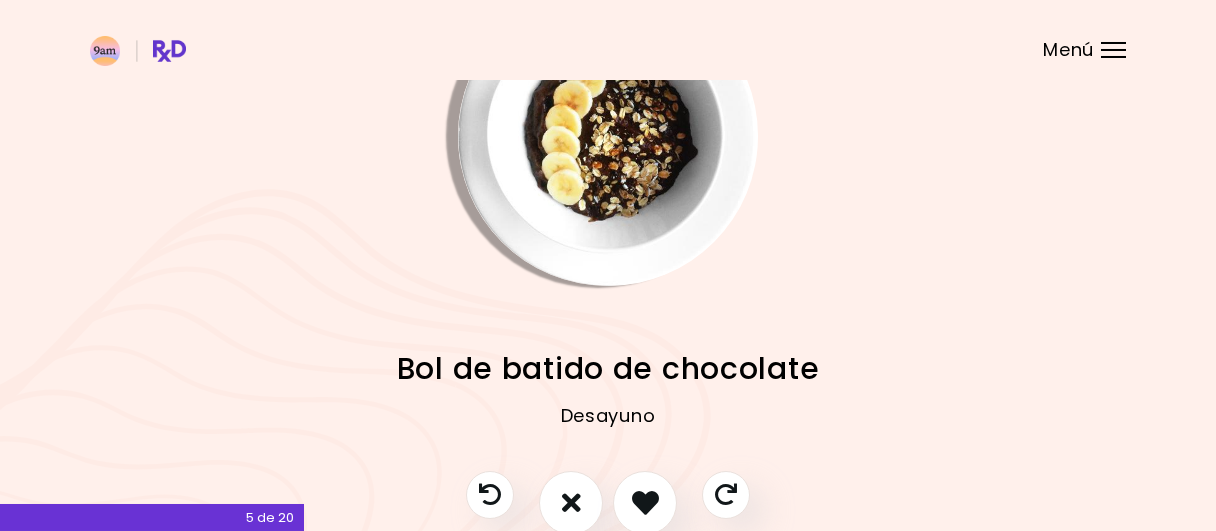 scroll, scrollTop: 207, scrollLeft: 0, axis: vertical 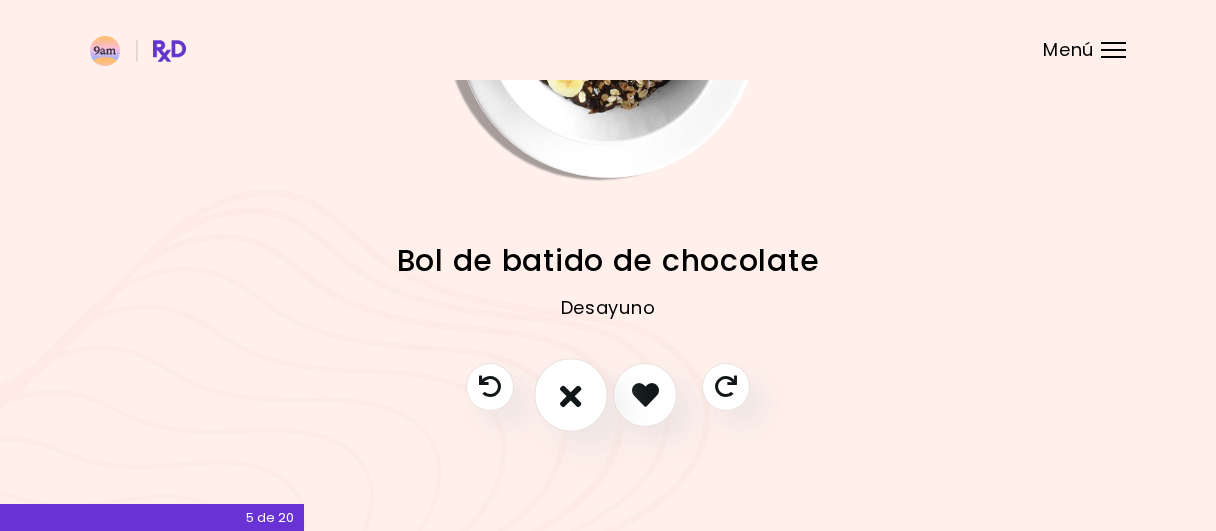 click at bounding box center [571, 394] 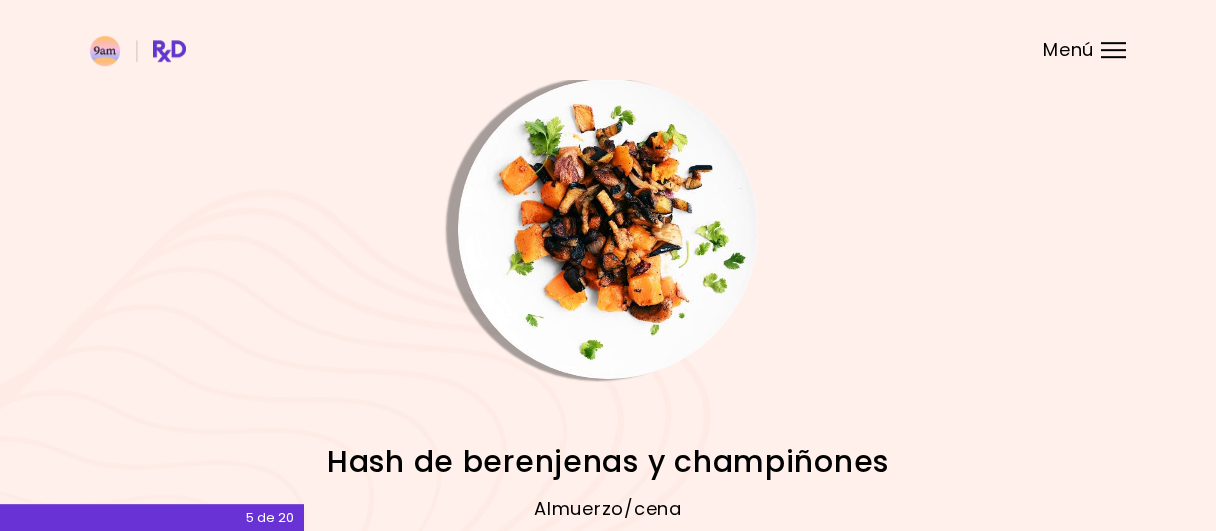 scroll, scrollTop: 0, scrollLeft: 0, axis: both 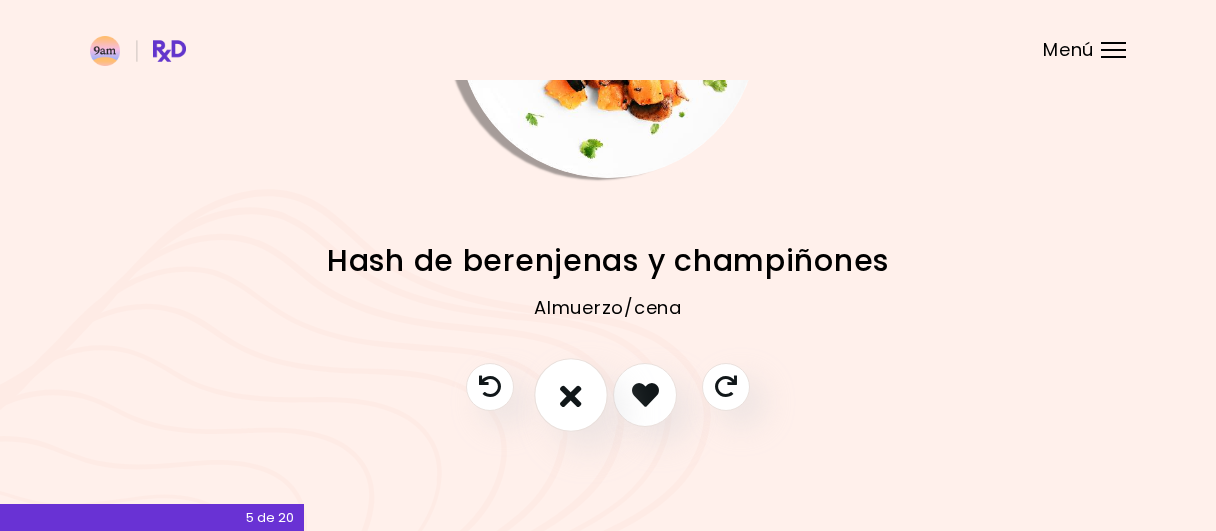 click at bounding box center [571, 395] 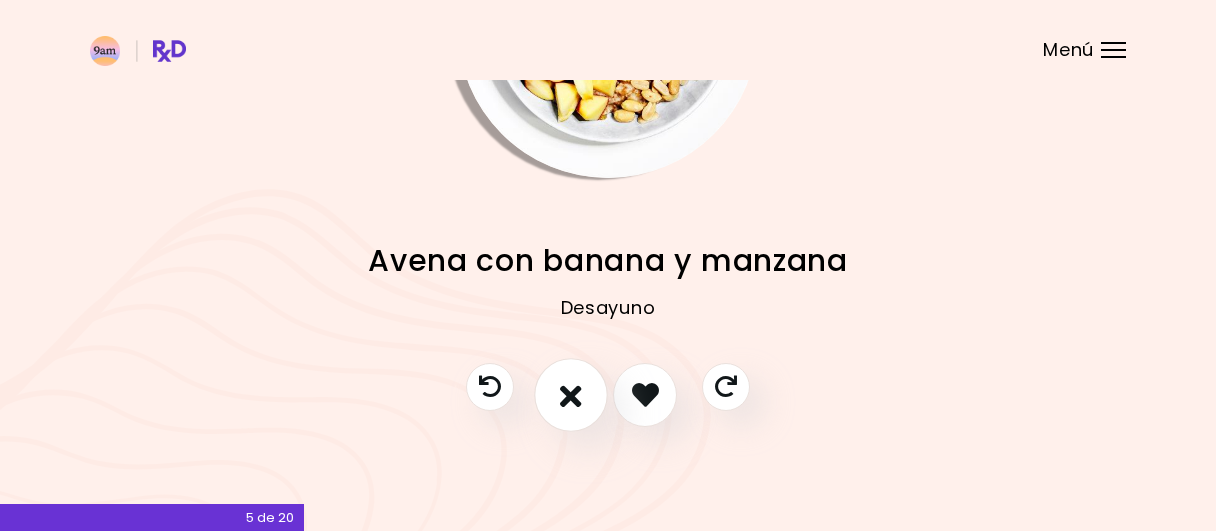 click at bounding box center [571, 395] 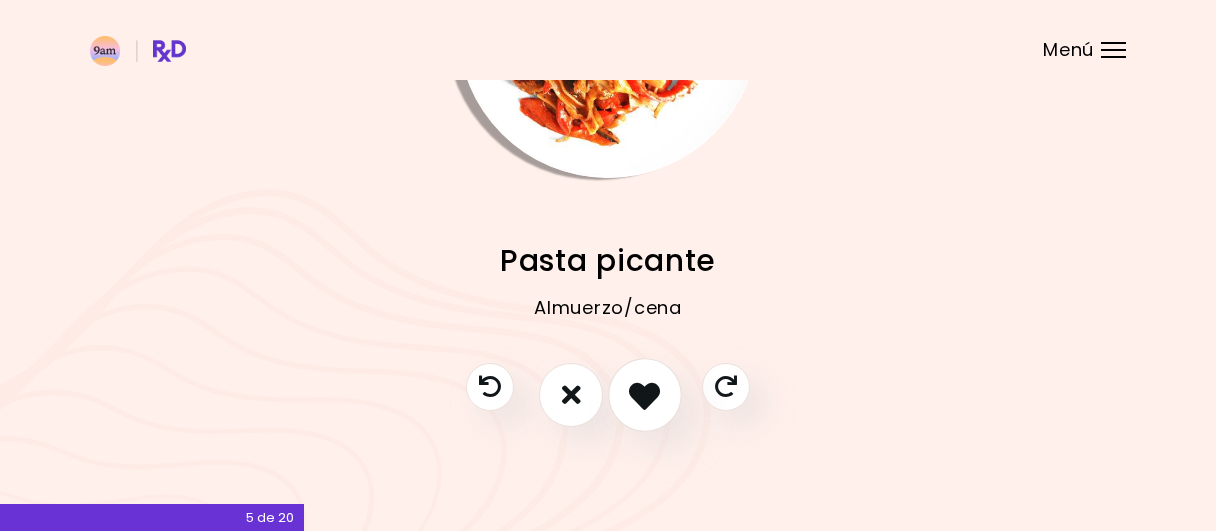 click at bounding box center [644, 394] 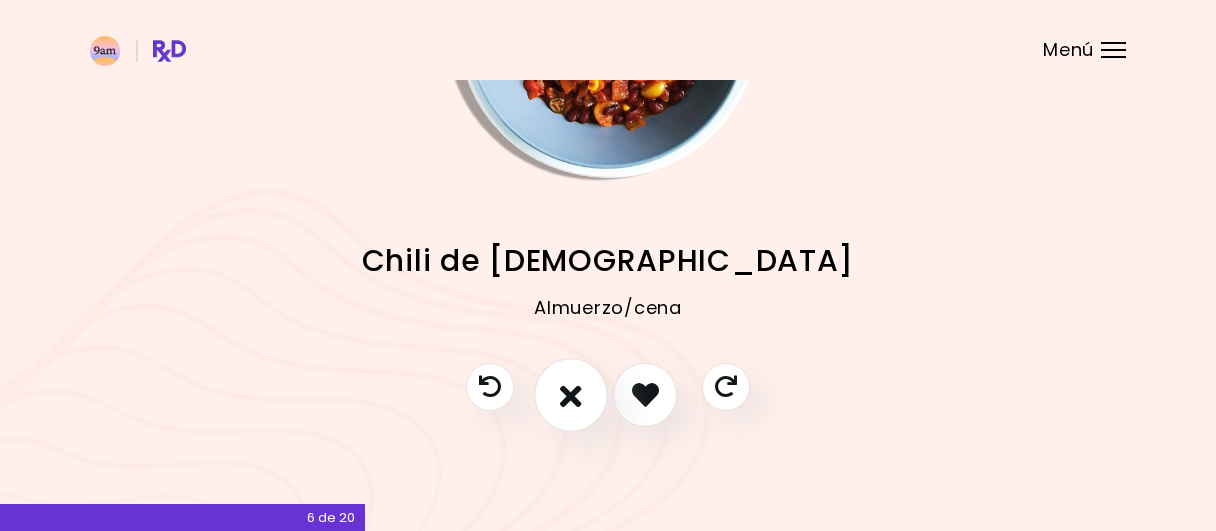 click at bounding box center [571, 394] 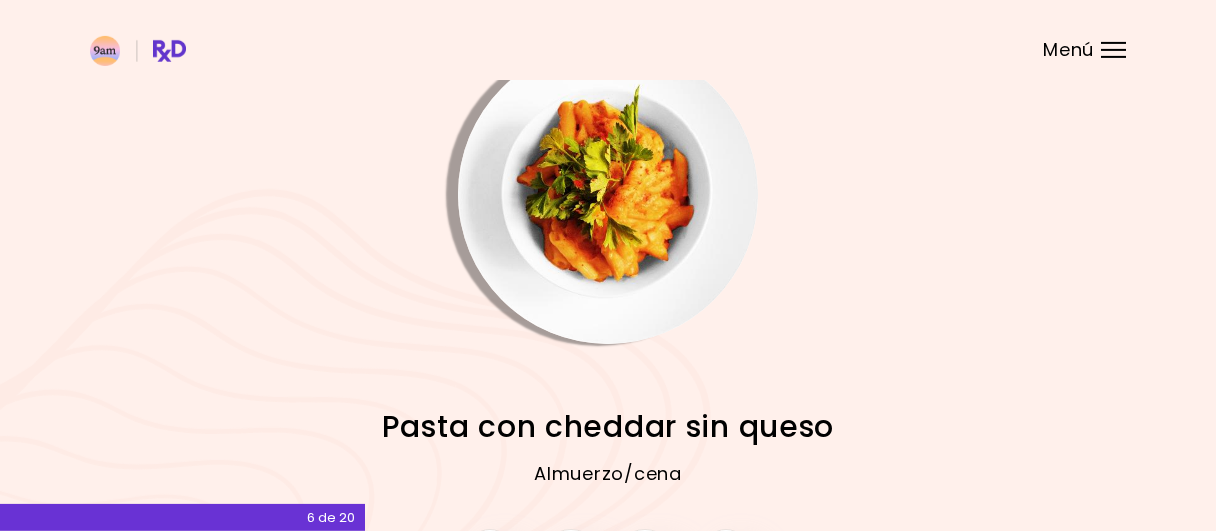 scroll, scrollTop: 0, scrollLeft: 0, axis: both 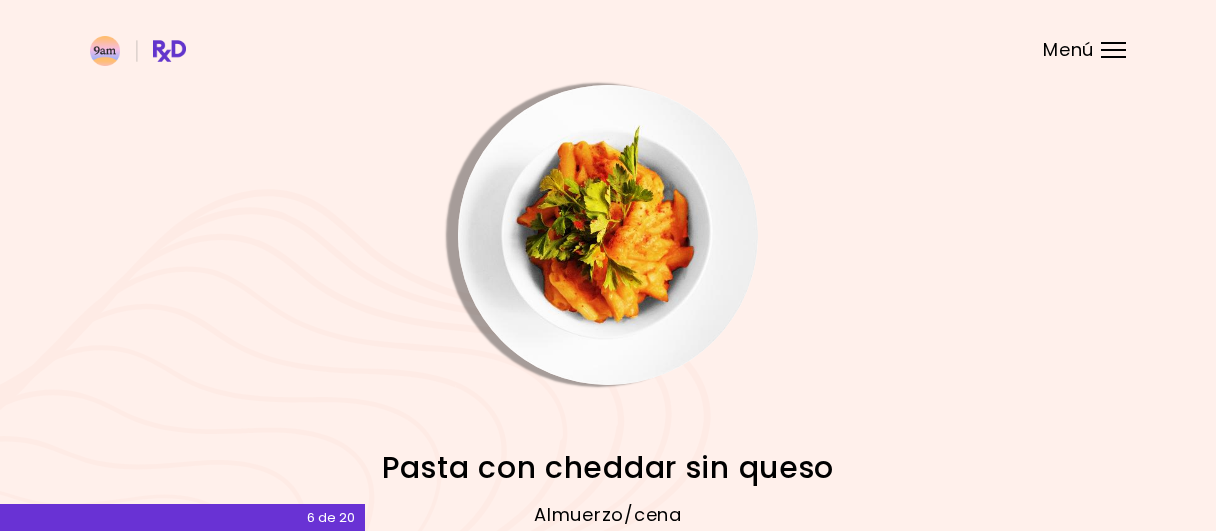 click at bounding box center (608, 235) 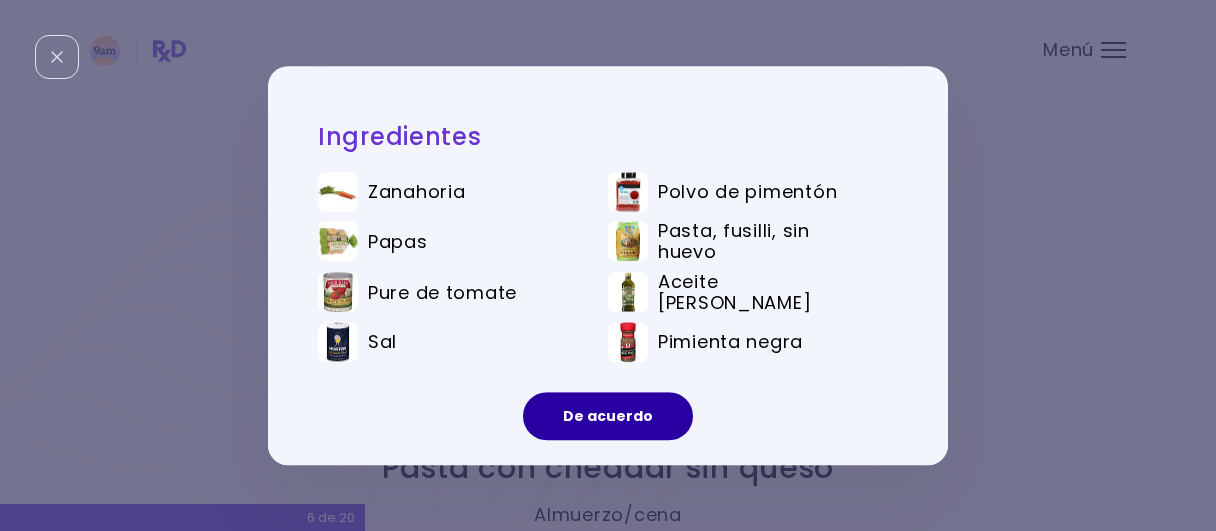 click on "De acuerdo" at bounding box center [608, 416] 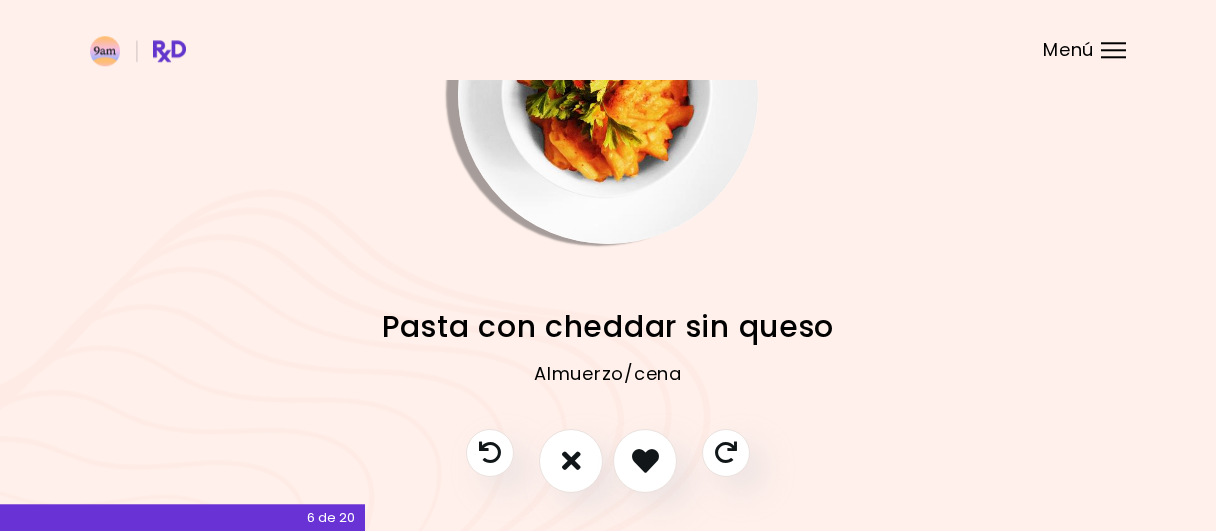 scroll, scrollTop: 207, scrollLeft: 0, axis: vertical 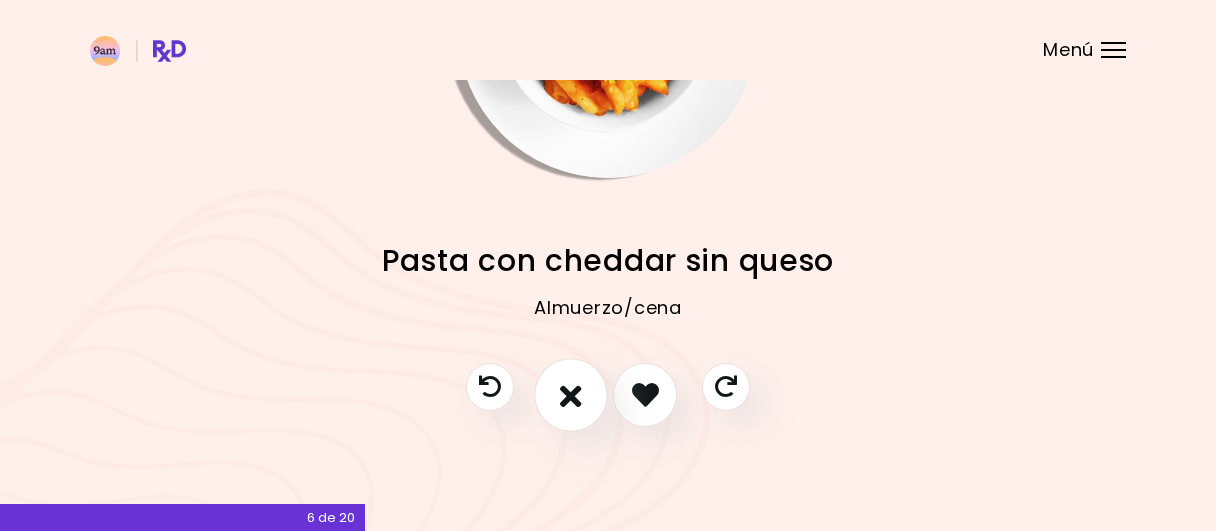 click at bounding box center (571, 395) 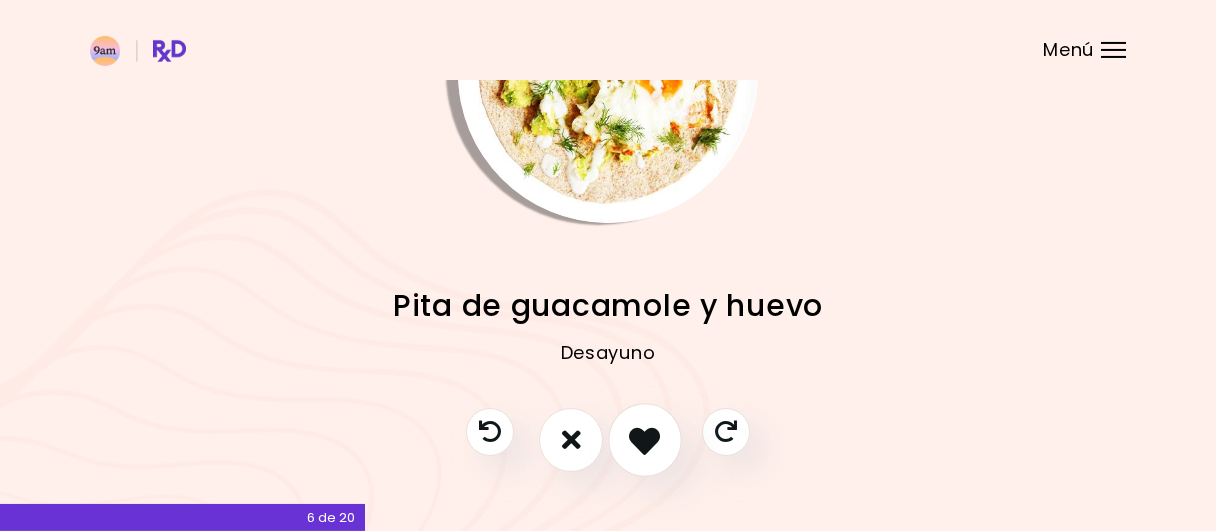 scroll, scrollTop: 103, scrollLeft: 0, axis: vertical 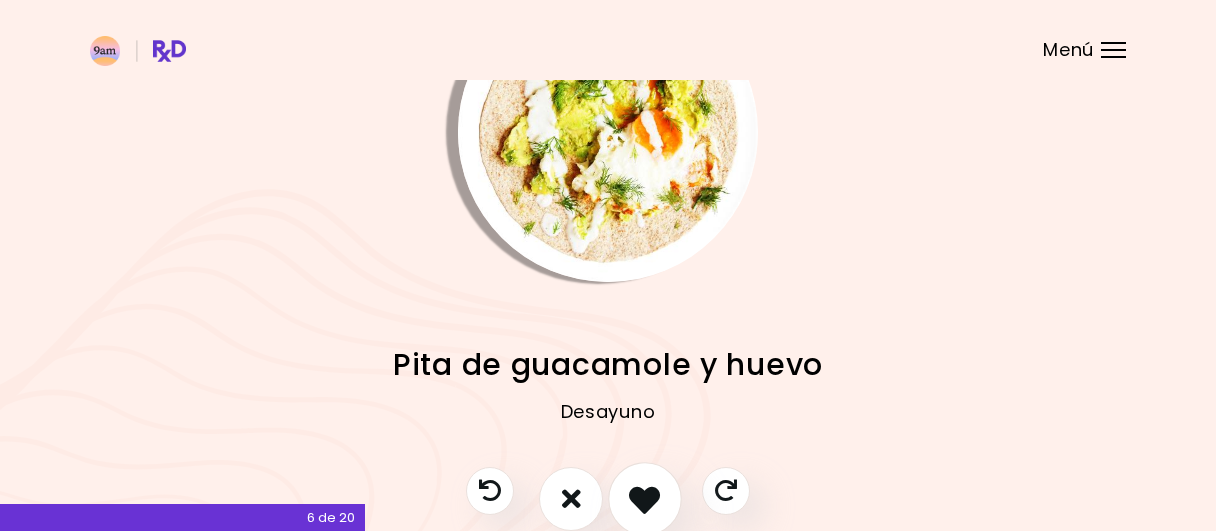 click at bounding box center [645, 499] 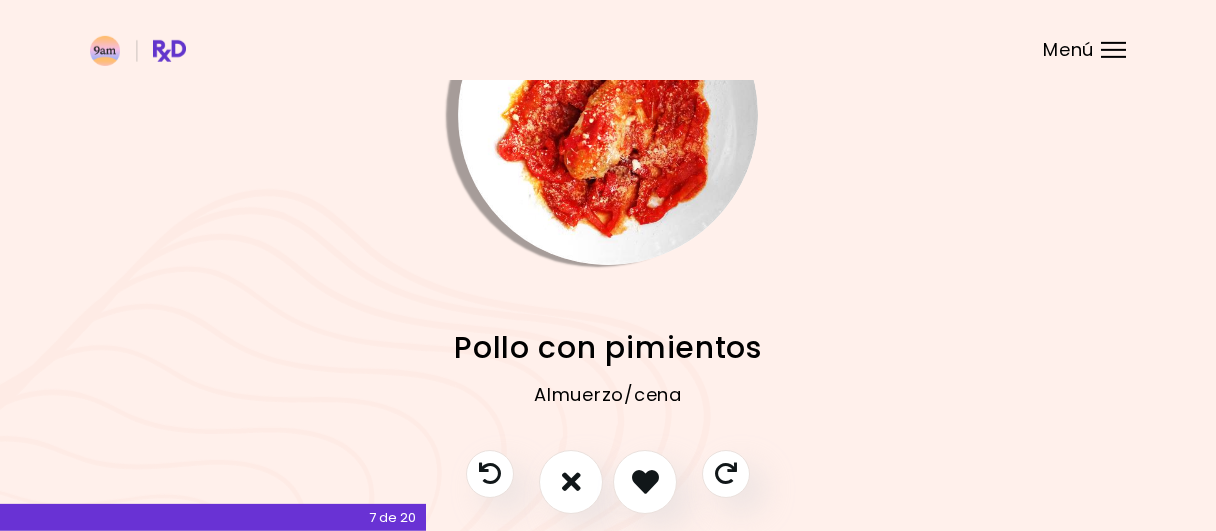 scroll, scrollTop: 207, scrollLeft: 0, axis: vertical 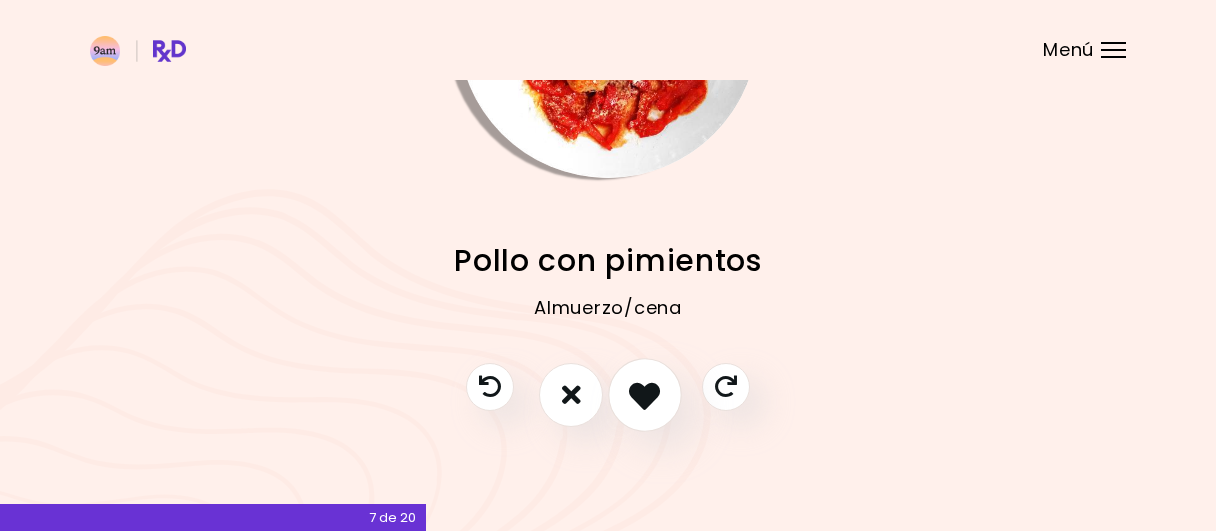 click at bounding box center (644, 394) 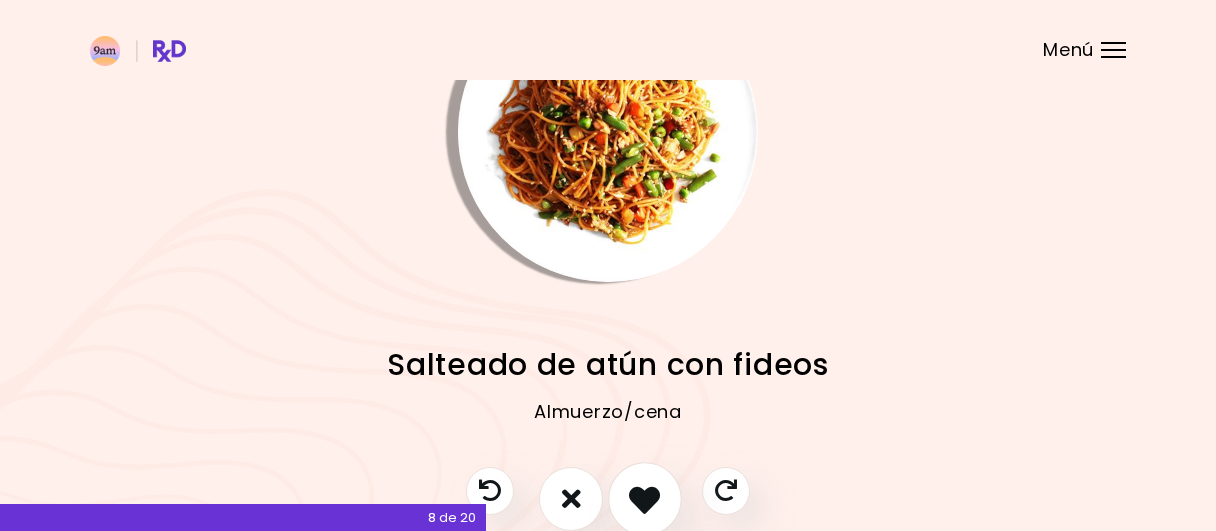 scroll, scrollTop: 207, scrollLeft: 0, axis: vertical 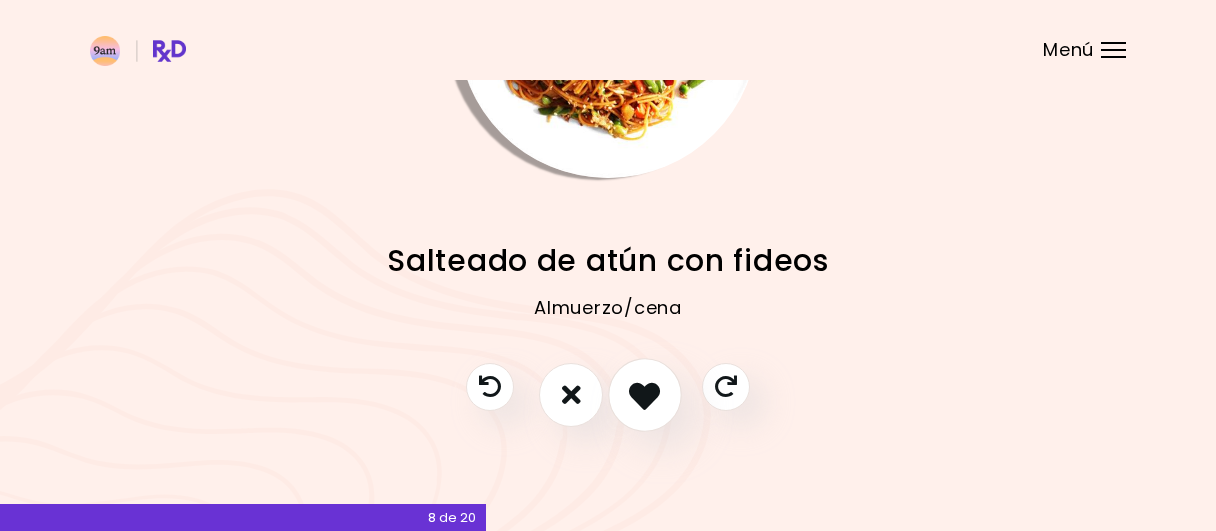 click at bounding box center [645, 395] 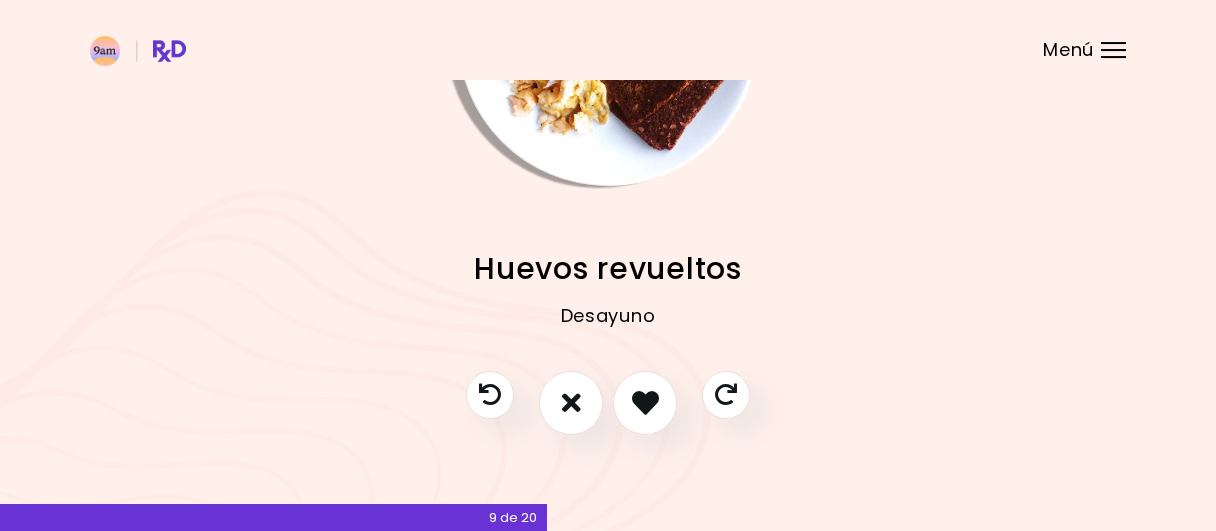 scroll, scrollTop: 207, scrollLeft: 0, axis: vertical 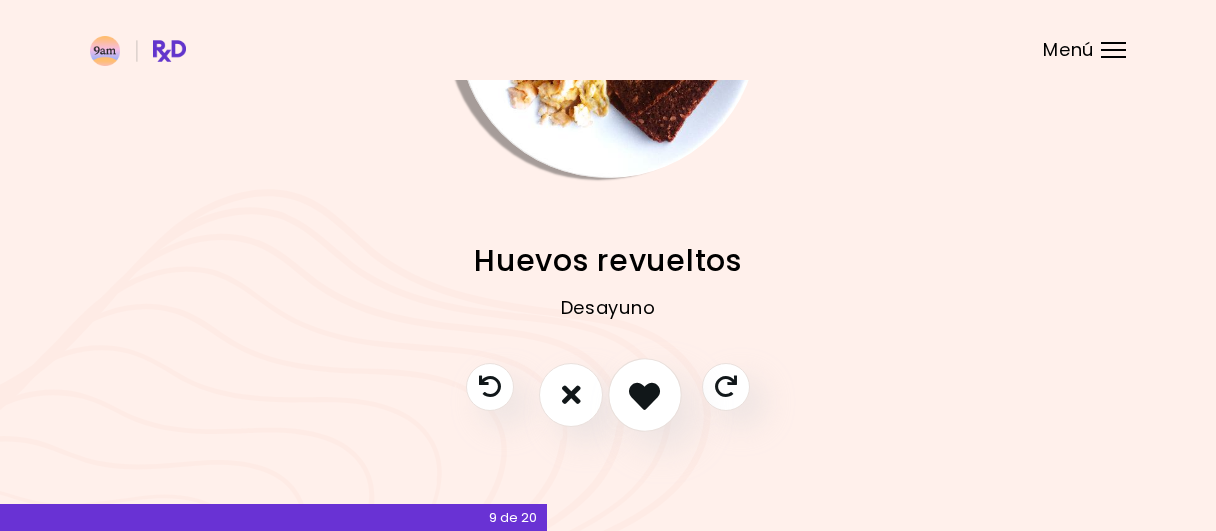 click at bounding box center [644, 394] 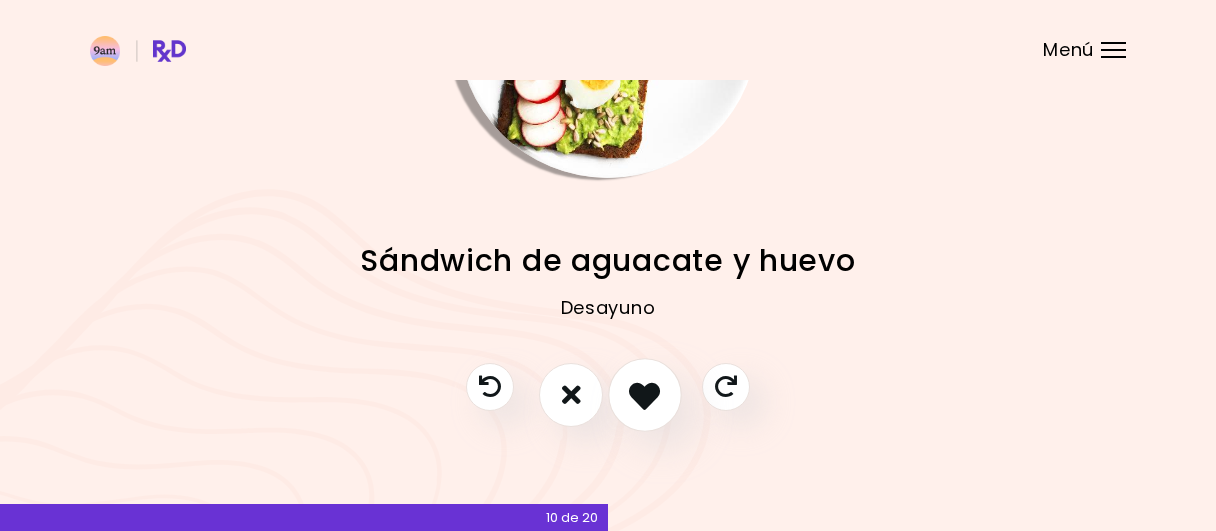 click at bounding box center [644, 394] 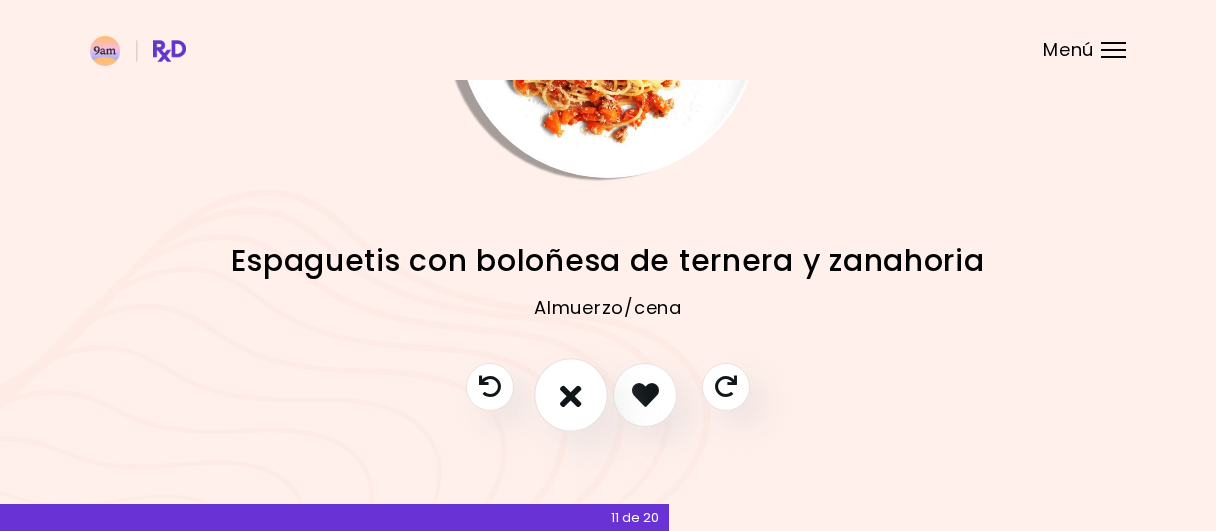 click at bounding box center (571, 394) 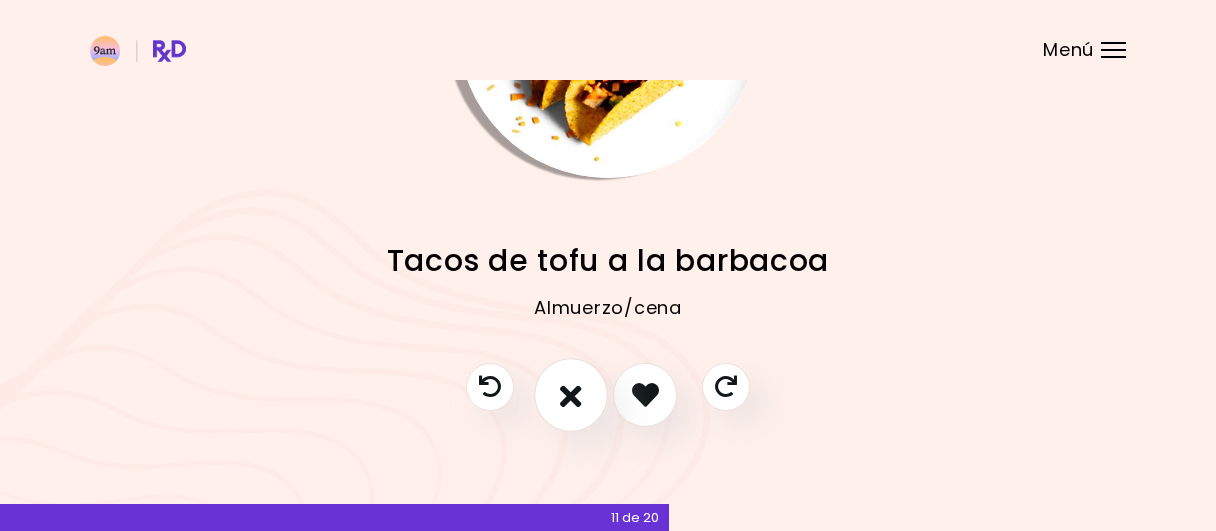 click at bounding box center (571, 394) 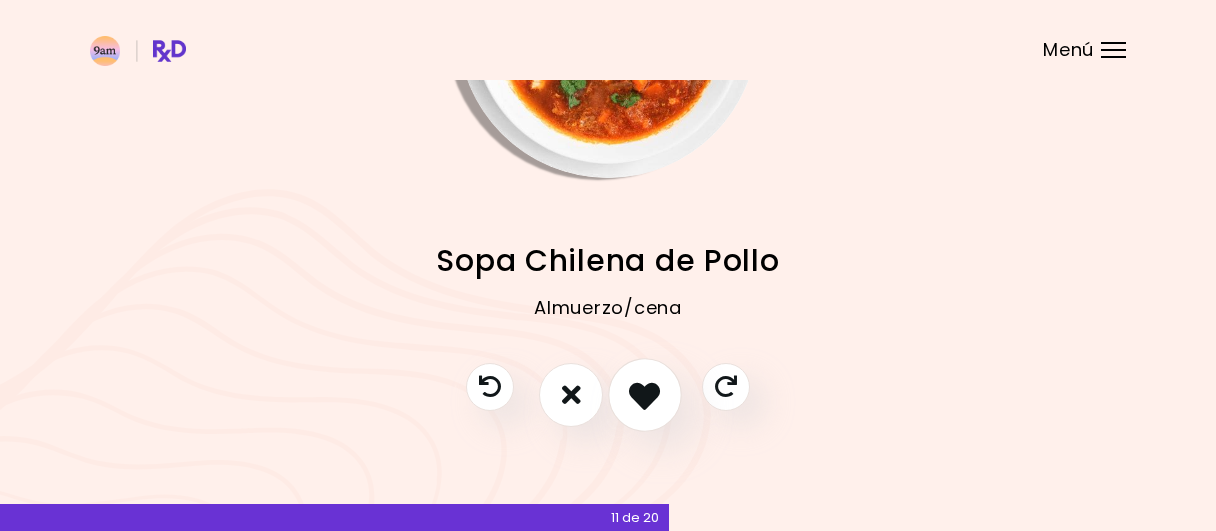 click at bounding box center (645, 395) 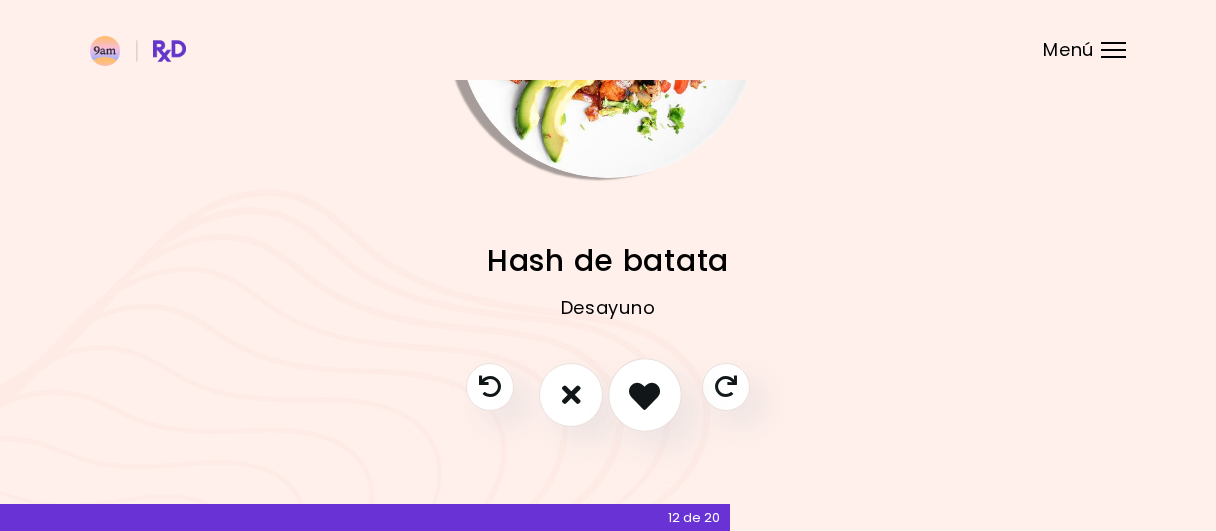 click at bounding box center [644, 394] 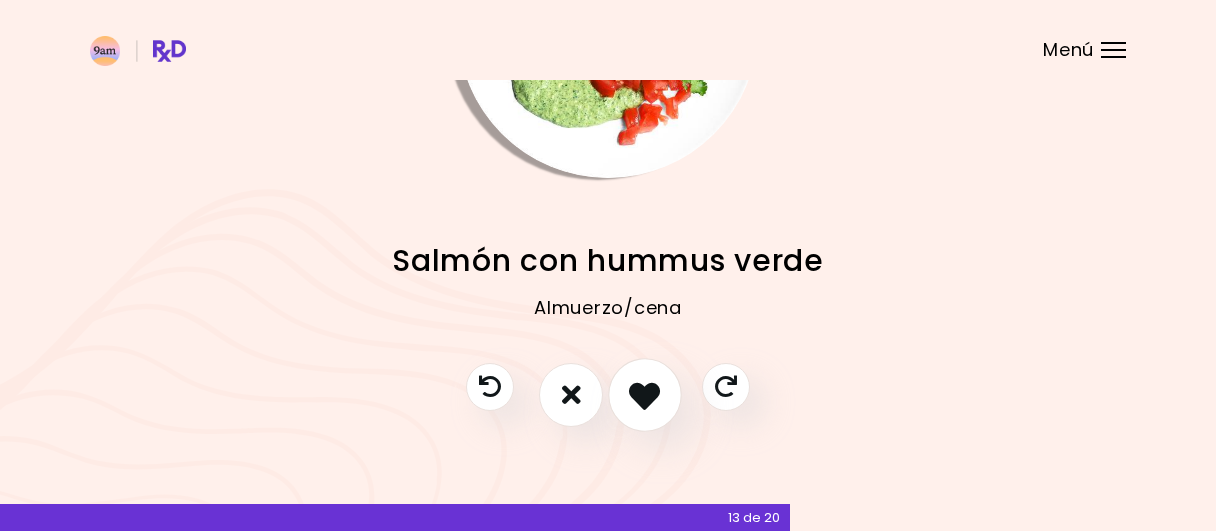 click at bounding box center (644, 394) 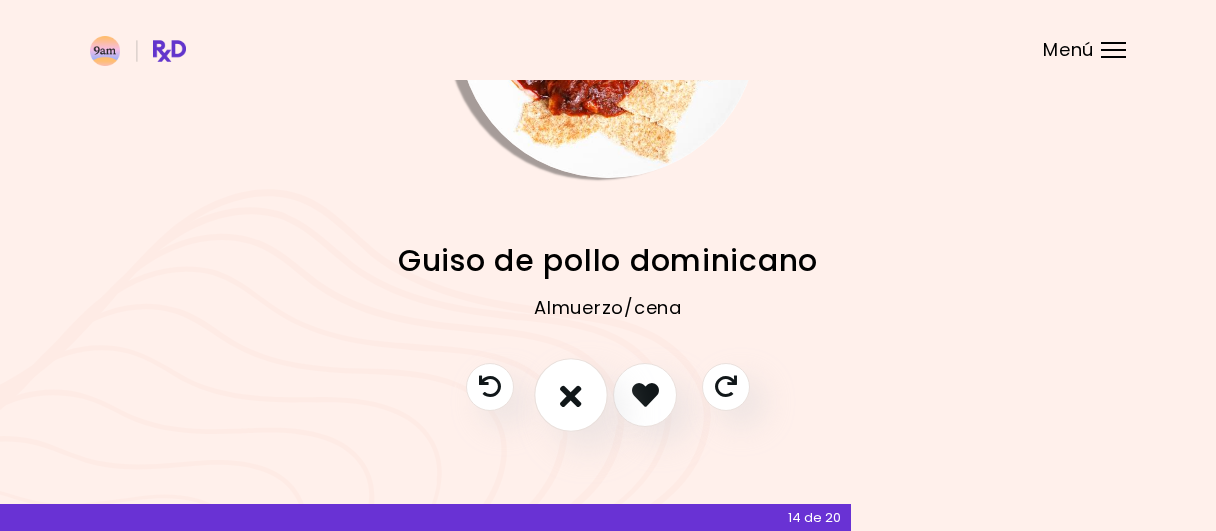 click at bounding box center [571, 395] 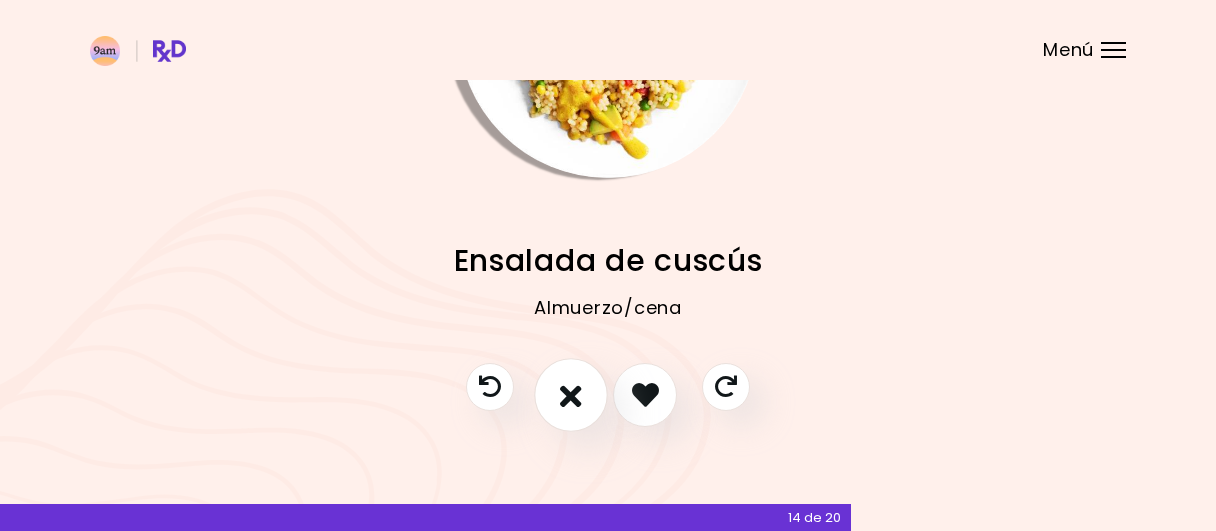 click at bounding box center (571, 395) 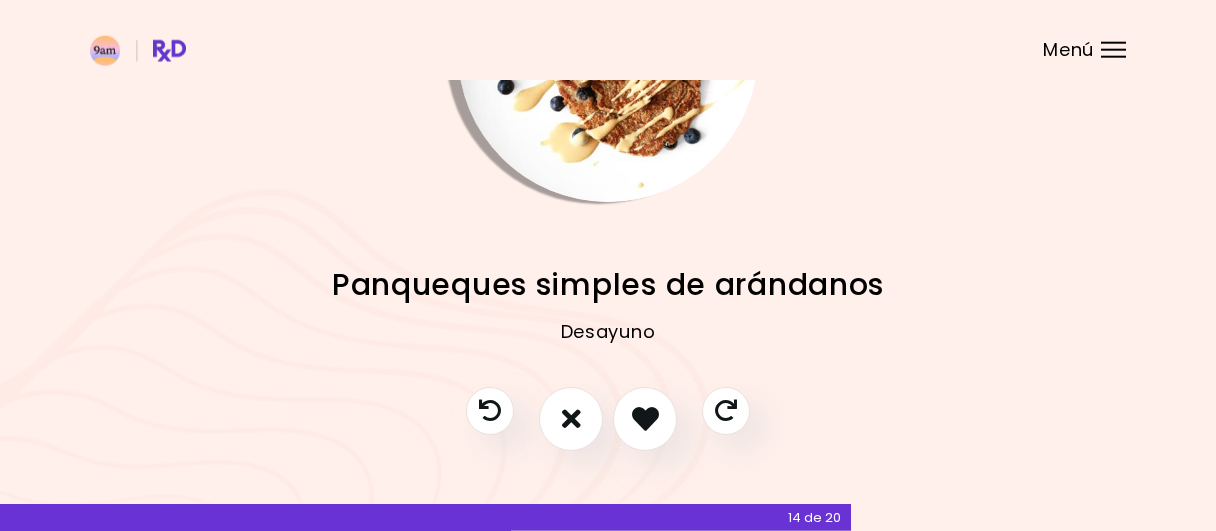 scroll, scrollTop: 207, scrollLeft: 0, axis: vertical 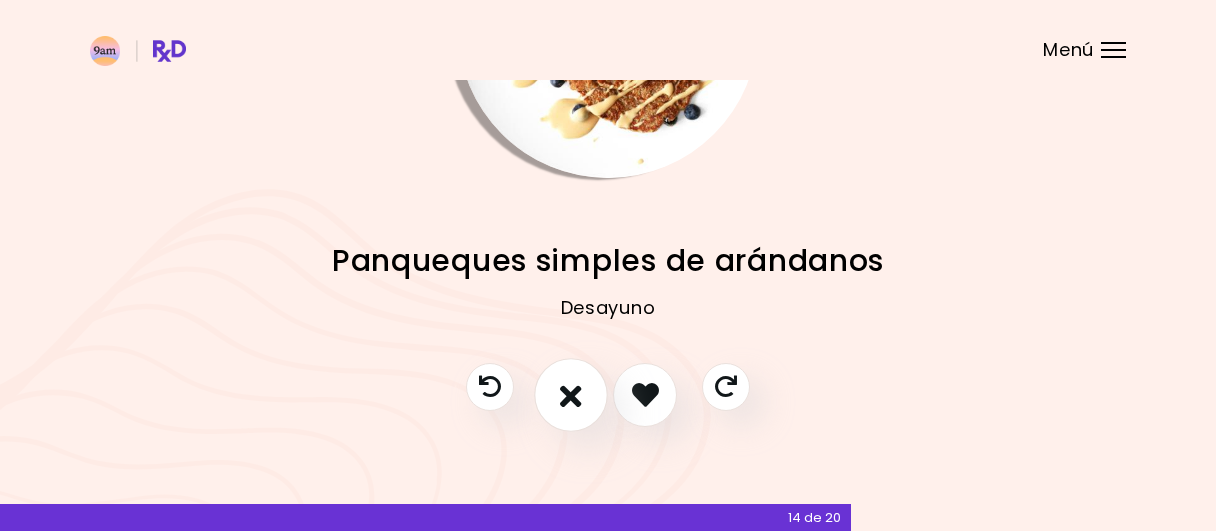 click at bounding box center (571, 395) 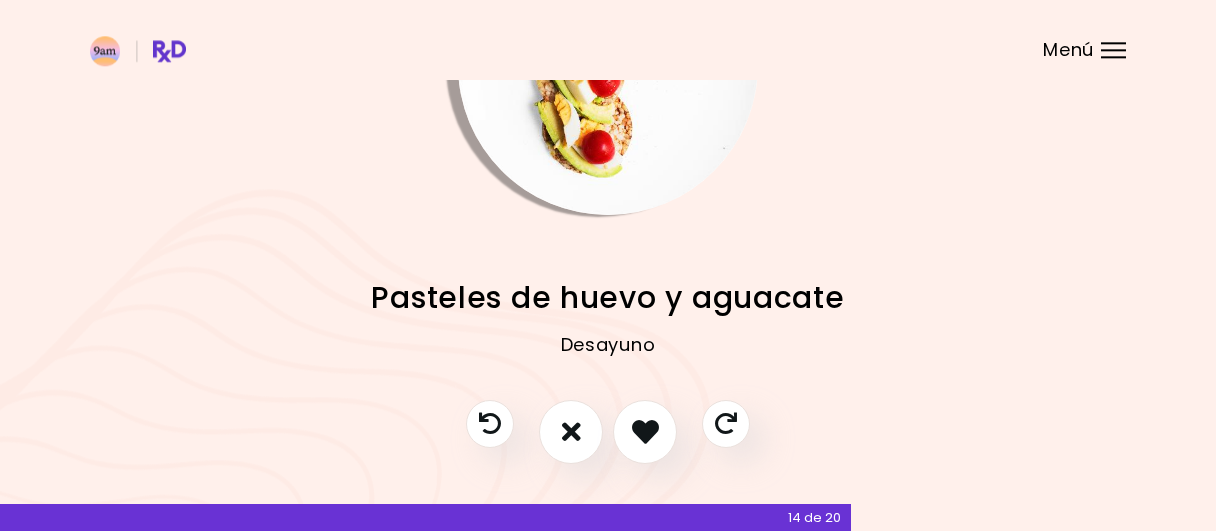 scroll, scrollTop: 207, scrollLeft: 0, axis: vertical 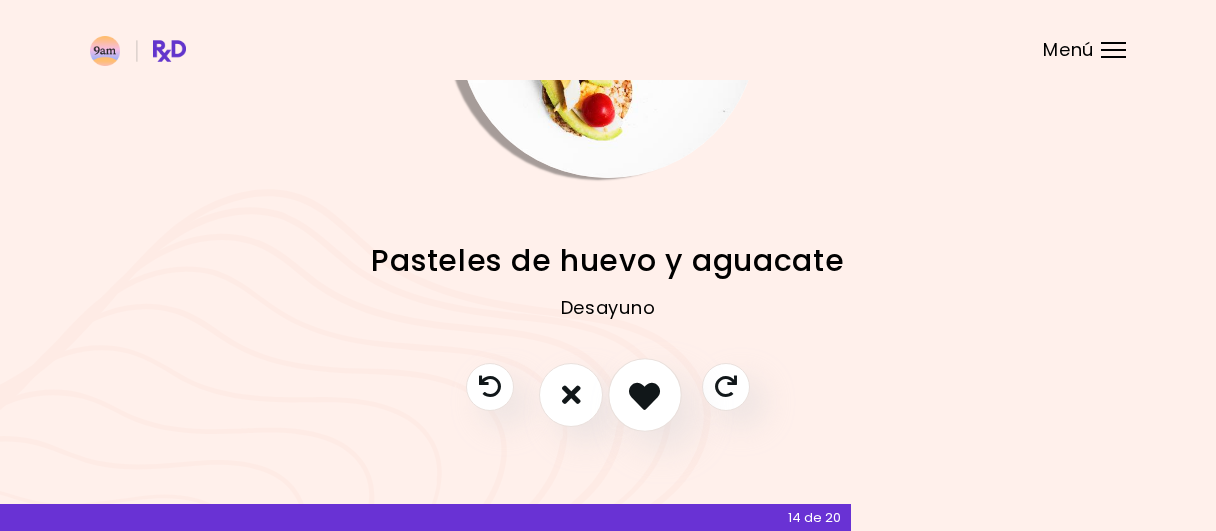 click at bounding box center [645, 395] 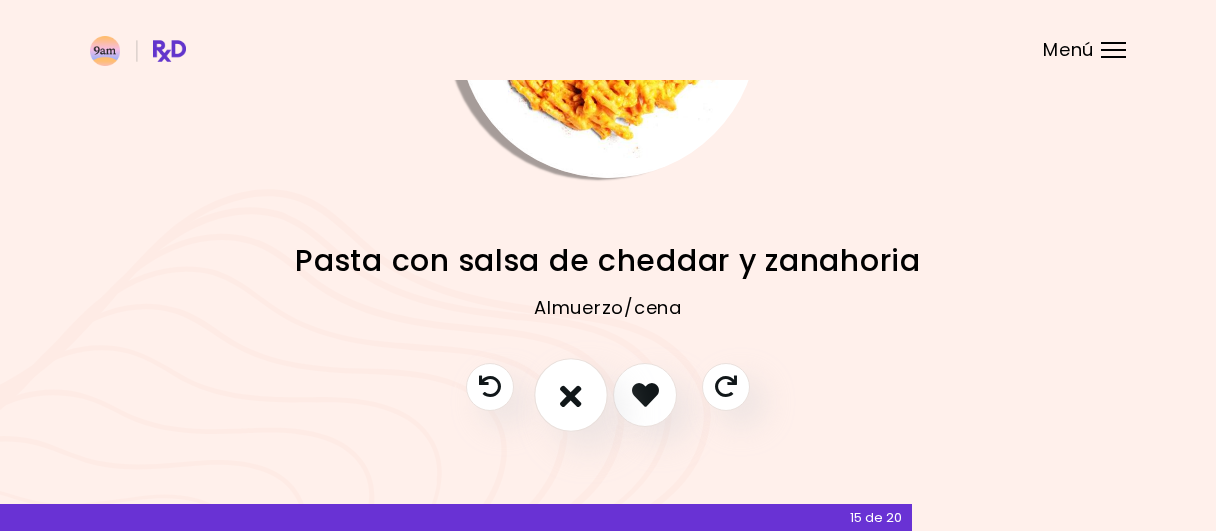 click at bounding box center [571, 395] 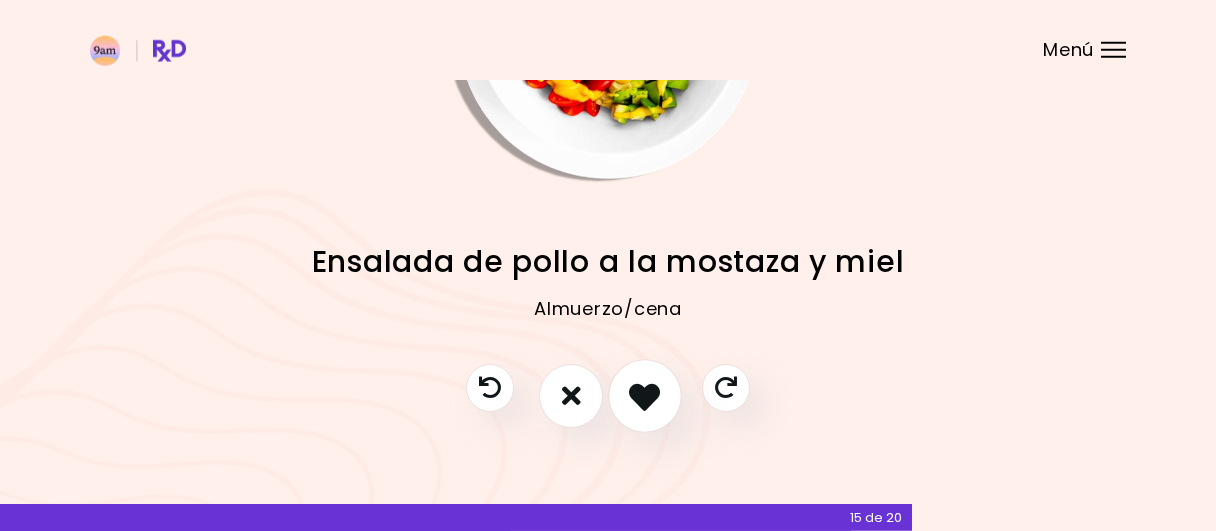 scroll, scrollTop: 207, scrollLeft: 0, axis: vertical 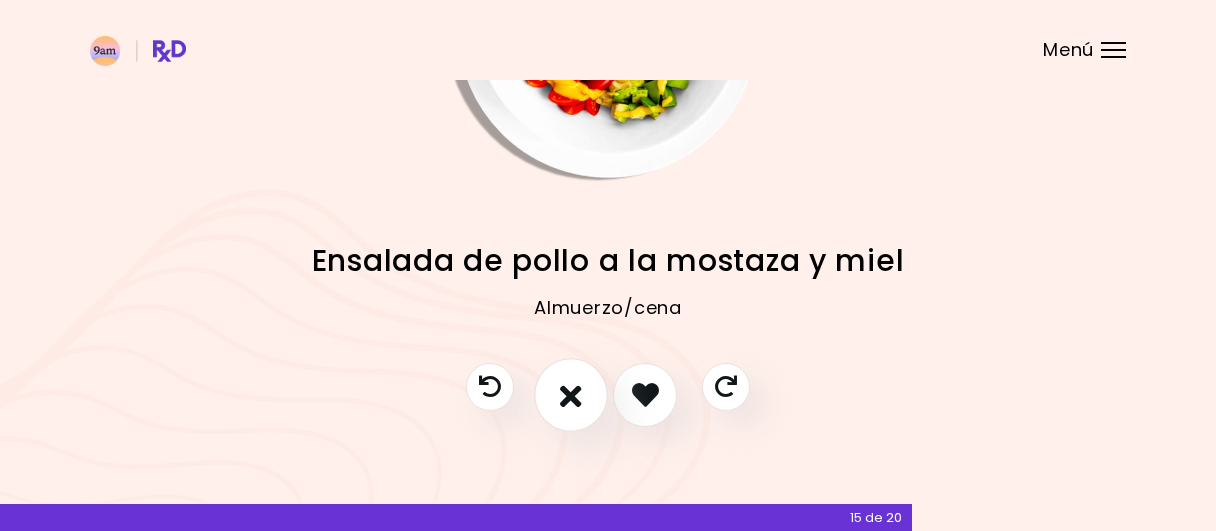 click at bounding box center (571, 395) 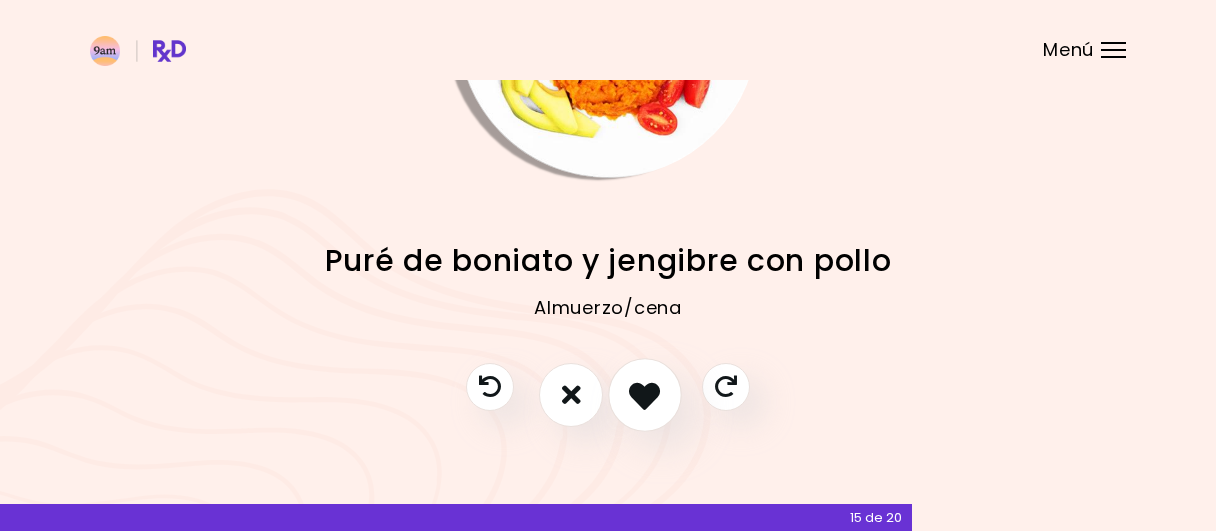 click at bounding box center (645, 395) 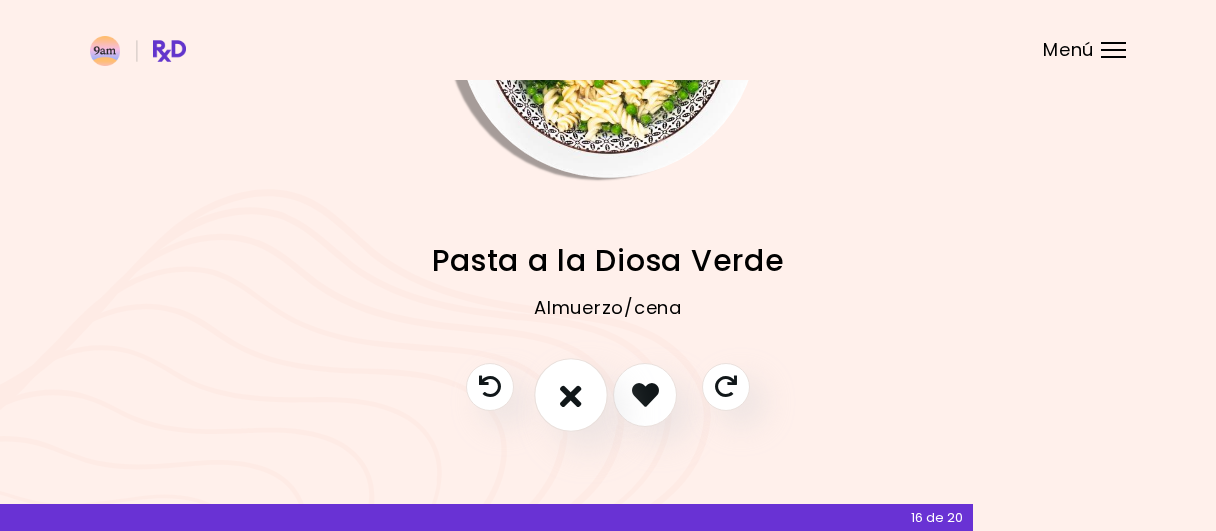 click at bounding box center [571, 394] 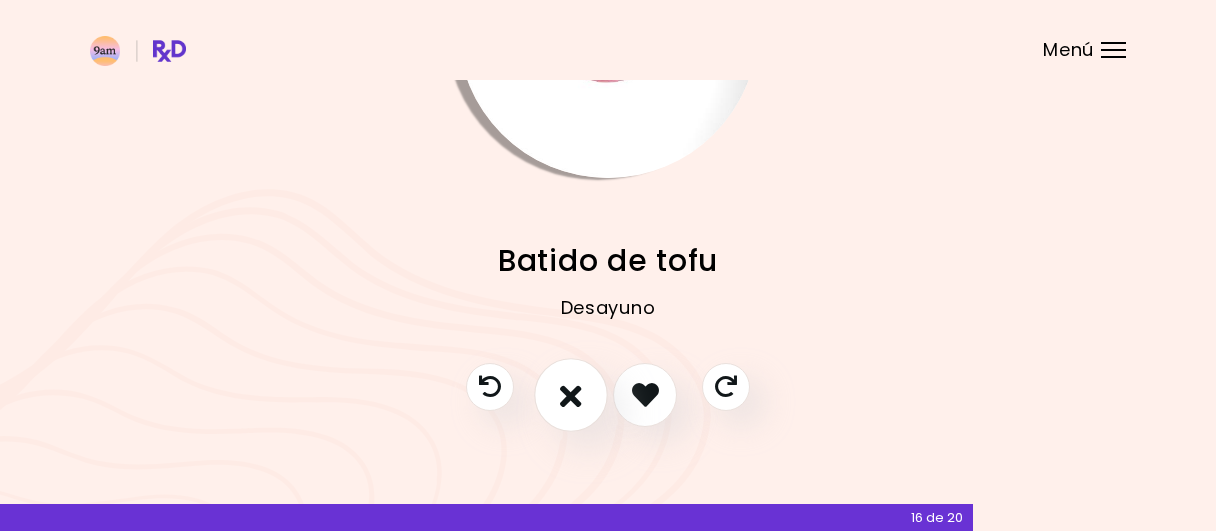 click at bounding box center (571, 394) 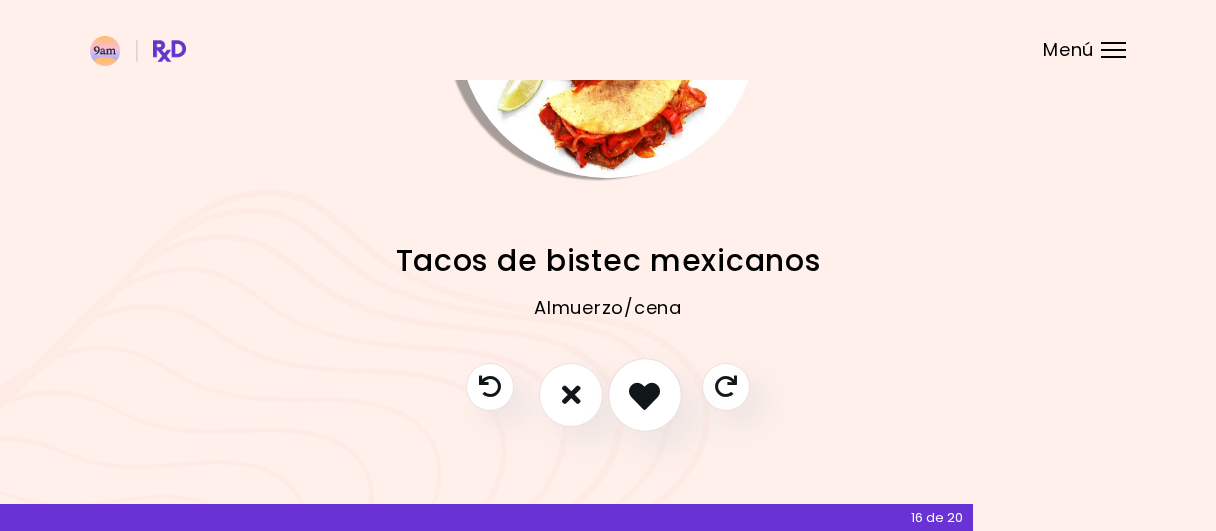click at bounding box center (645, 395) 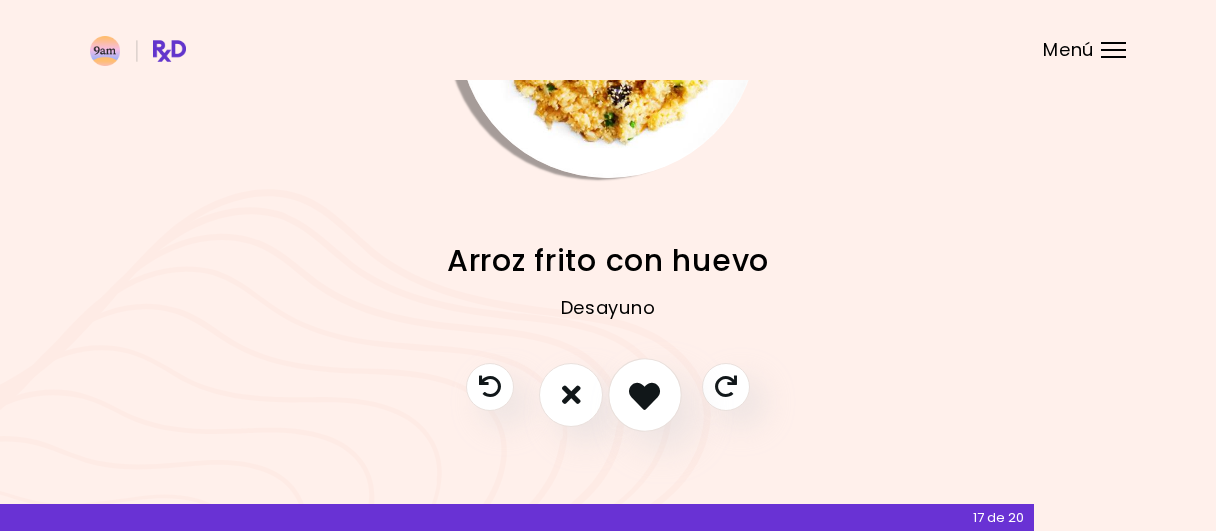 click at bounding box center (644, 394) 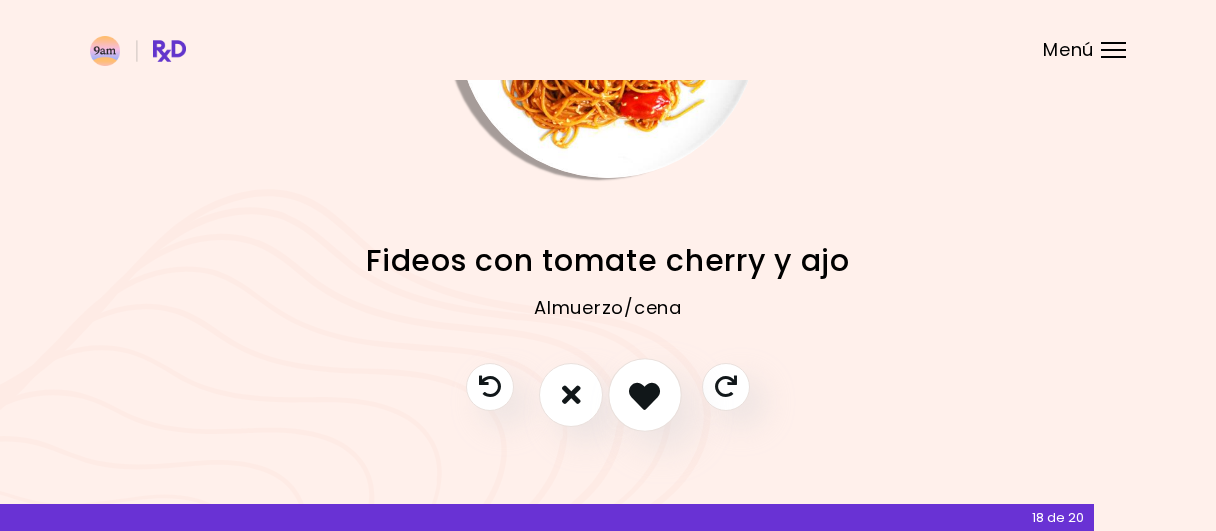 click at bounding box center (645, 395) 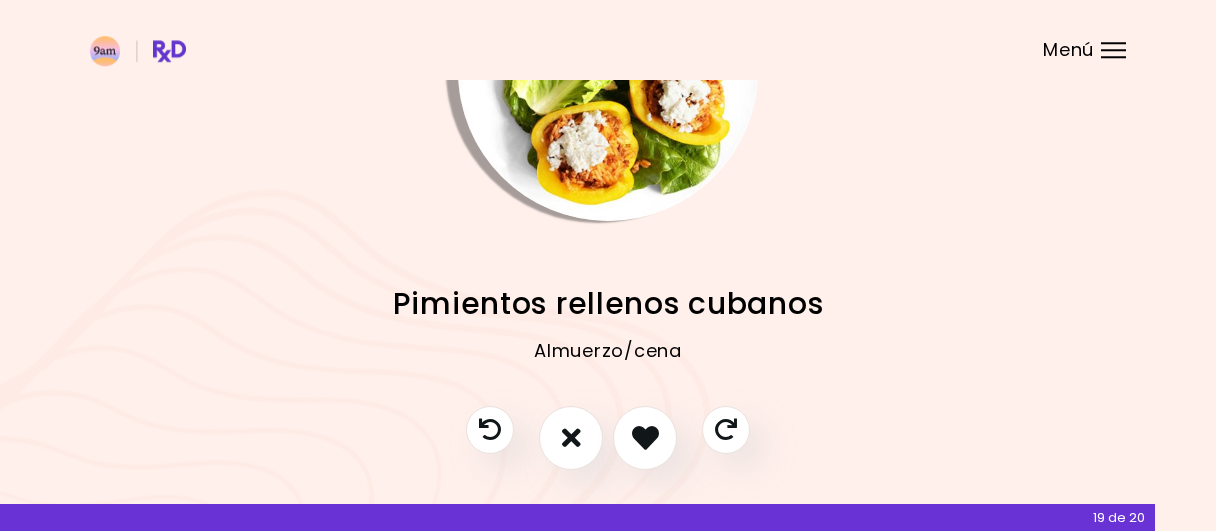 scroll, scrollTop: 207, scrollLeft: 0, axis: vertical 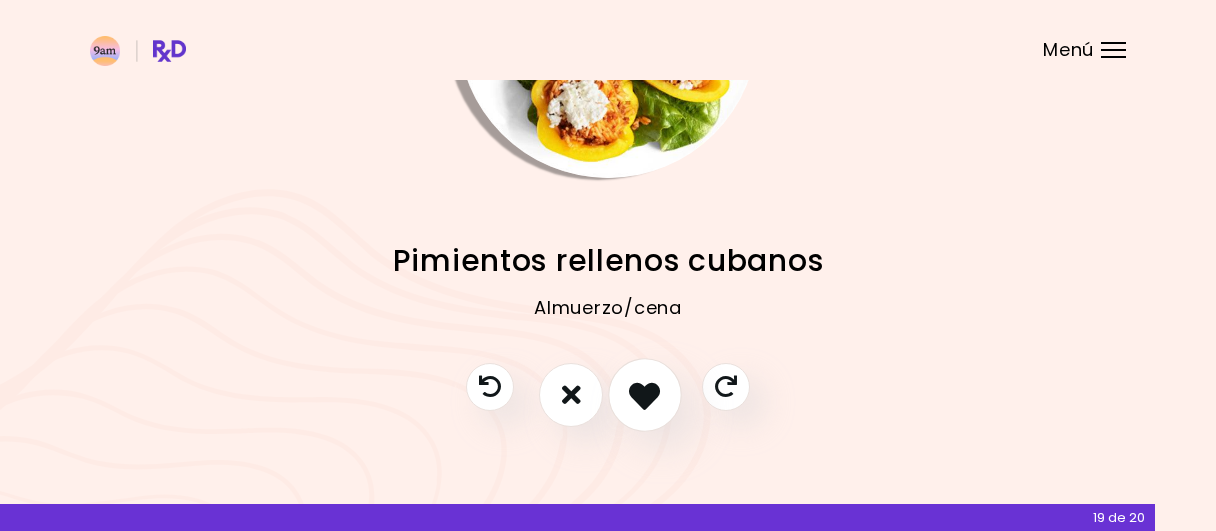 click at bounding box center [644, 394] 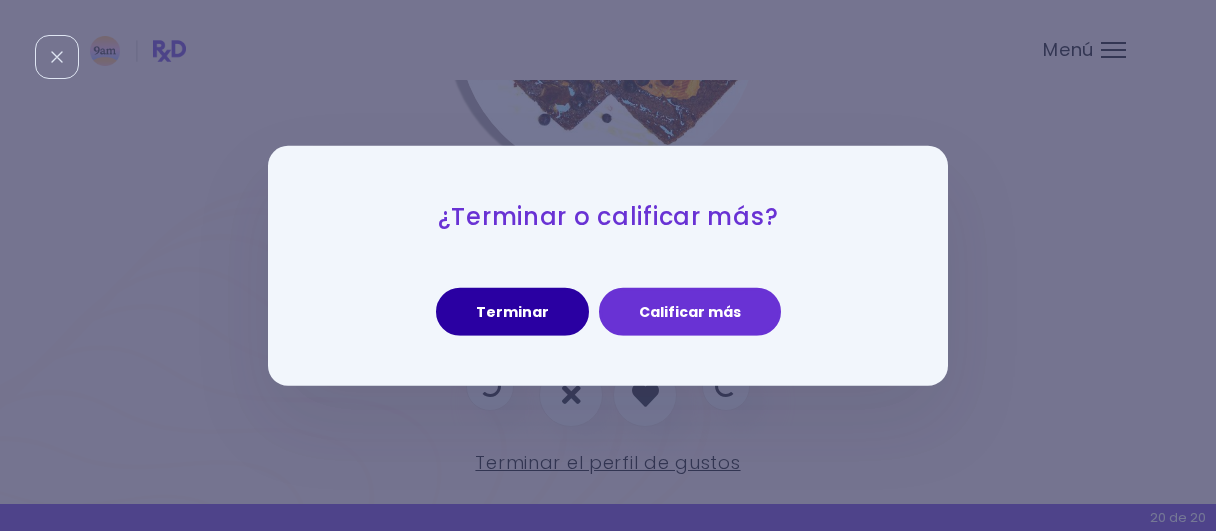 click on "Terminar" at bounding box center (512, 312) 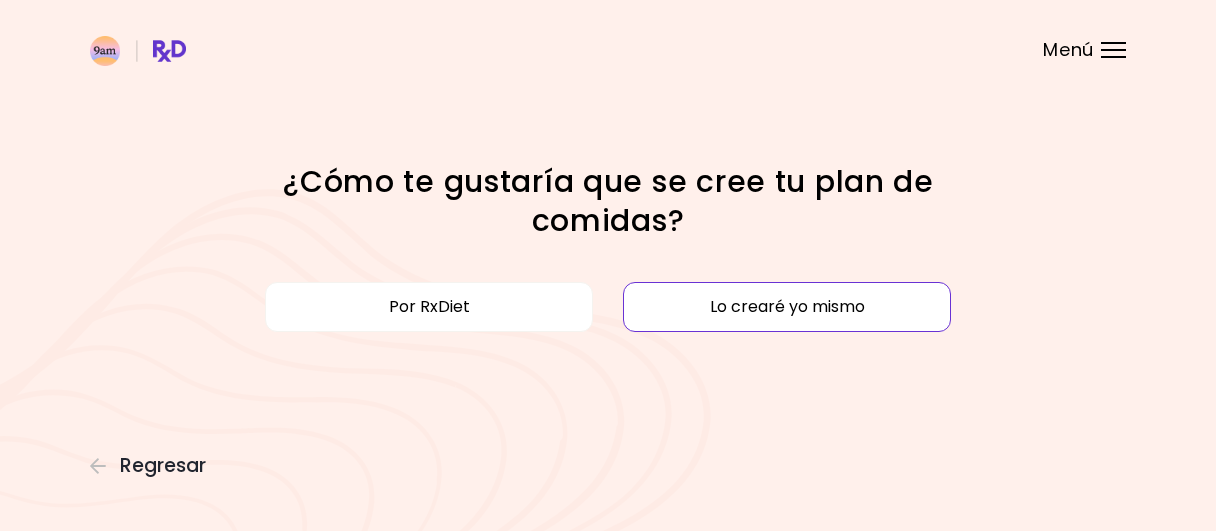 click on "Lo crearé yo mismo" at bounding box center (787, 307) 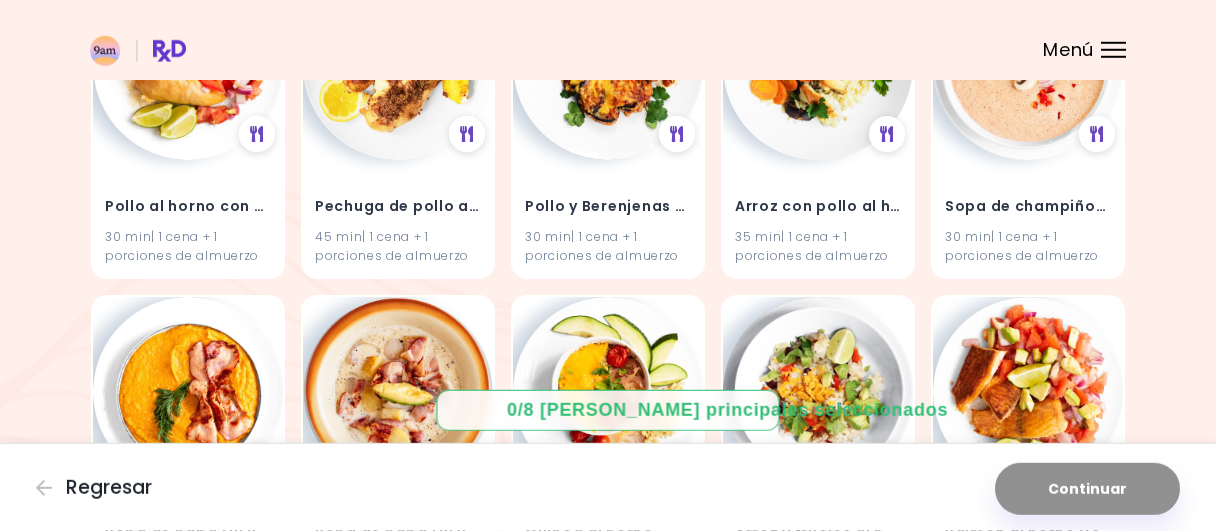 scroll, scrollTop: 2184, scrollLeft: 0, axis: vertical 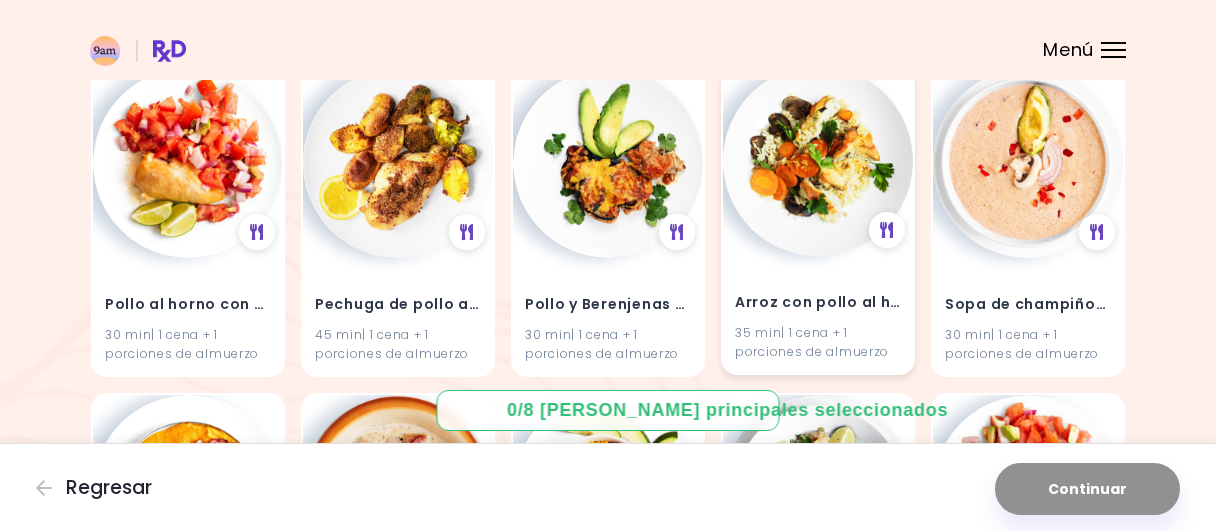 click at bounding box center [818, 161] 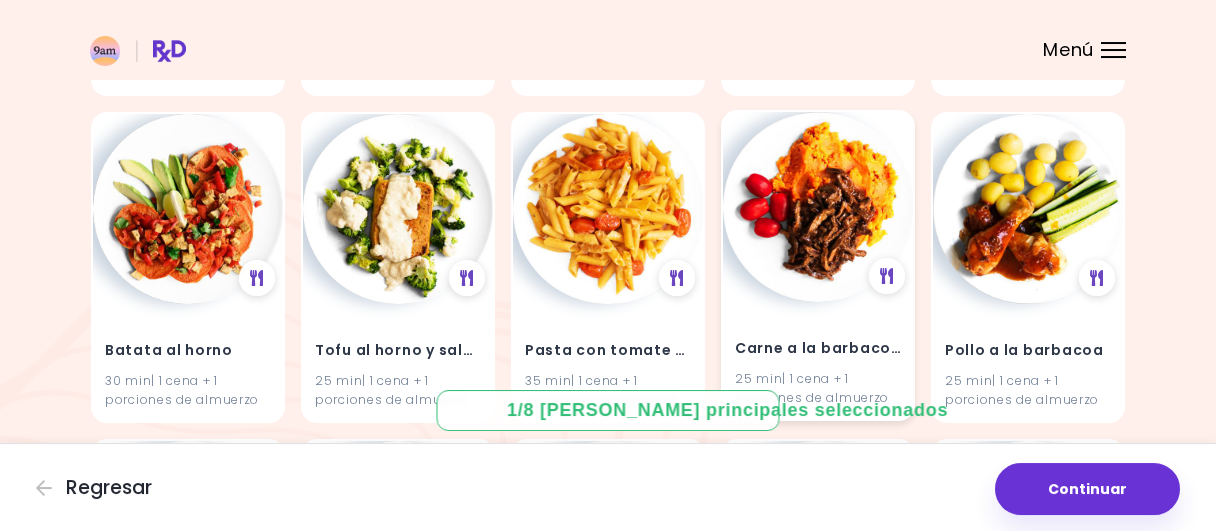 scroll, scrollTop: 2808, scrollLeft: 0, axis: vertical 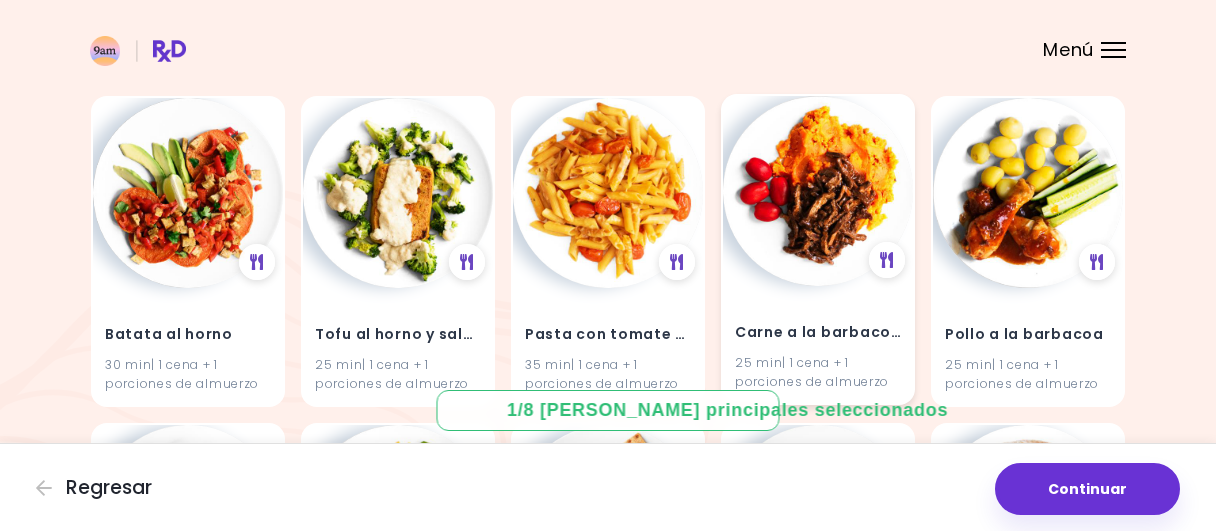 click on "Carne a la barbacoa 25   min  |   1 cena + 1  porciones de almuerzo" at bounding box center (818, 344) 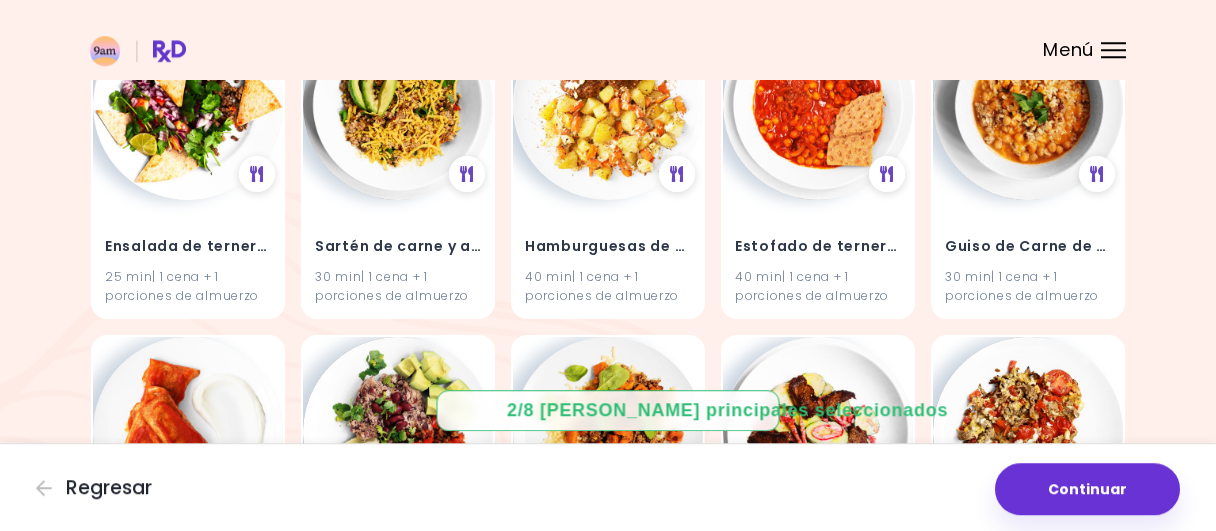 scroll, scrollTop: 6656, scrollLeft: 0, axis: vertical 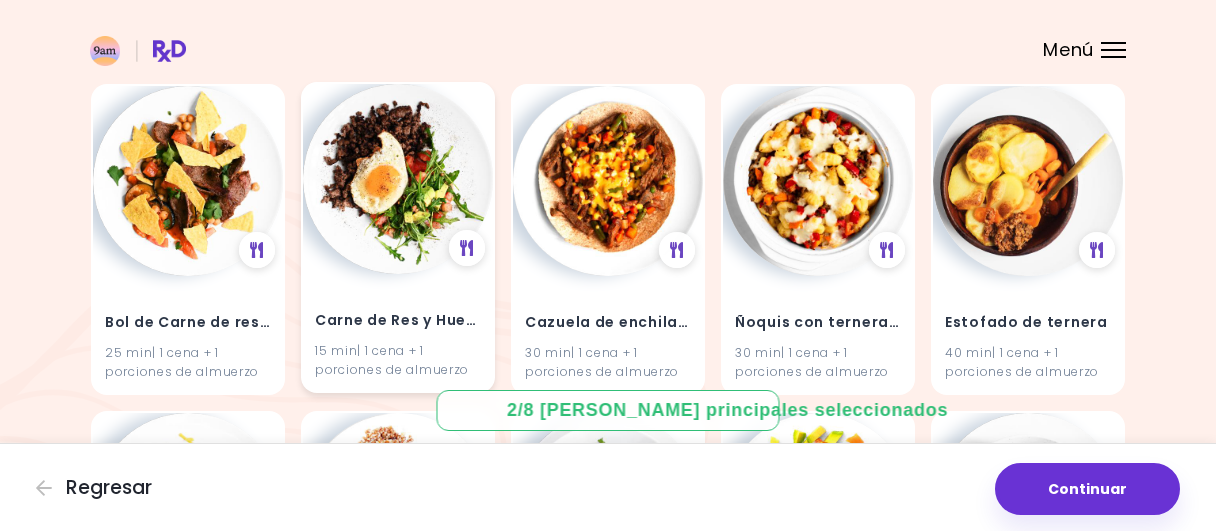 click at bounding box center [398, 179] 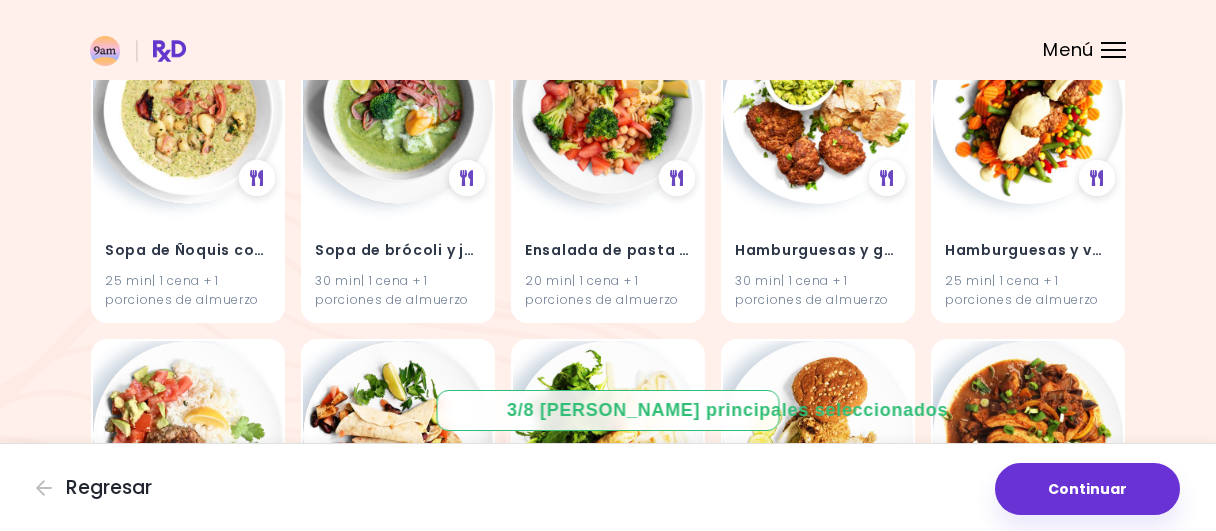 scroll, scrollTop: 10296, scrollLeft: 0, axis: vertical 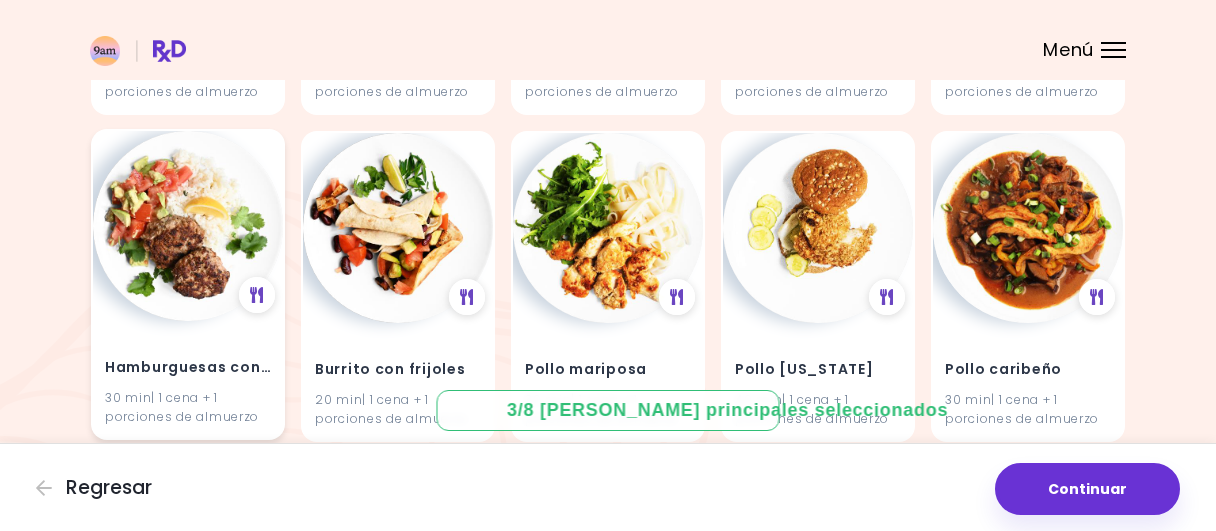 click at bounding box center [188, 226] 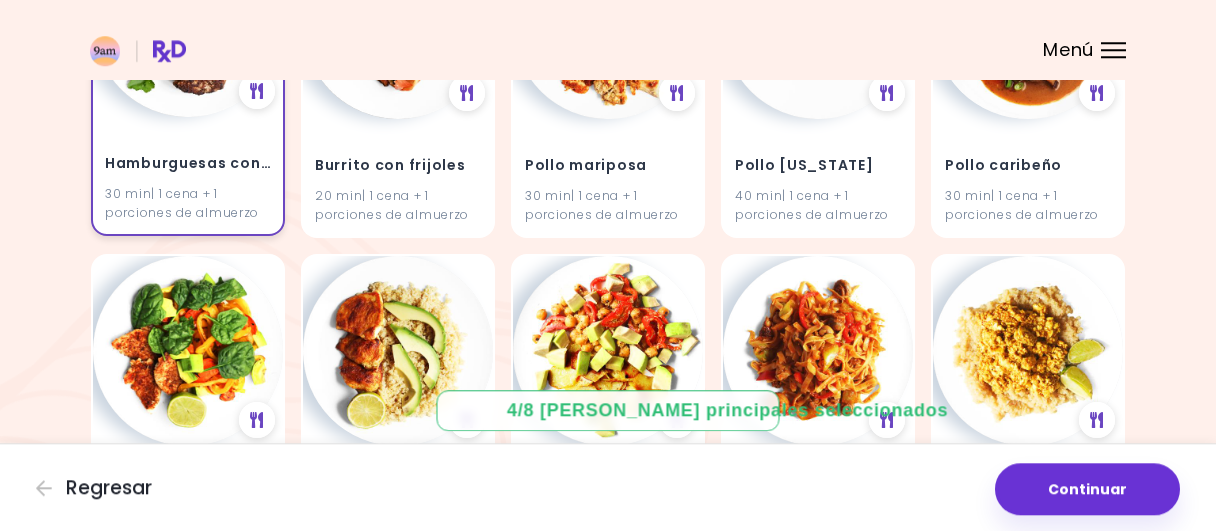 scroll, scrollTop: 10608, scrollLeft: 0, axis: vertical 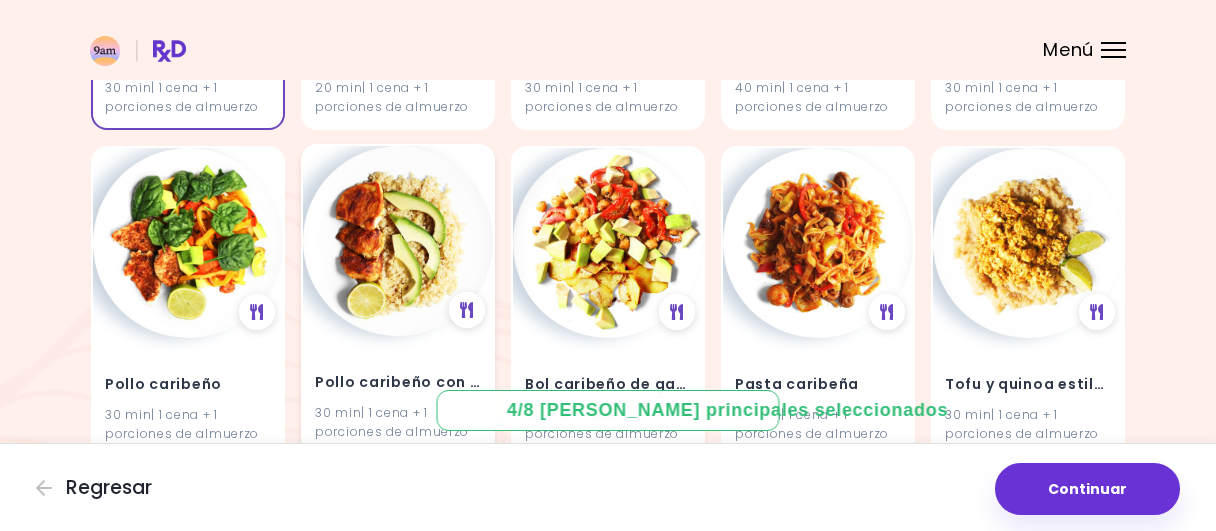 click at bounding box center (398, 241) 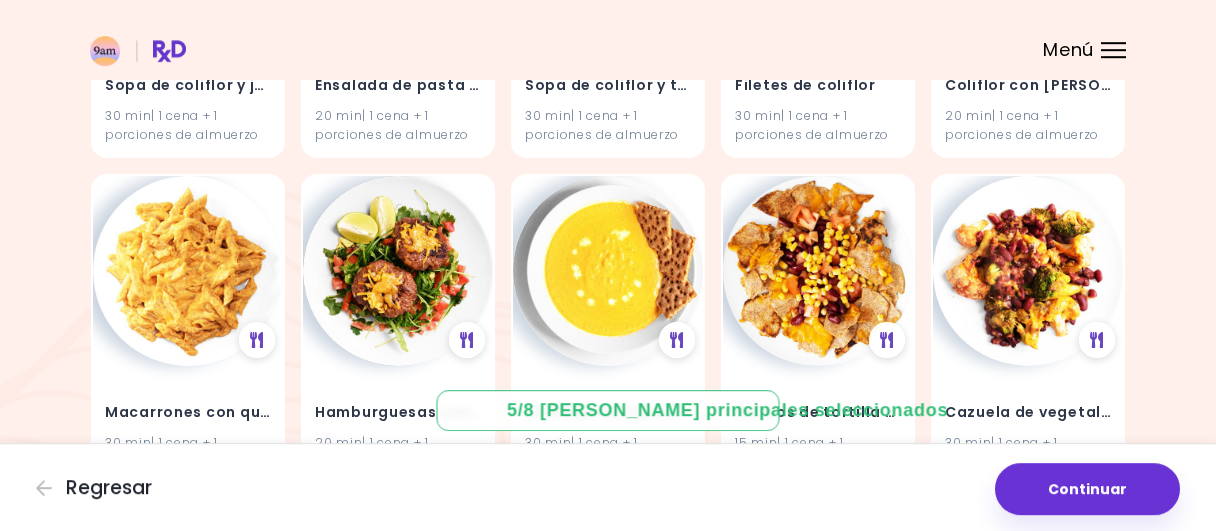 scroll, scrollTop: 11960, scrollLeft: 0, axis: vertical 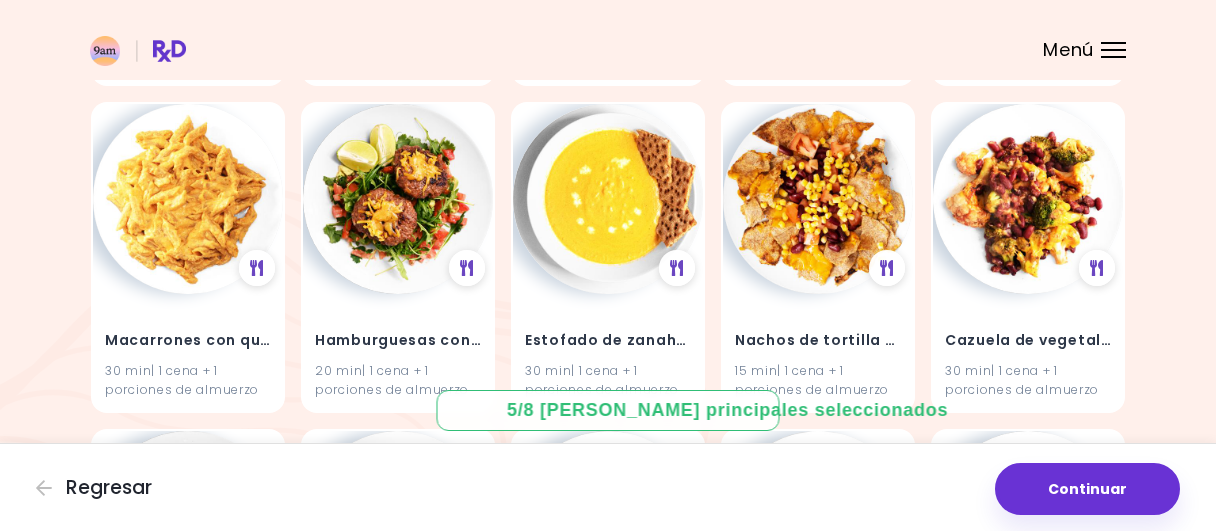 click at bounding box center [398, 199] 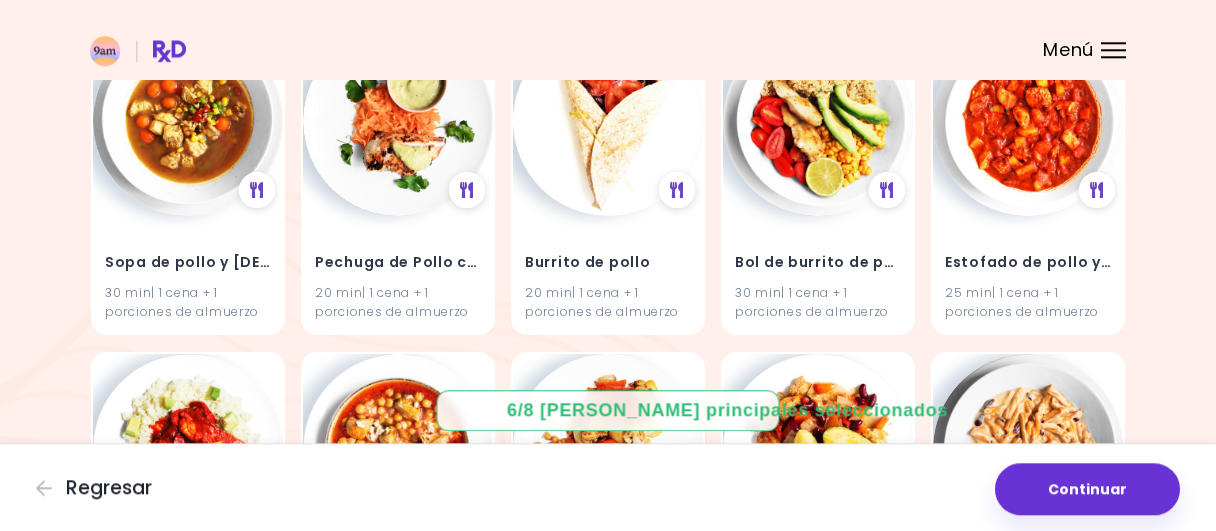 scroll, scrollTop: 14352, scrollLeft: 0, axis: vertical 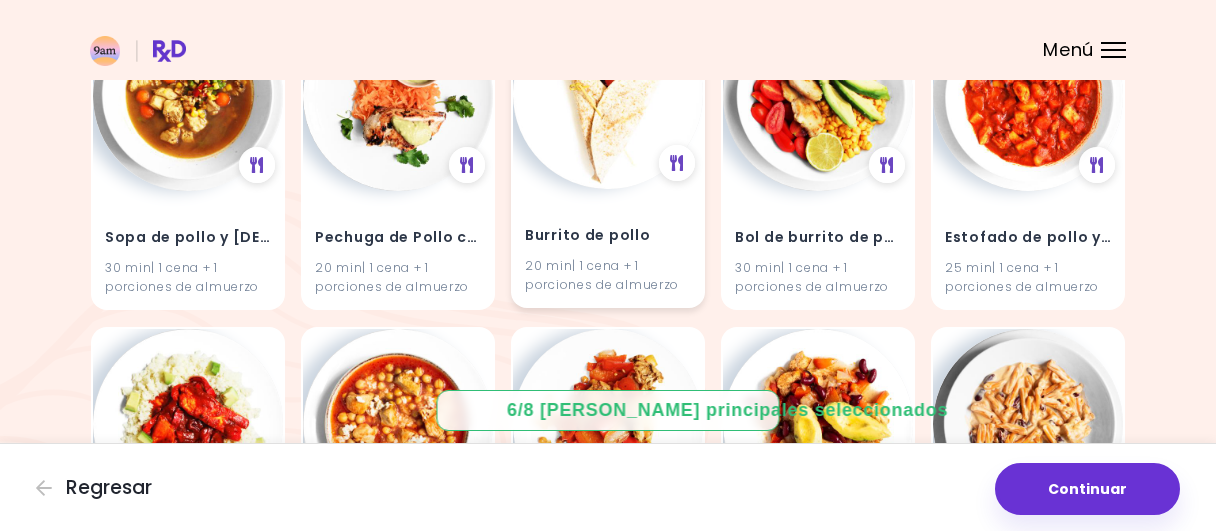 click on "Burrito de pollo" at bounding box center [608, 236] 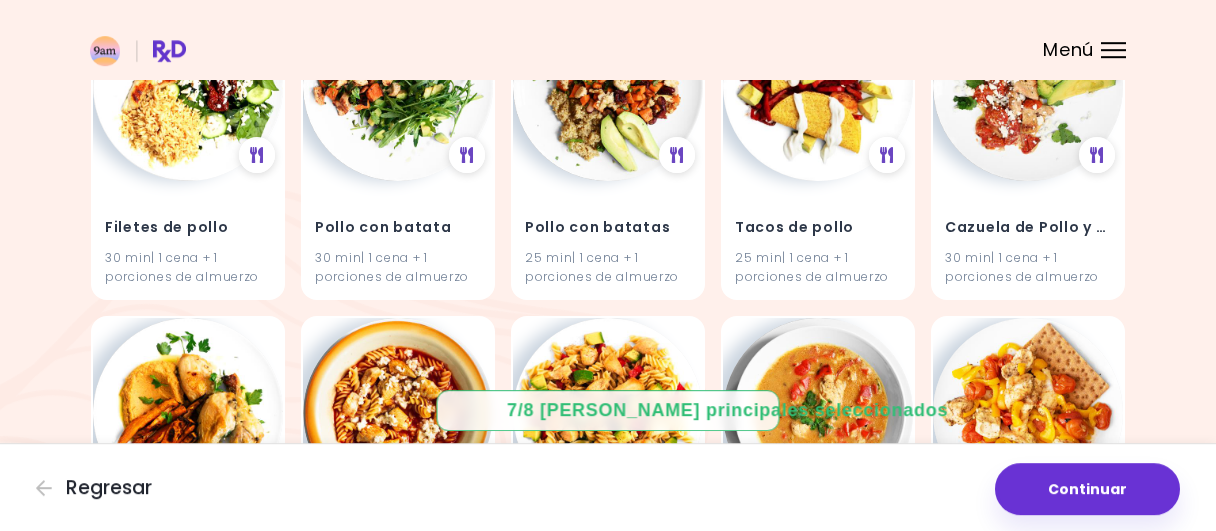 scroll, scrollTop: 18616, scrollLeft: 0, axis: vertical 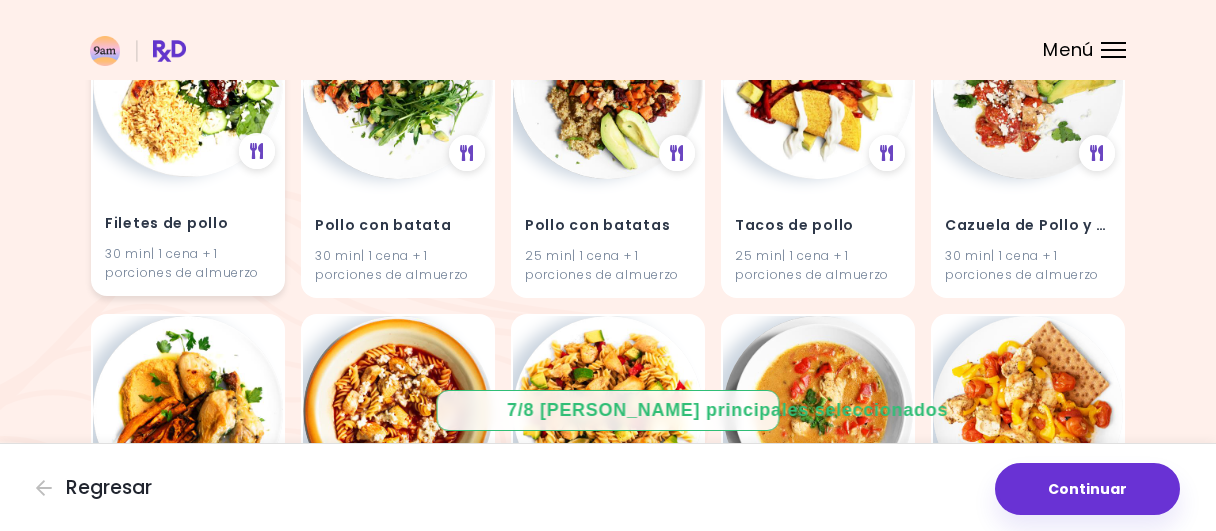click at bounding box center (188, 82) 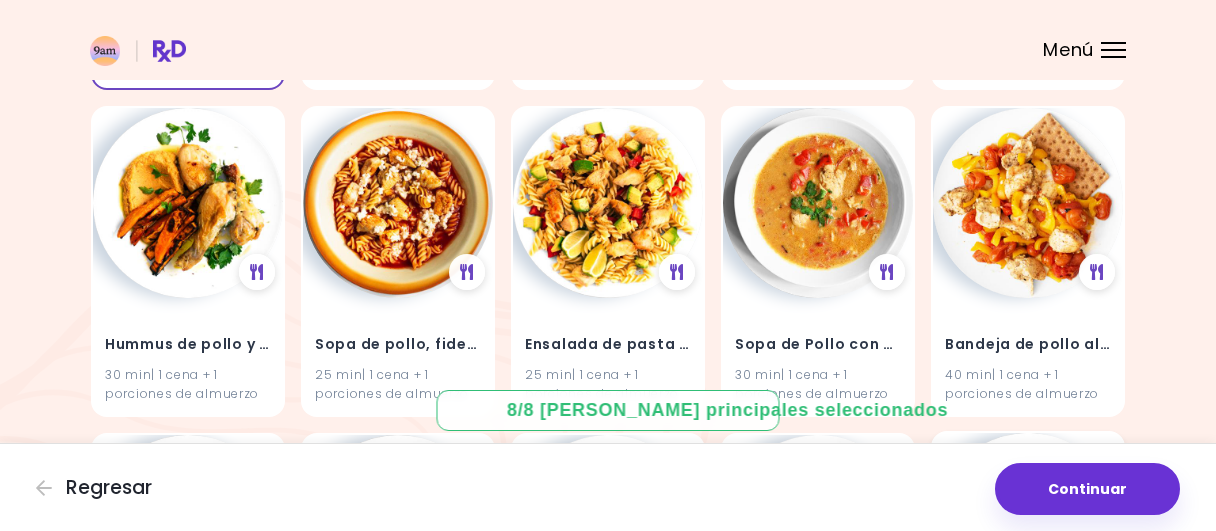 scroll, scrollTop: 19136, scrollLeft: 0, axis: vertical 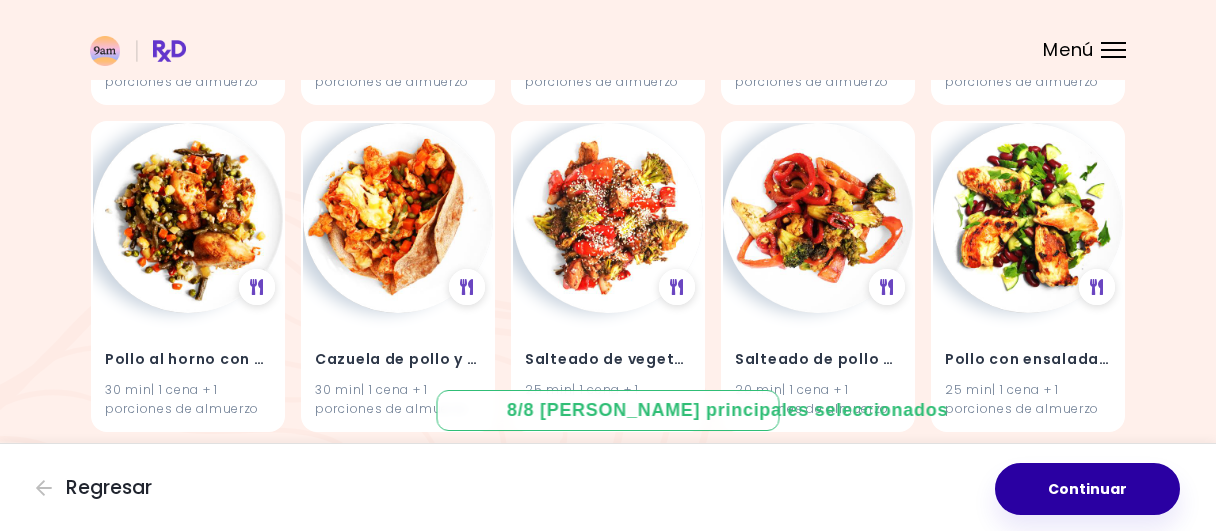 click on "Continuar" at bounding box center [1087, 489] 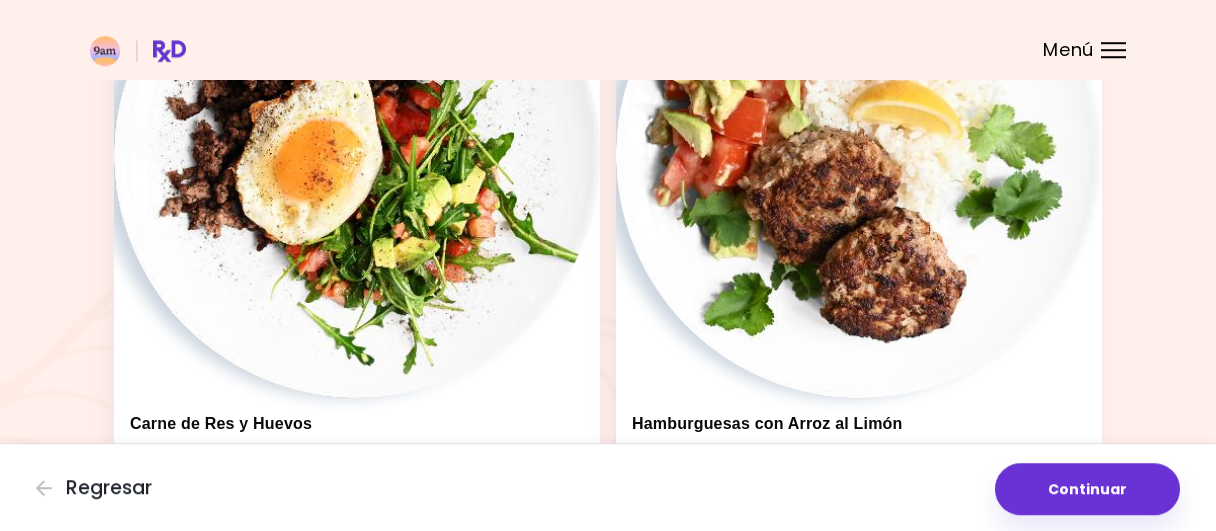 scroll, scrollTop: 936, scrollLeft: 0, axis: vertical 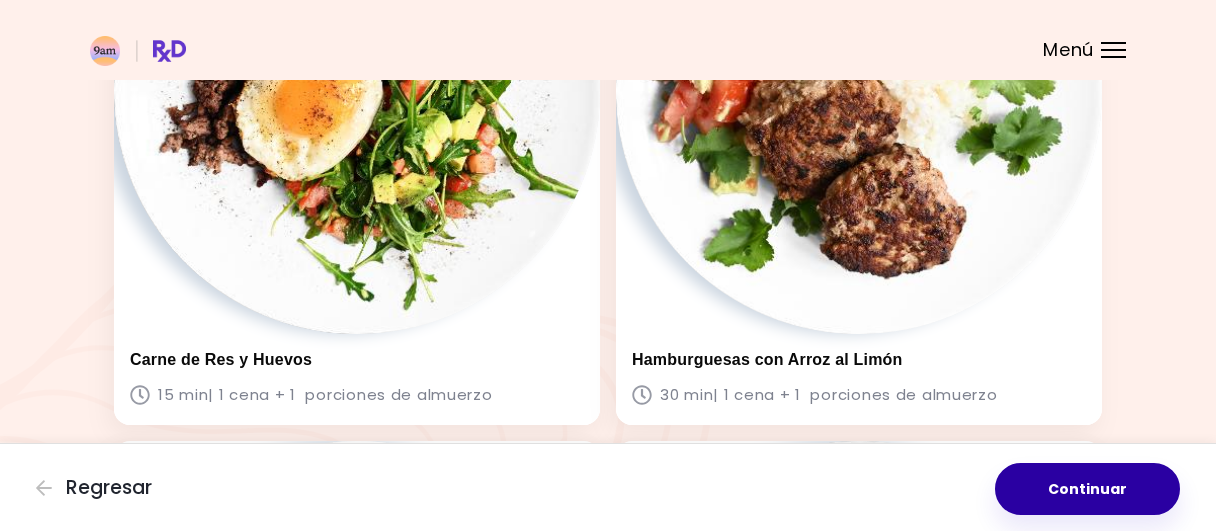 click on "Continuar" at bounding box center [1087, 489] 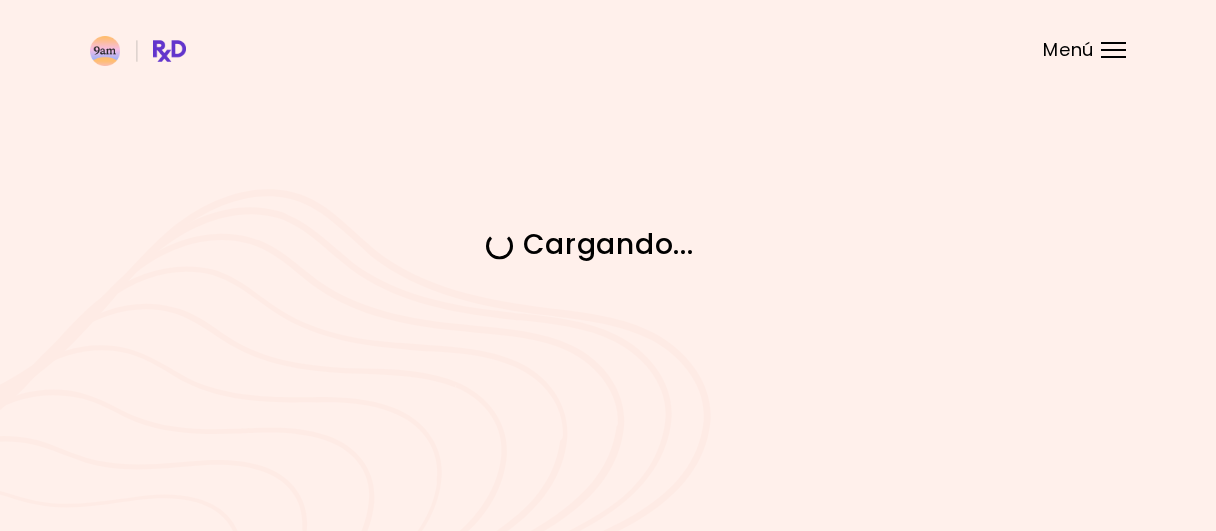 scroll, scrollTop: 0, scrollLeft: 0, axis: both 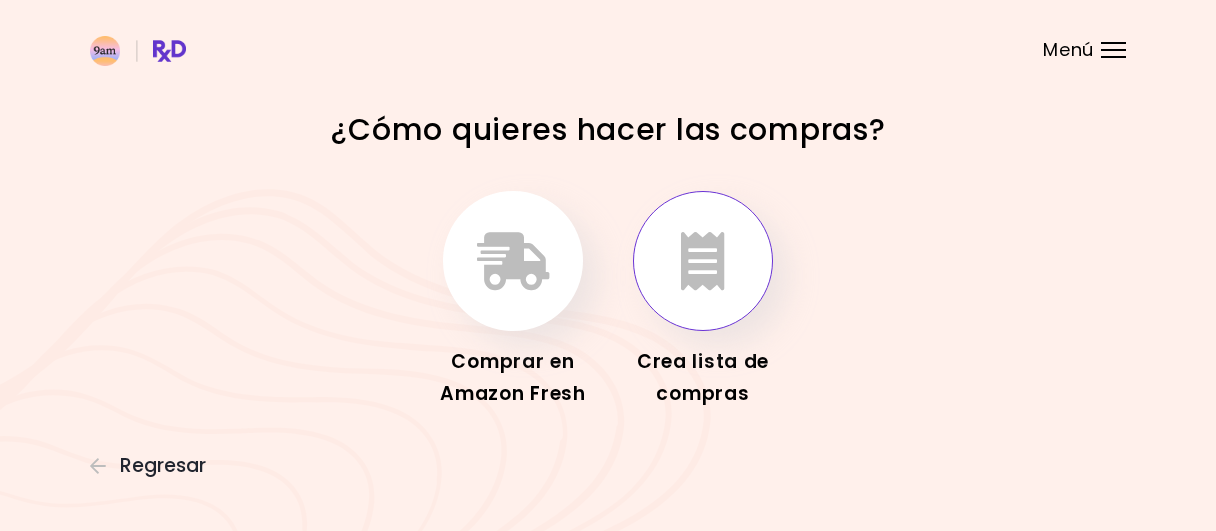click at bounding box center (703, 261) 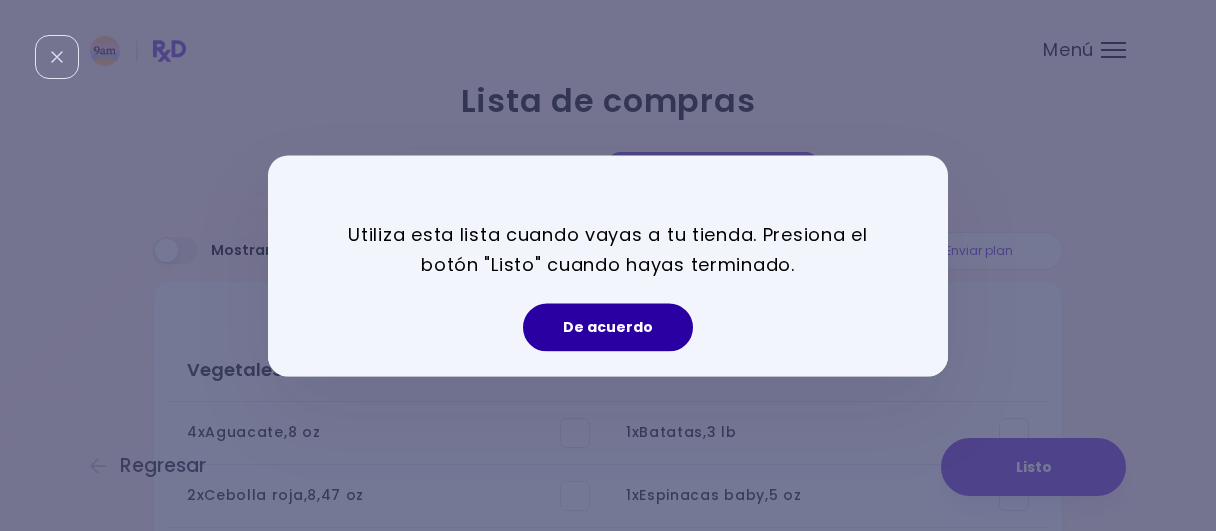 click on "De acuerdo" at bounding box center [608, 327] 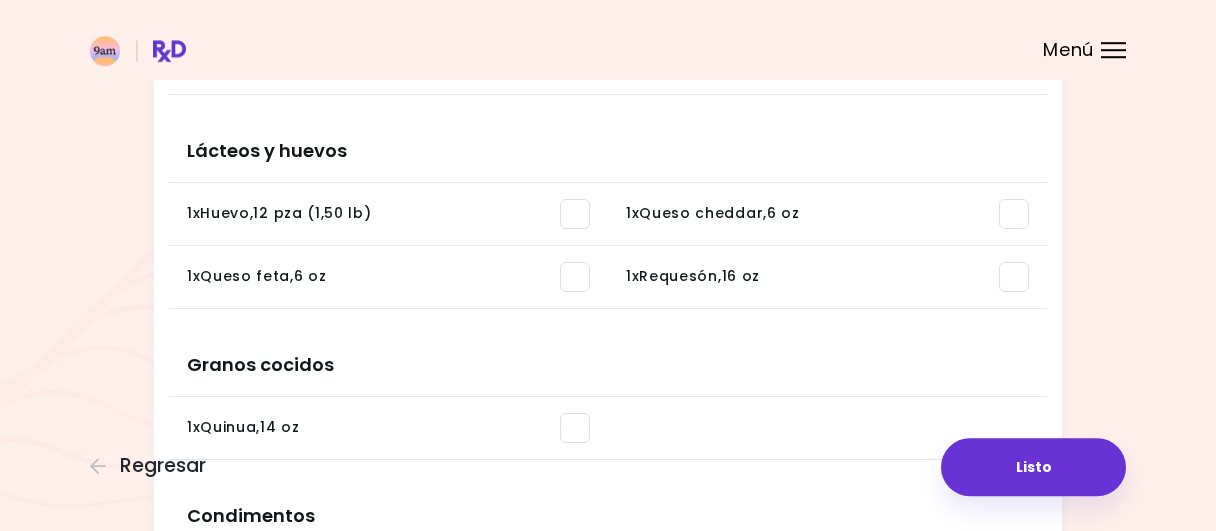 scroll, scrollTop: 1664, scrollLeft: 0, axis: vertical 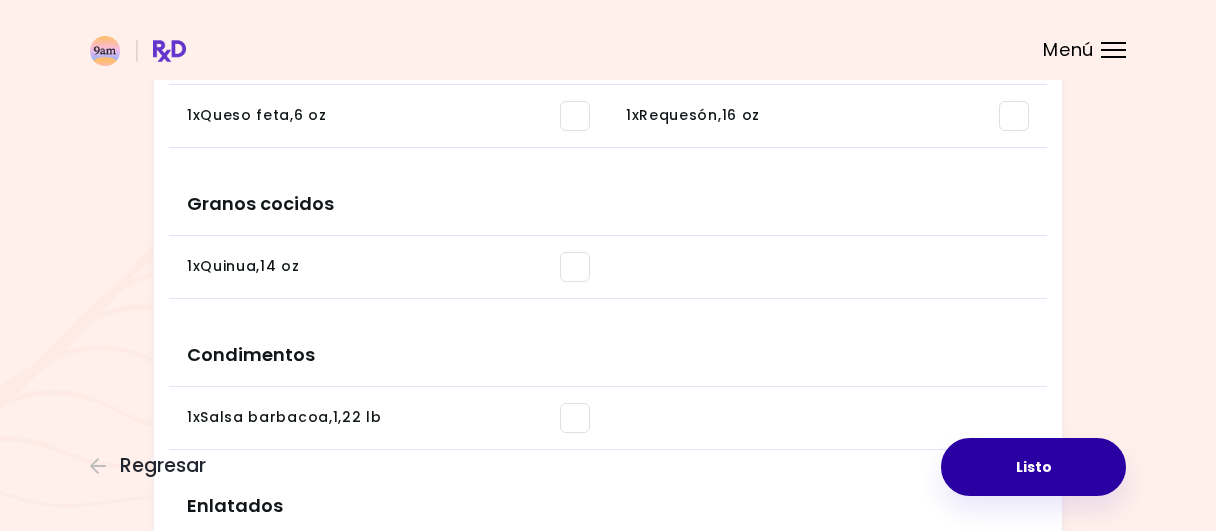 click on "Listo" at bounding box center [1033, 467] 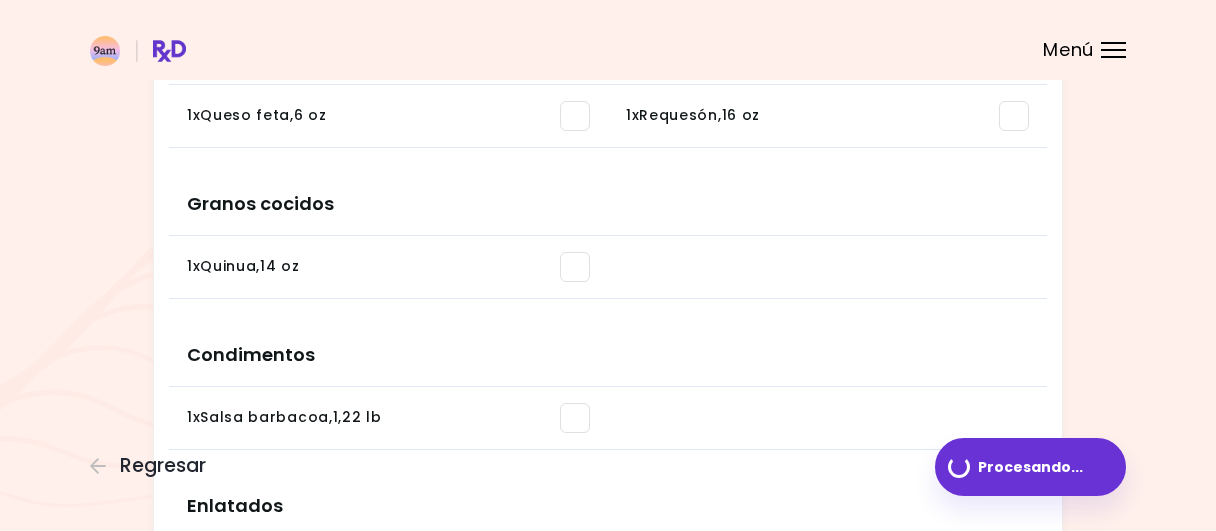 scroll, scrollTop: 1858, scrollLeft: 0, axis: vertical 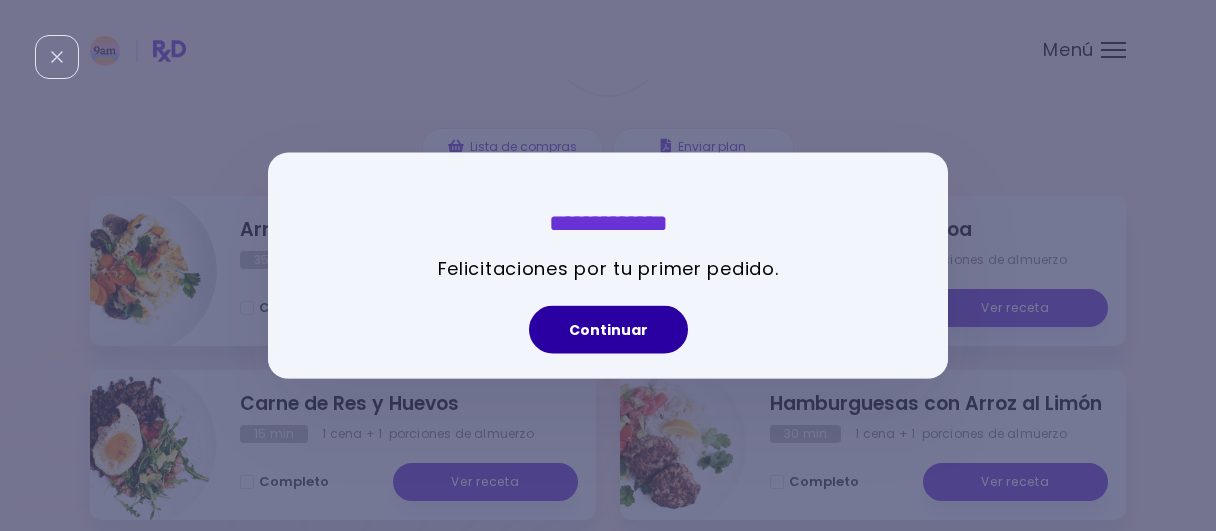 click on "Continuar" at bounding box center (608, 330) 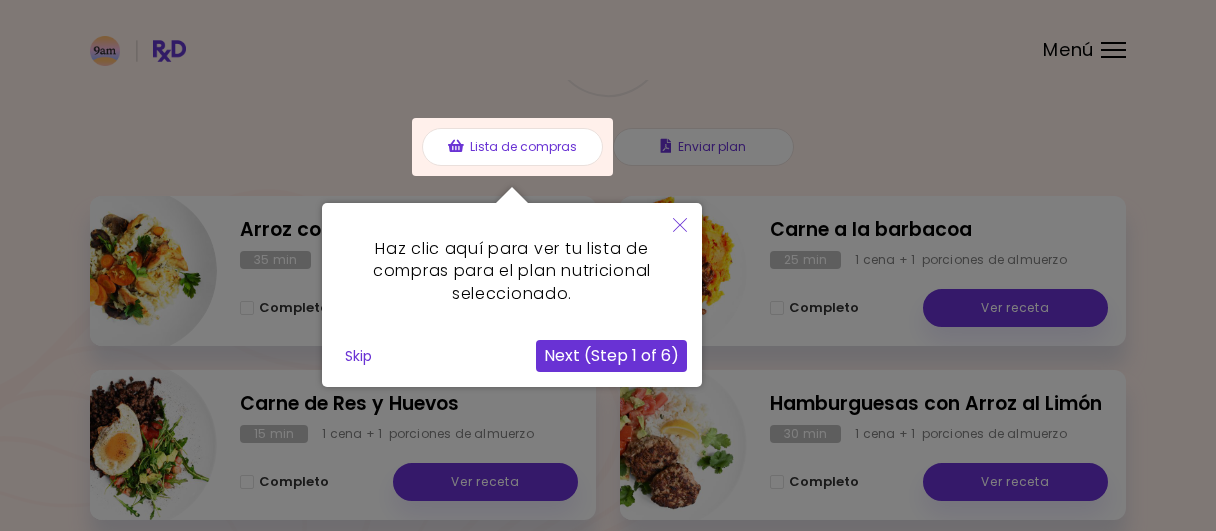 click at bounding box center [680, 226] 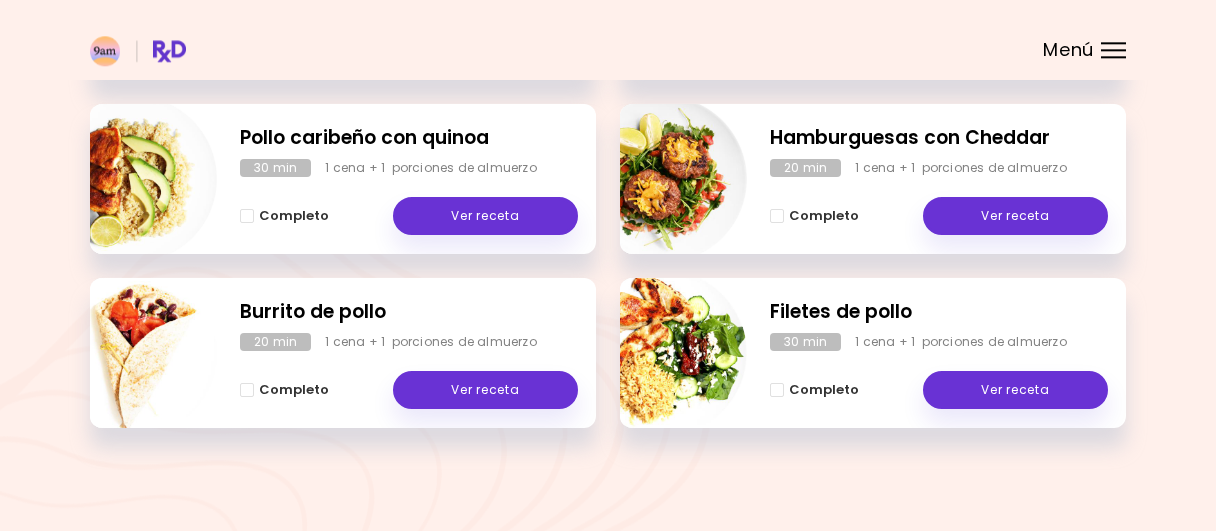 scroll, scrollTop: 648, scrollLeft: 0, axis: vertical 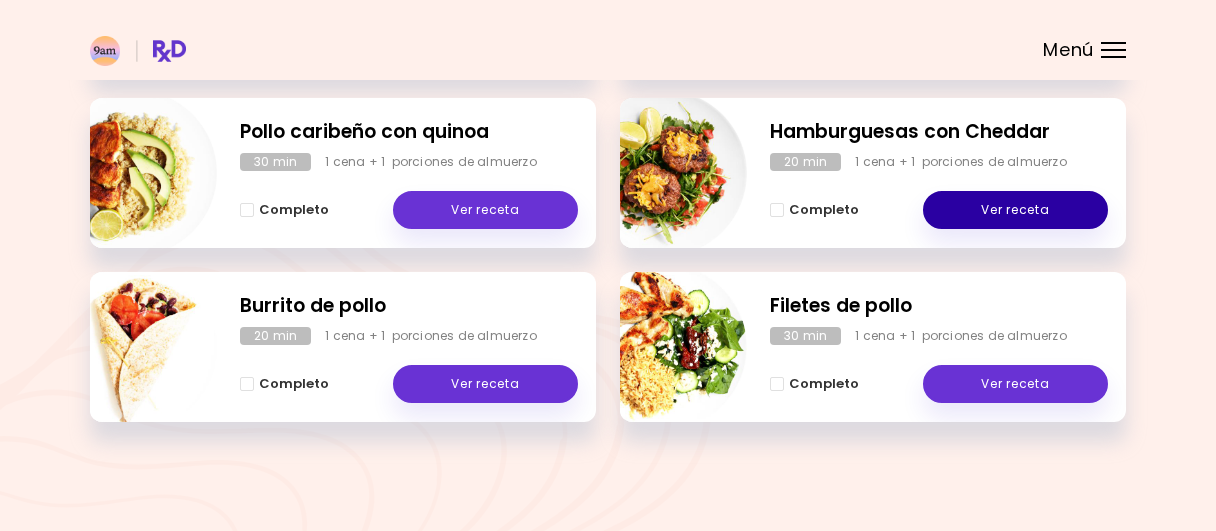 click on "Ver receta" at bounding box center [1015, 210] 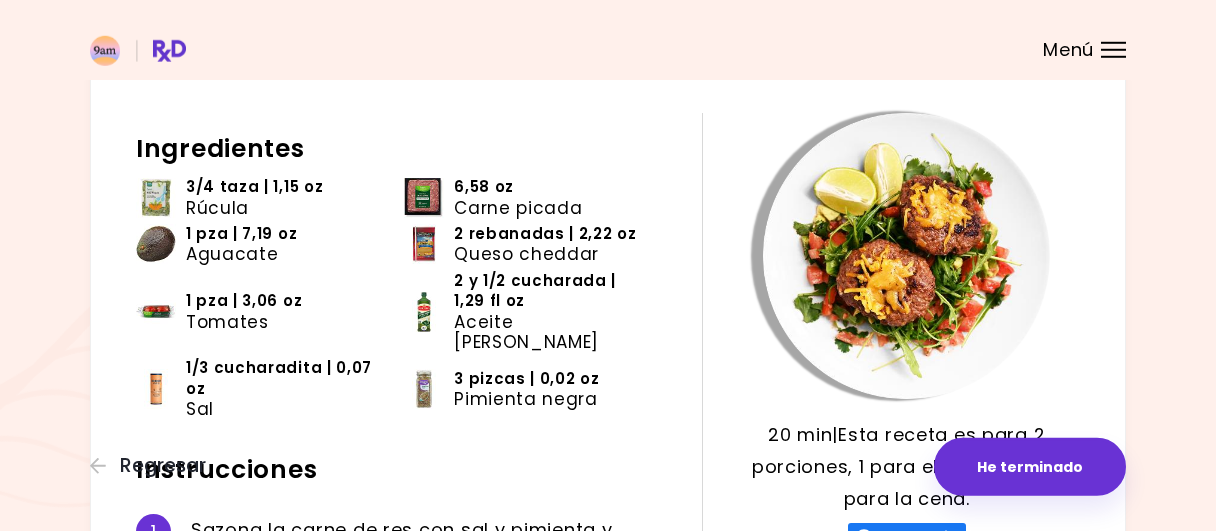 scroll, scrollTop: 0, scrollLeft: 0, axis: both 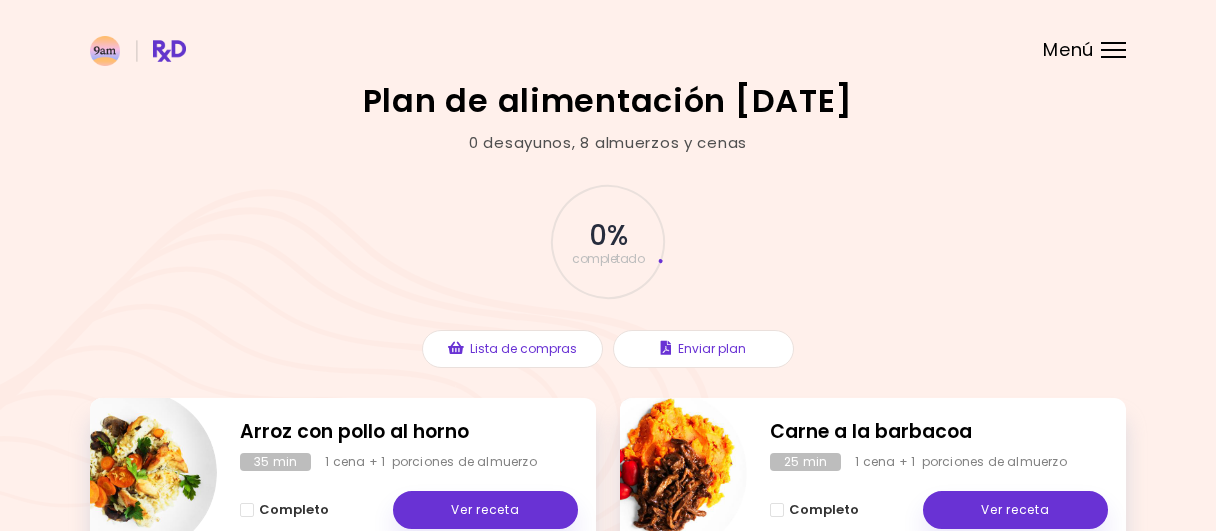 click at bounding box center [608, 40] 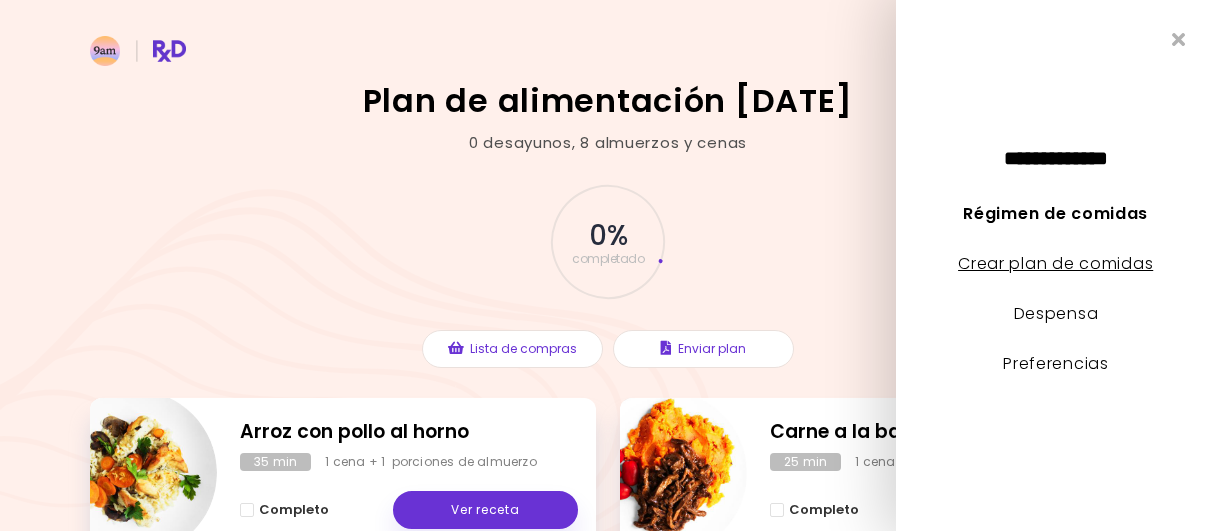 click on "Crear plan de comidas" at bounding box center (1055, 263) 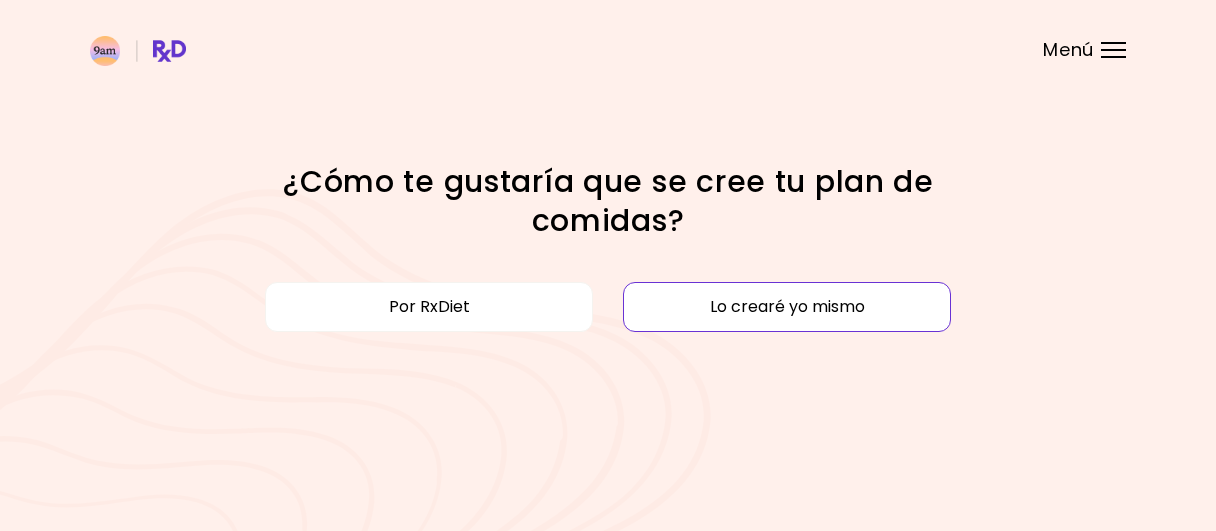 click on "Lo crearé yo mismo" at bounding box center [787, 307] 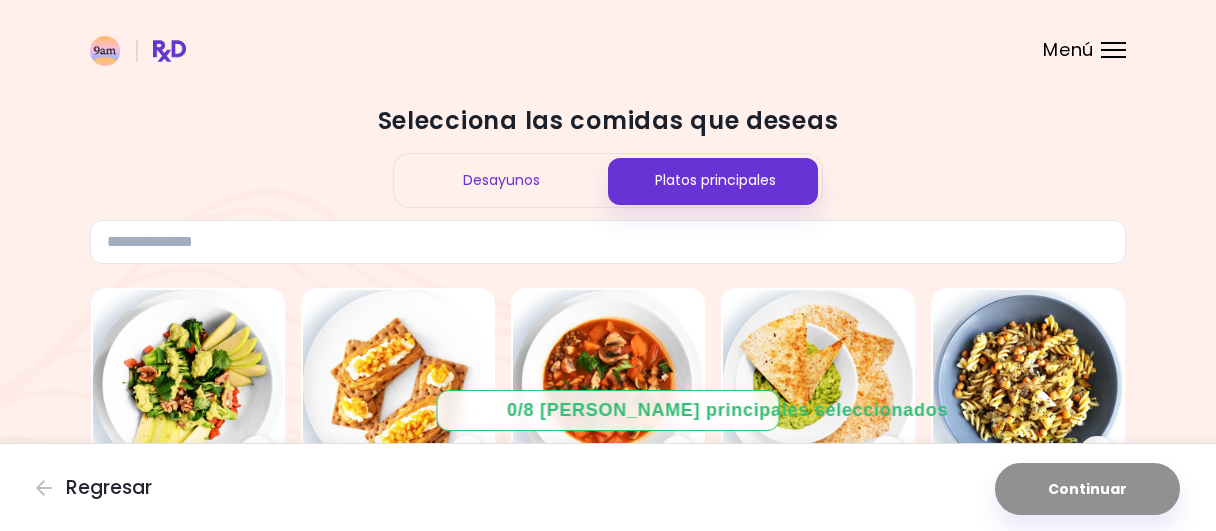 click on "Desayunos" at bounding box center (501, 180) 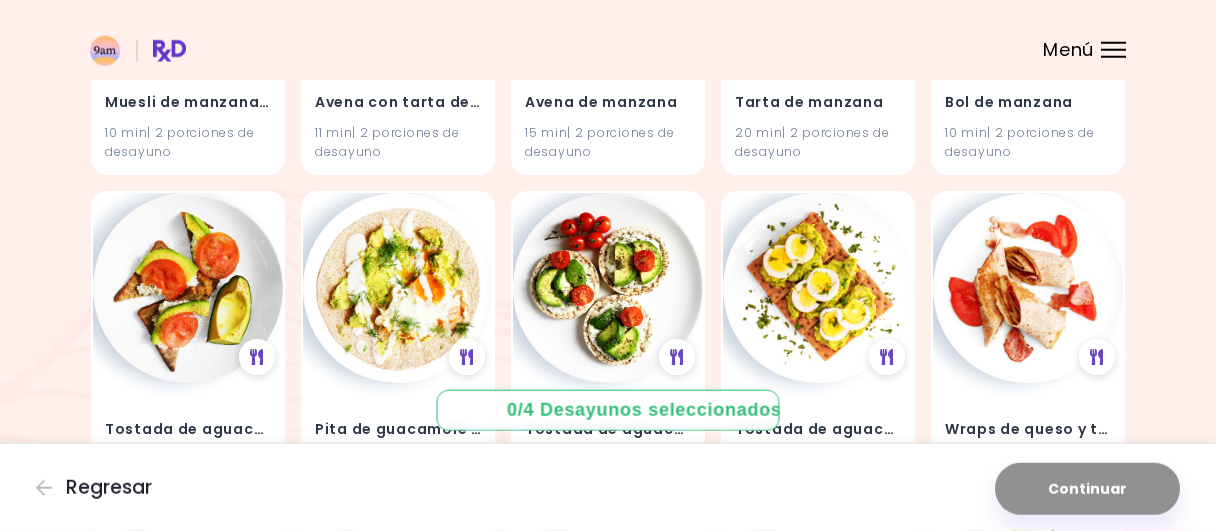 scroll, scrollTop: 520, scrollLeft: 0, axis: vertical 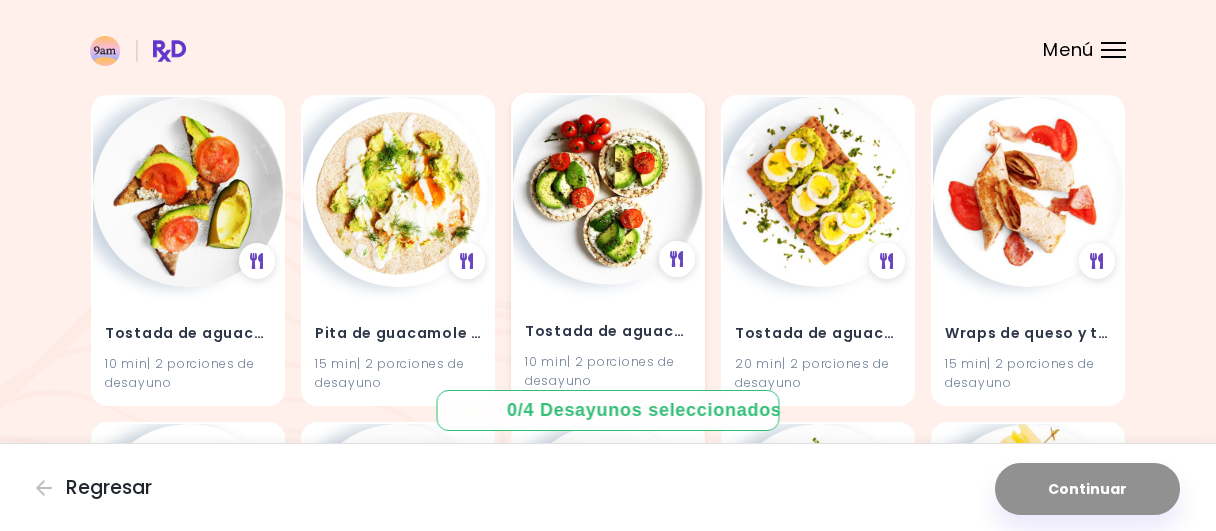 click on "Tostada de aguacate" at bounding box center [608, 332] 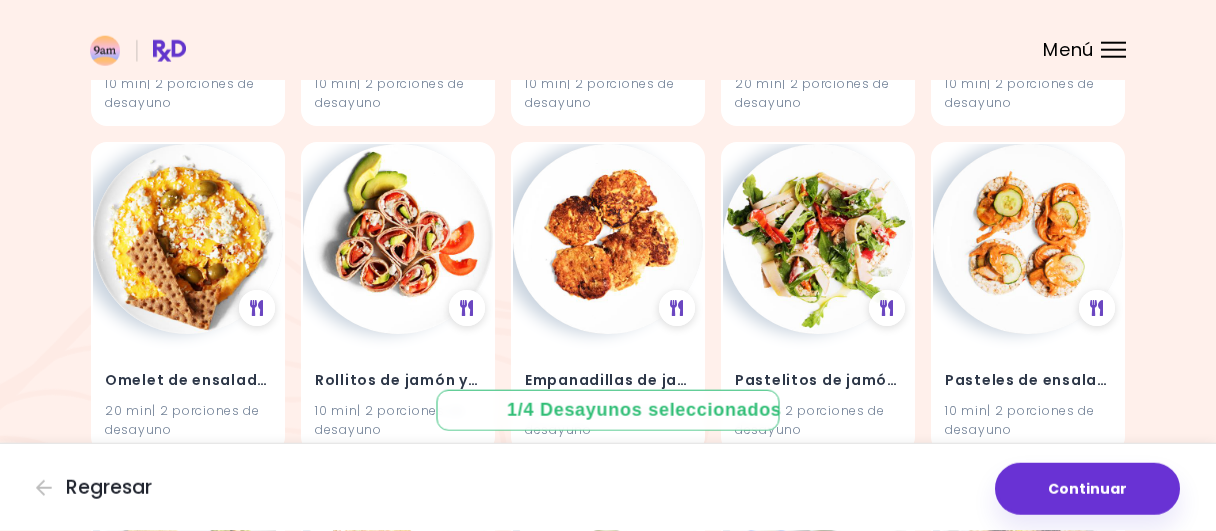 scroll, scrollTop: 3432, scrollLeft: 0, axis: vertical 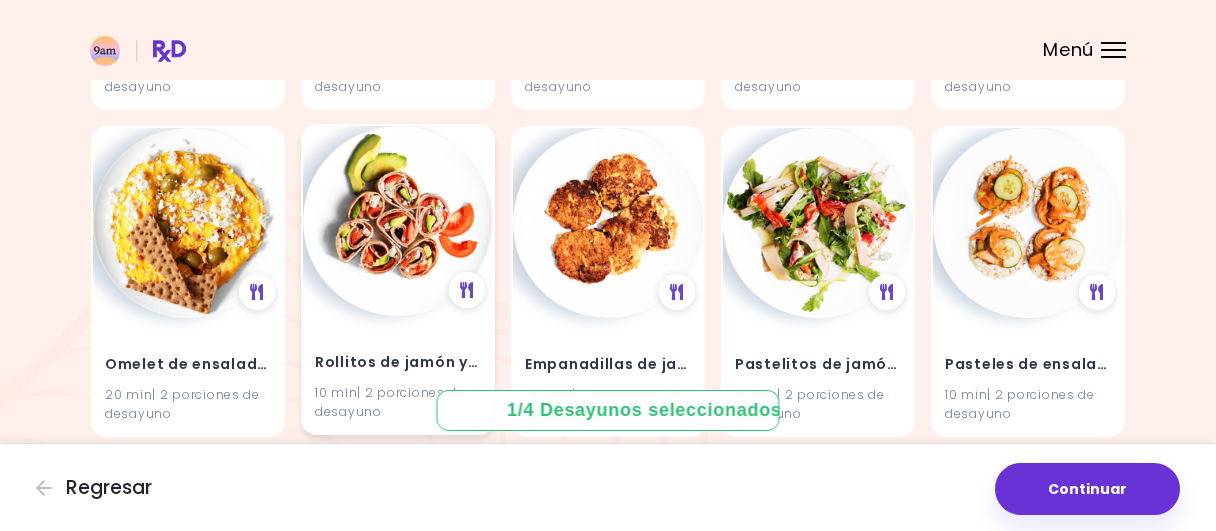 click at bounding box center [398, 221] 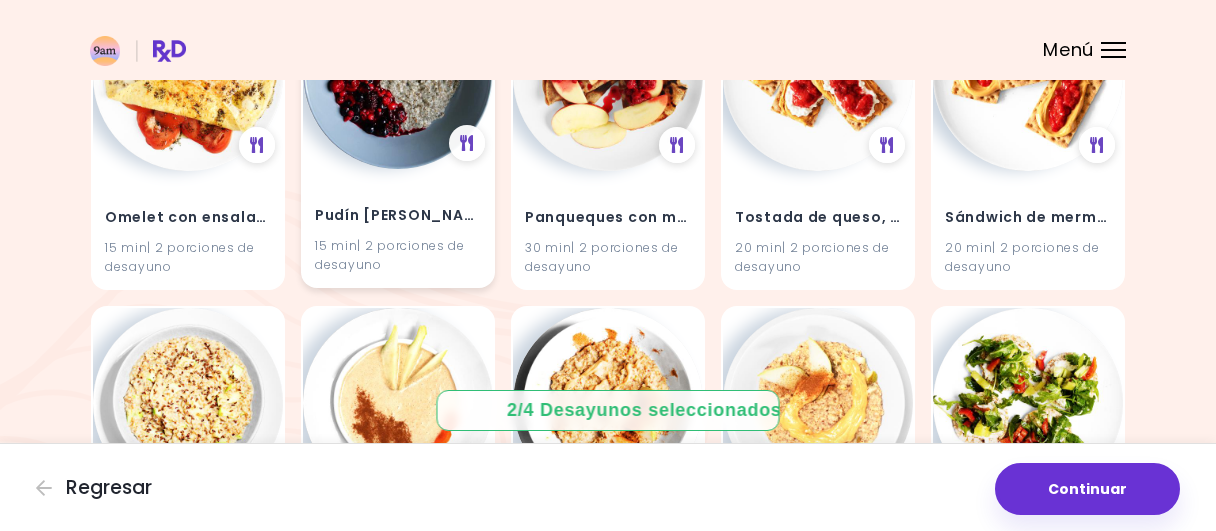 scroll, scrollTop: 4992, scrollLeft: 0, axis: vertical 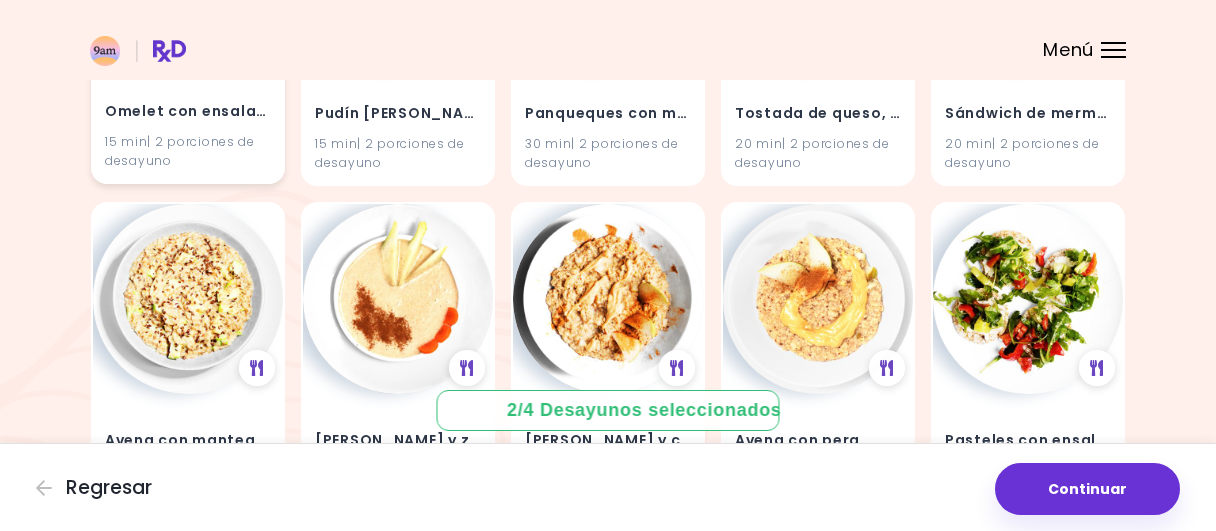 click on "Omelet con ensalada de tomate 15   min  |   2 porciones de desayuno" at bounding box center [188, 123] 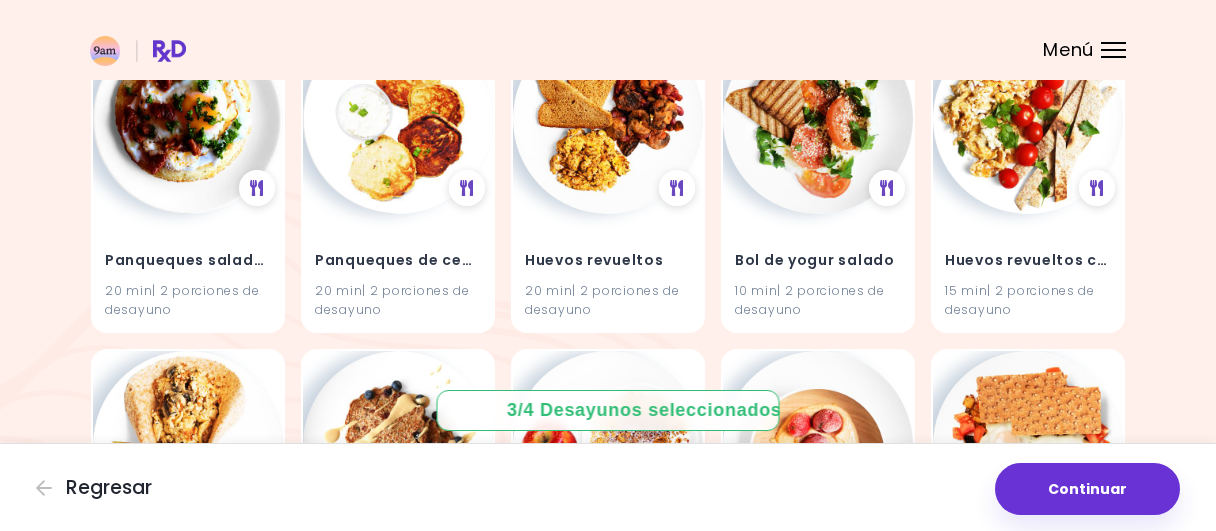 scroll, scrollTop: 5722, scrollLeft: 0, axis: vertical 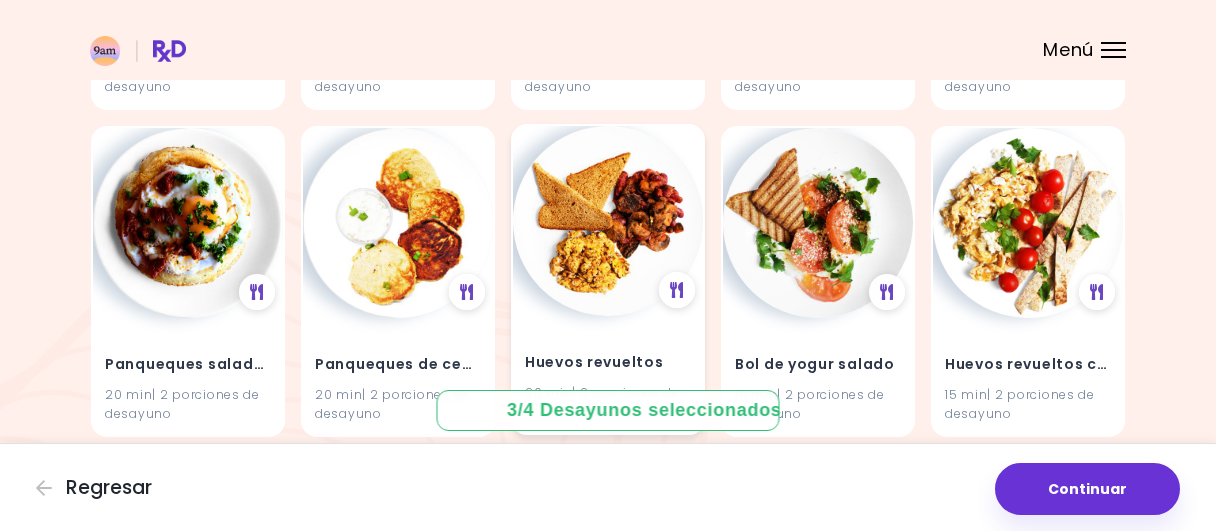 click at bounding box center (608, 221) 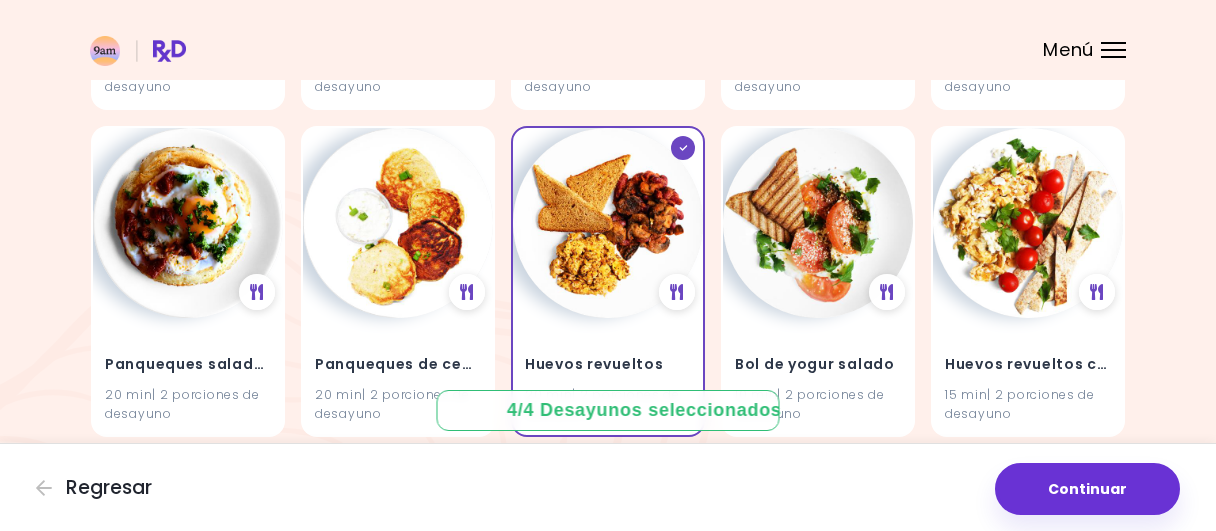 click on "Continuar" at bounding box center [1087, 489] 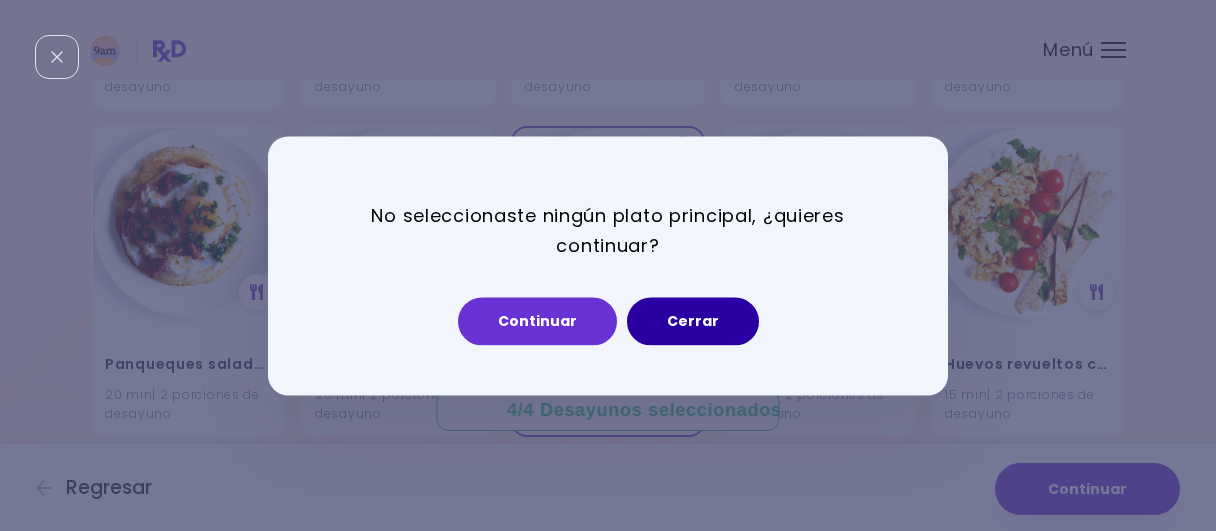 click on "Cerrar" at bounding box center (693, 321) 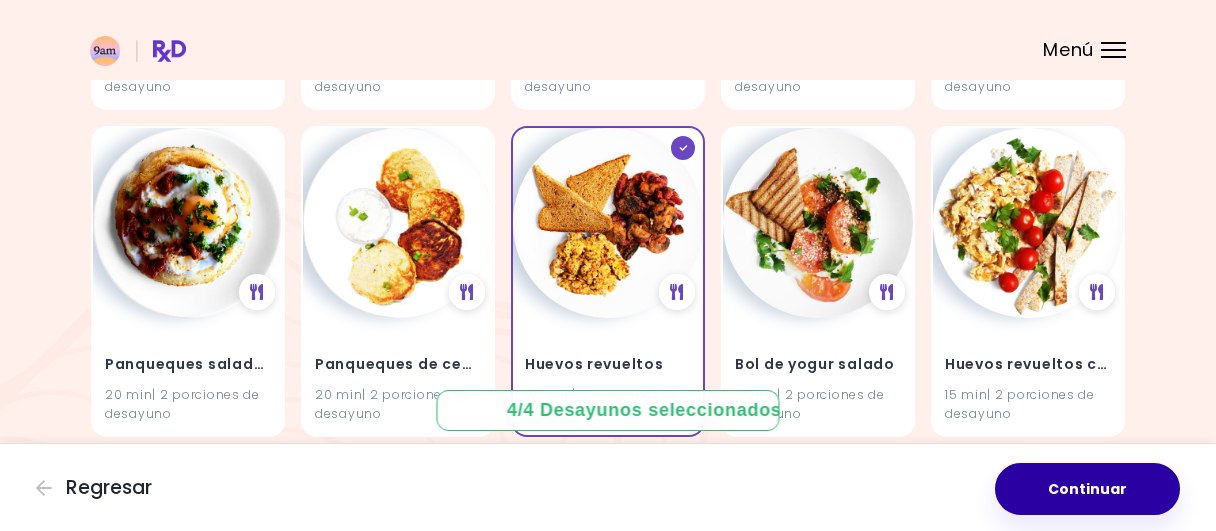 click on "Continuar" at bounding box center (1087, 489) 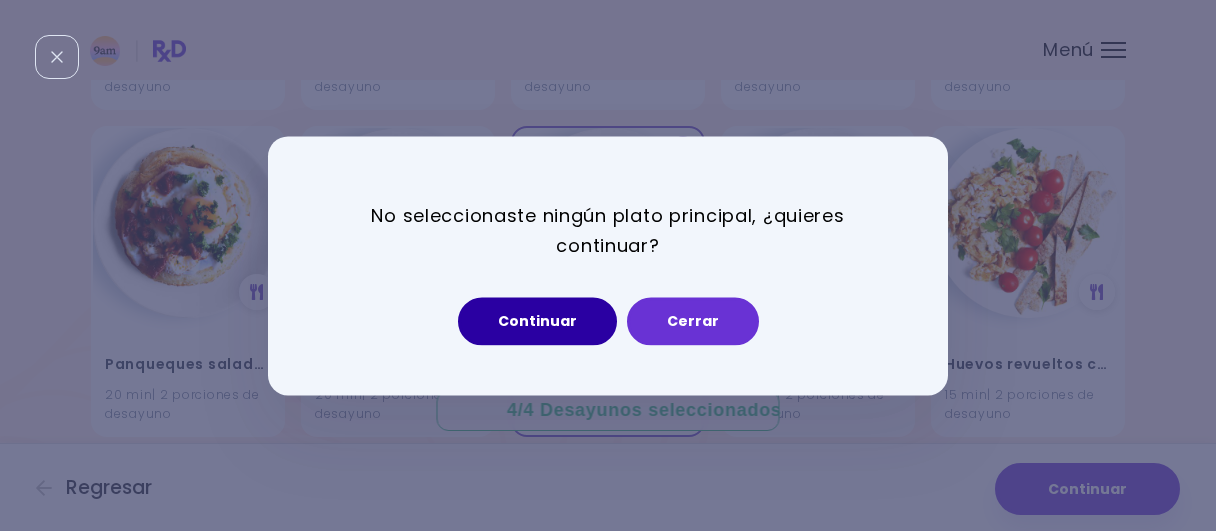 click on "Continuar" at bounding box center (537, 321) 